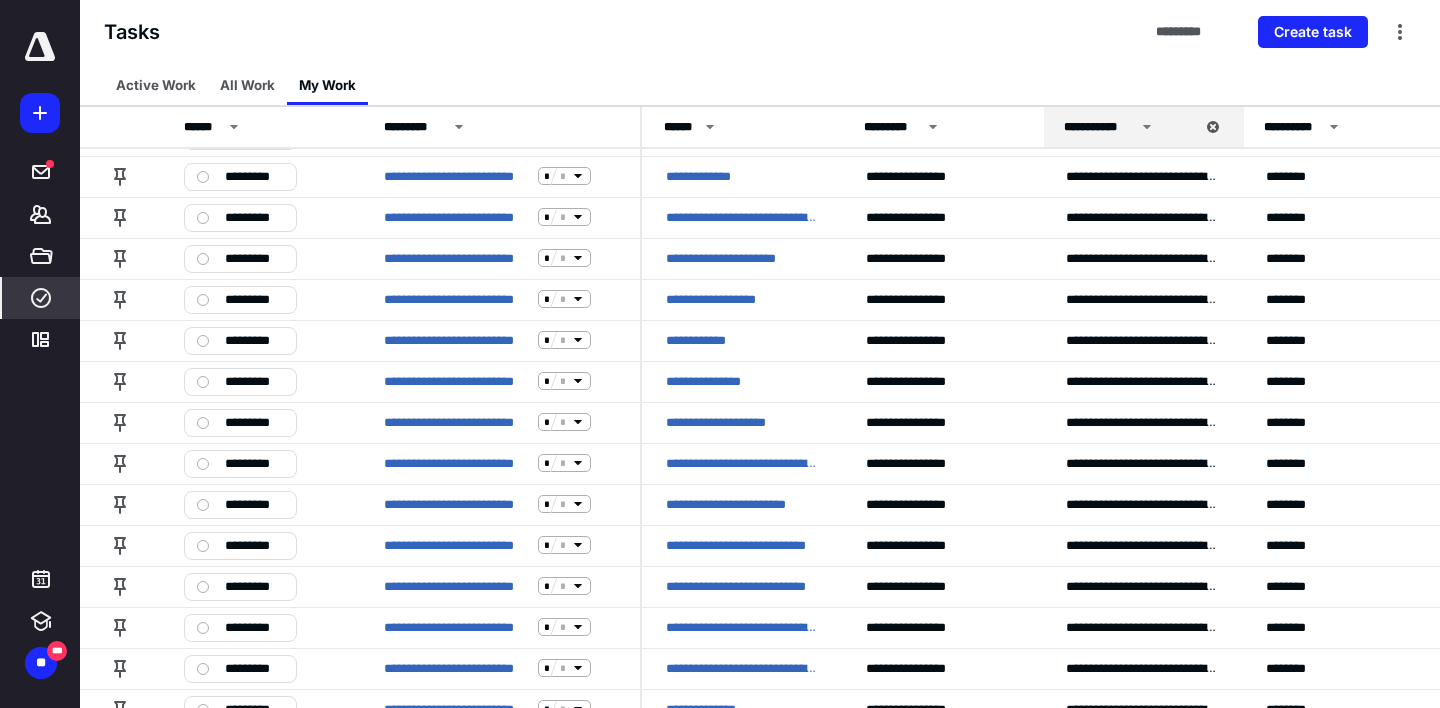 scroll, scrollTop: 0, scrollLeft: 0, axis: both 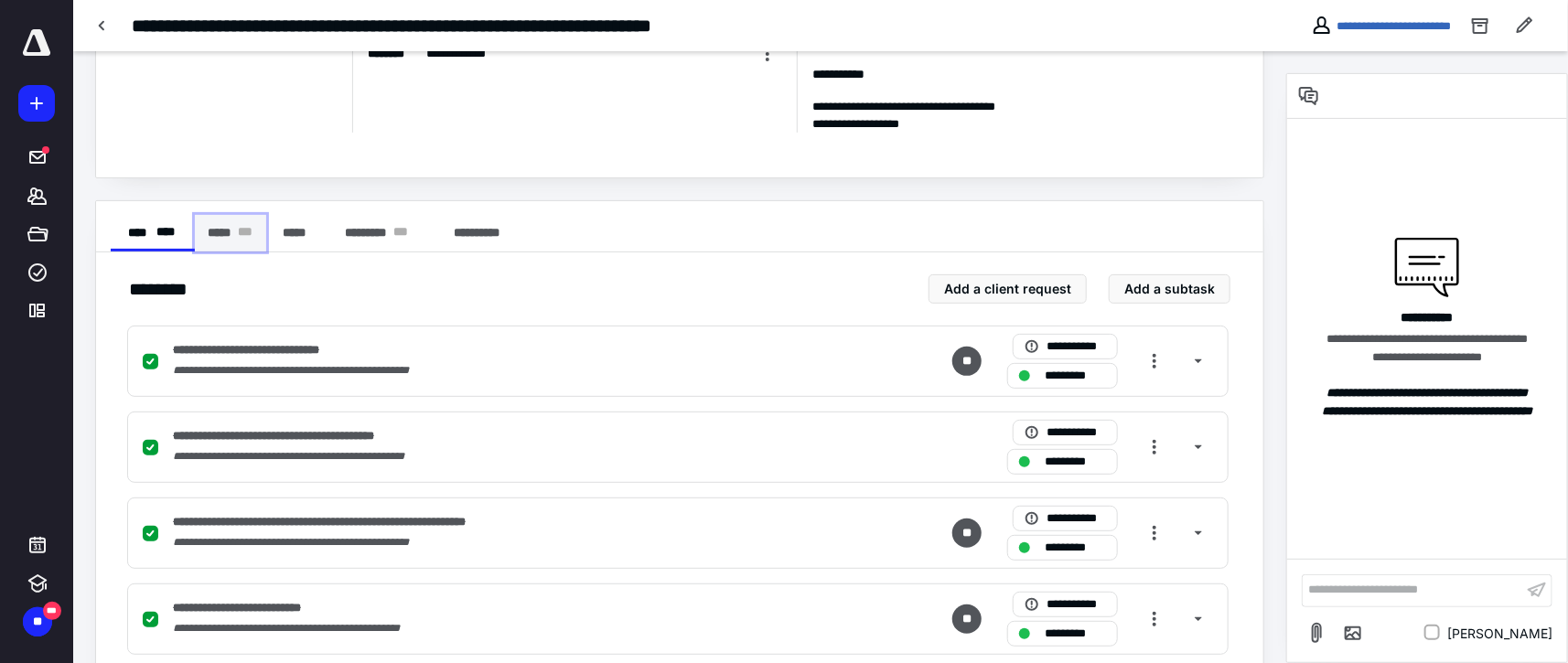 click on "***** * * *" at bounding box center [231, 233] 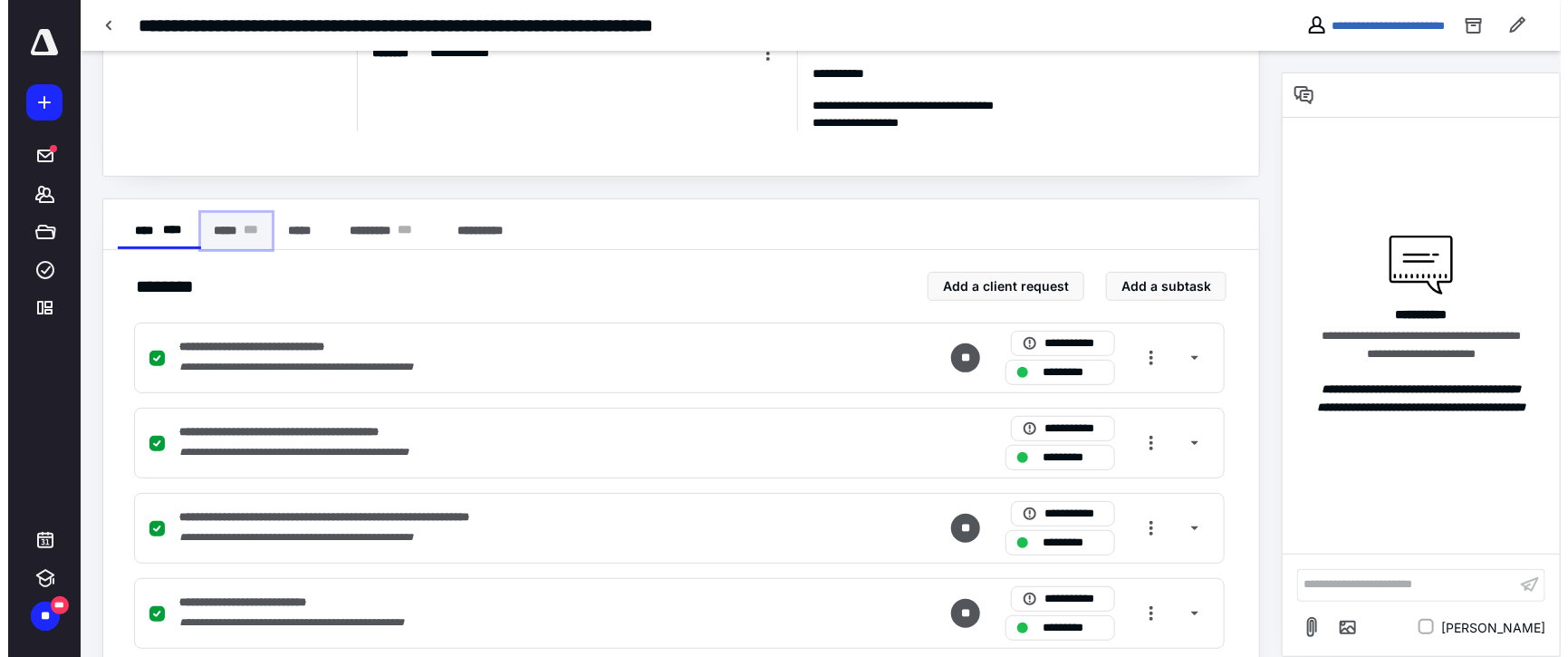 scroll, scrollTop: 0, scrollLeft: 0, axis: both 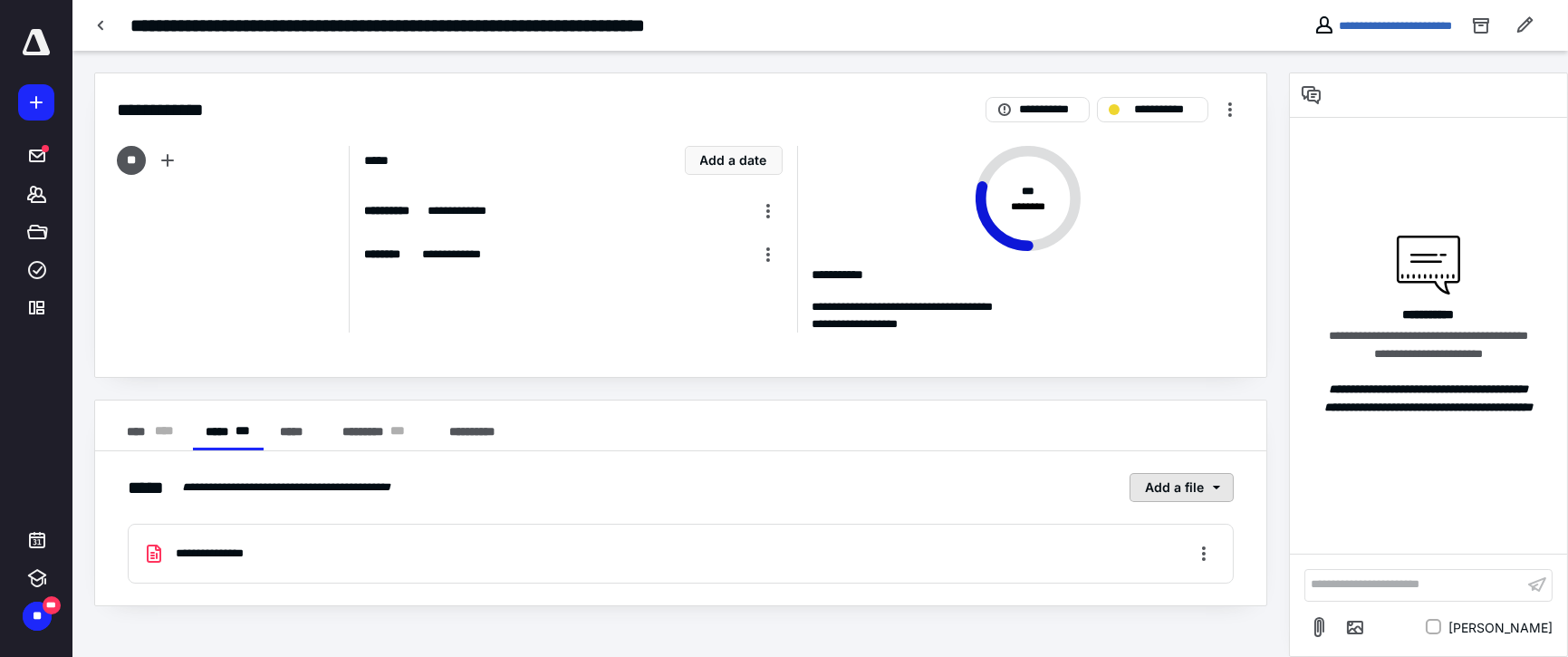 click on "Add a file" at bounding box center [1181, 488] 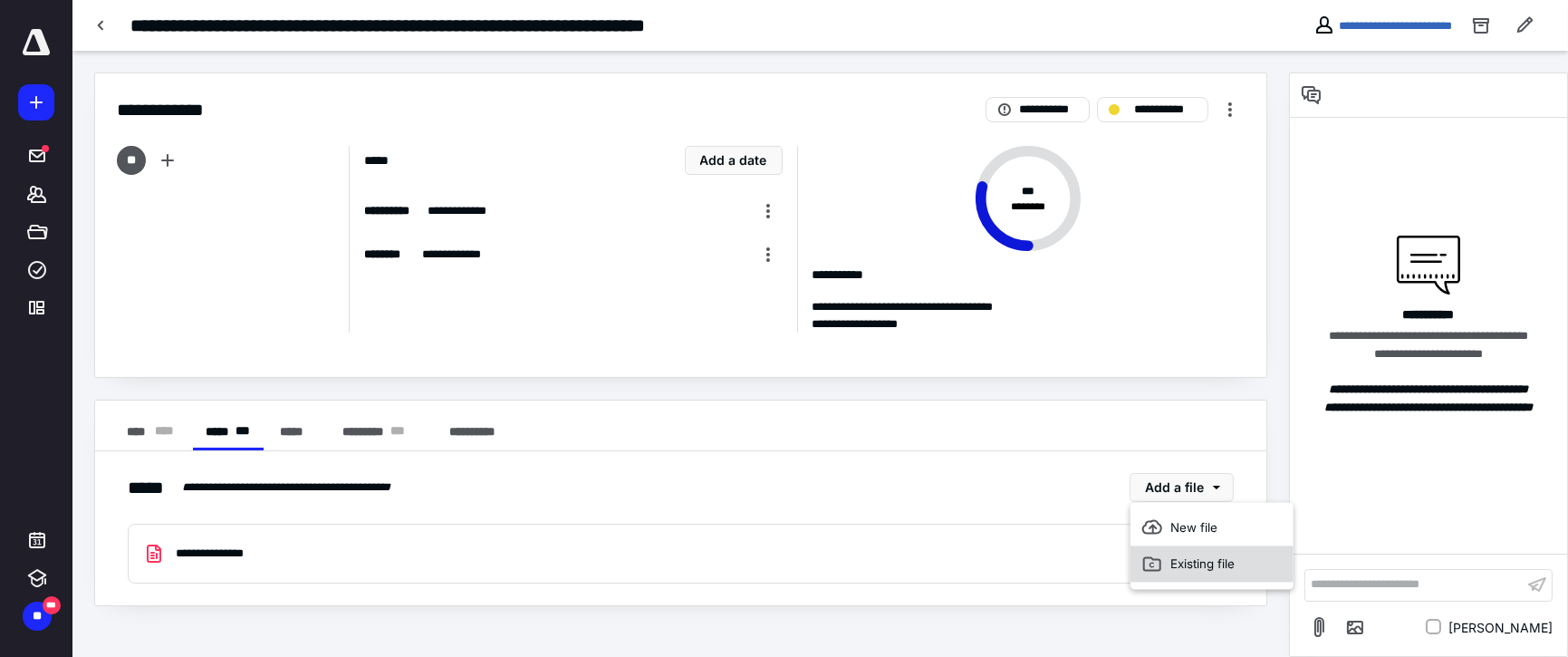 click on "Existing file" at bounding box center (1212, 564) 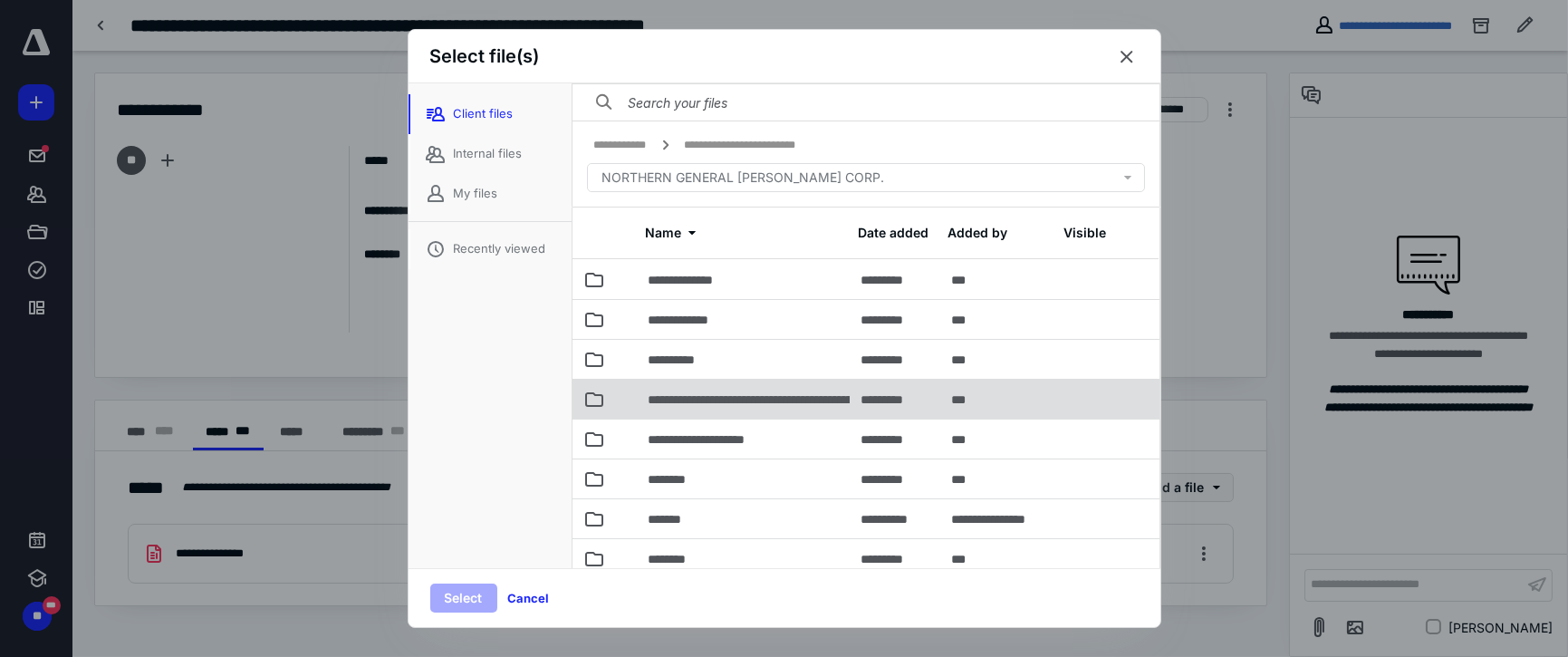 click on "**********" at bounding box center [822, 400] 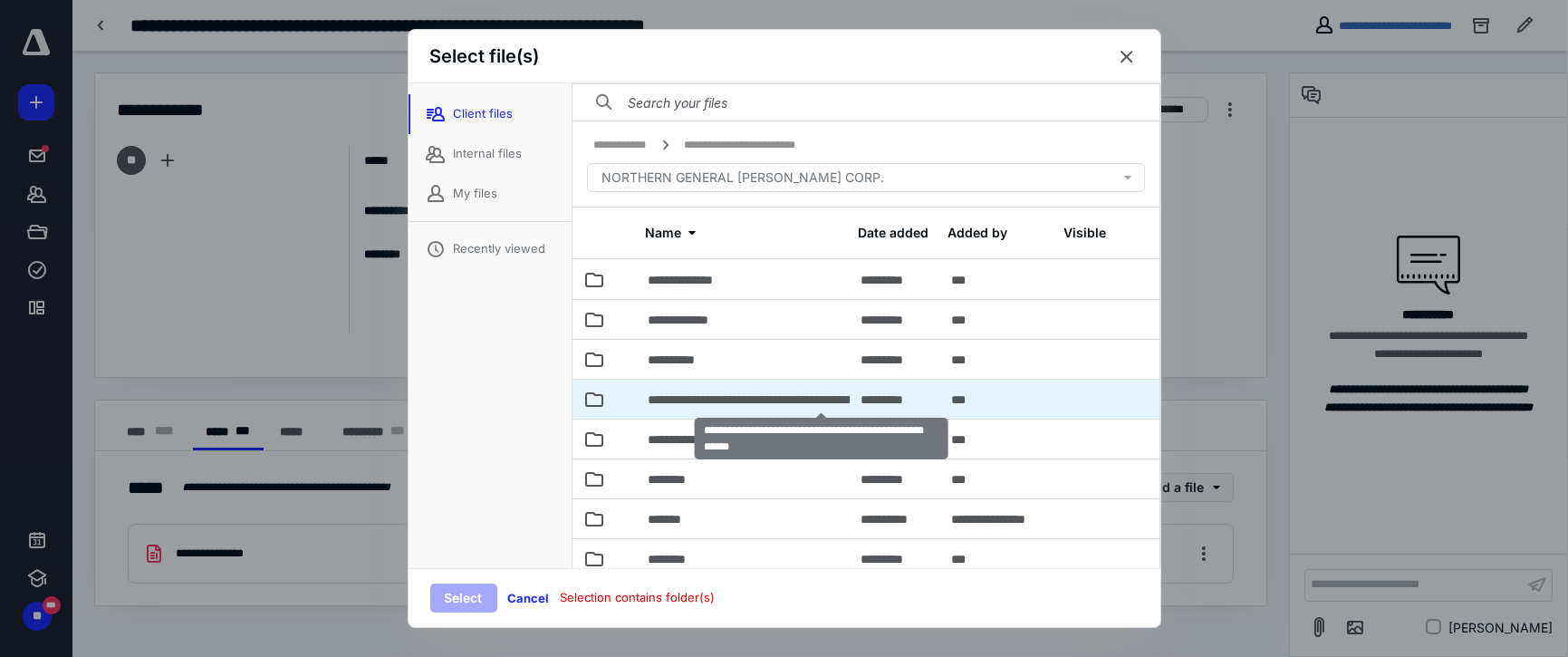 click on "**********" at bounding box center [822, 400] 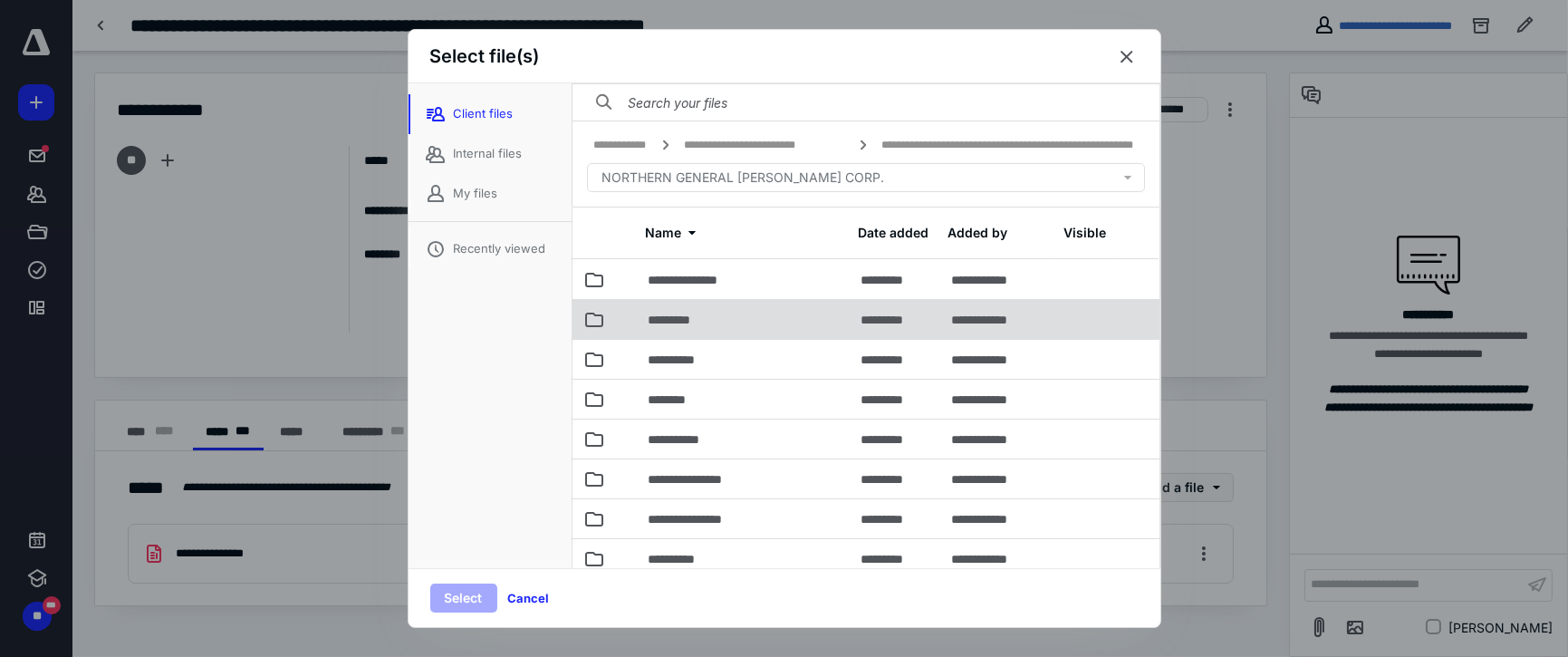 click on "*********" at bounding box center [744, 319] 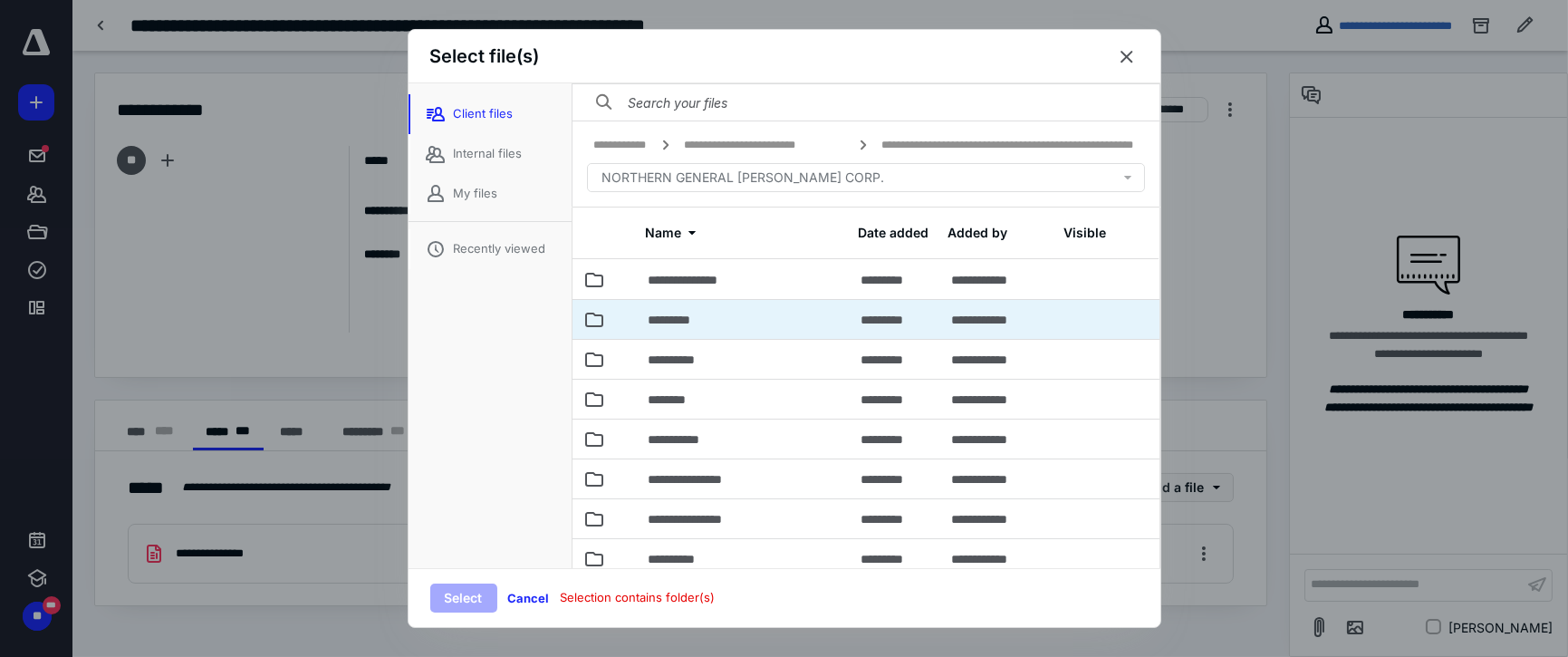 click on "*********" at bounding box center [744, 319] 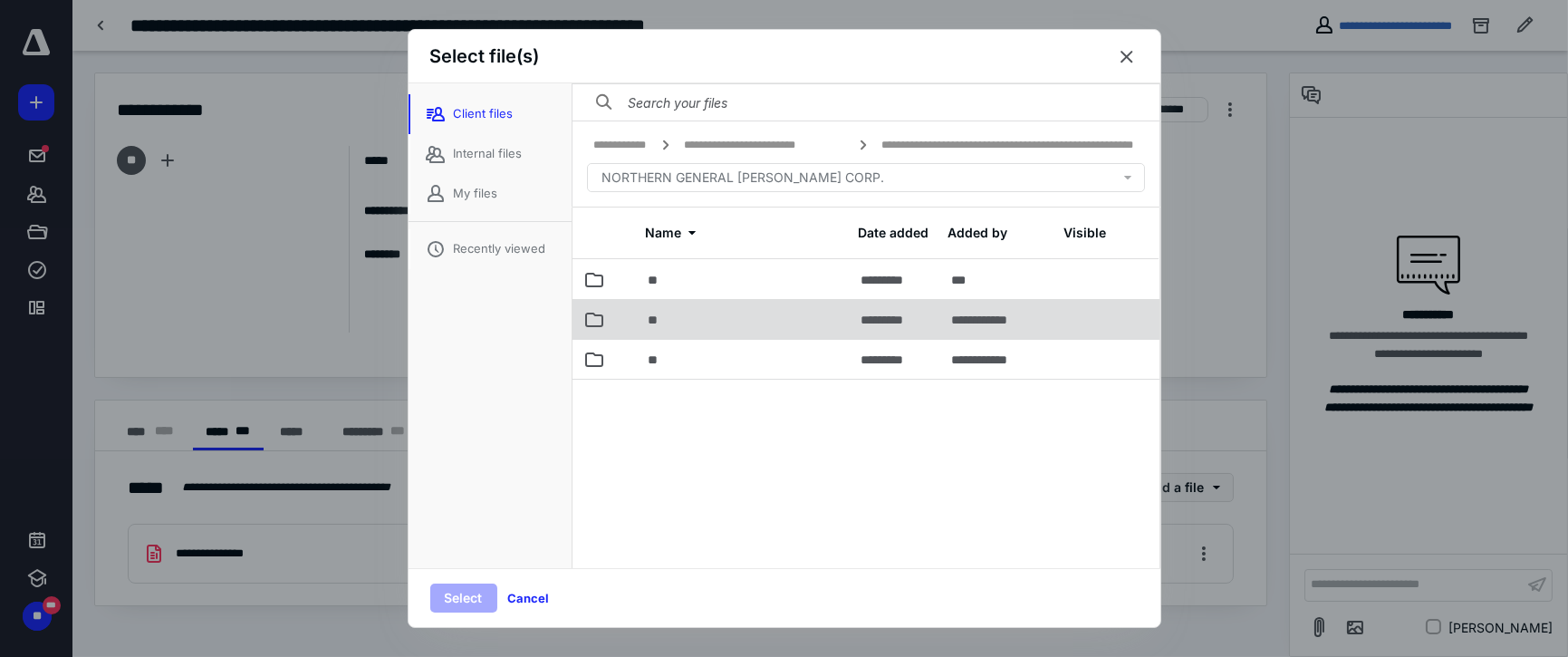 click on "**" at bounding box center (744, 319) 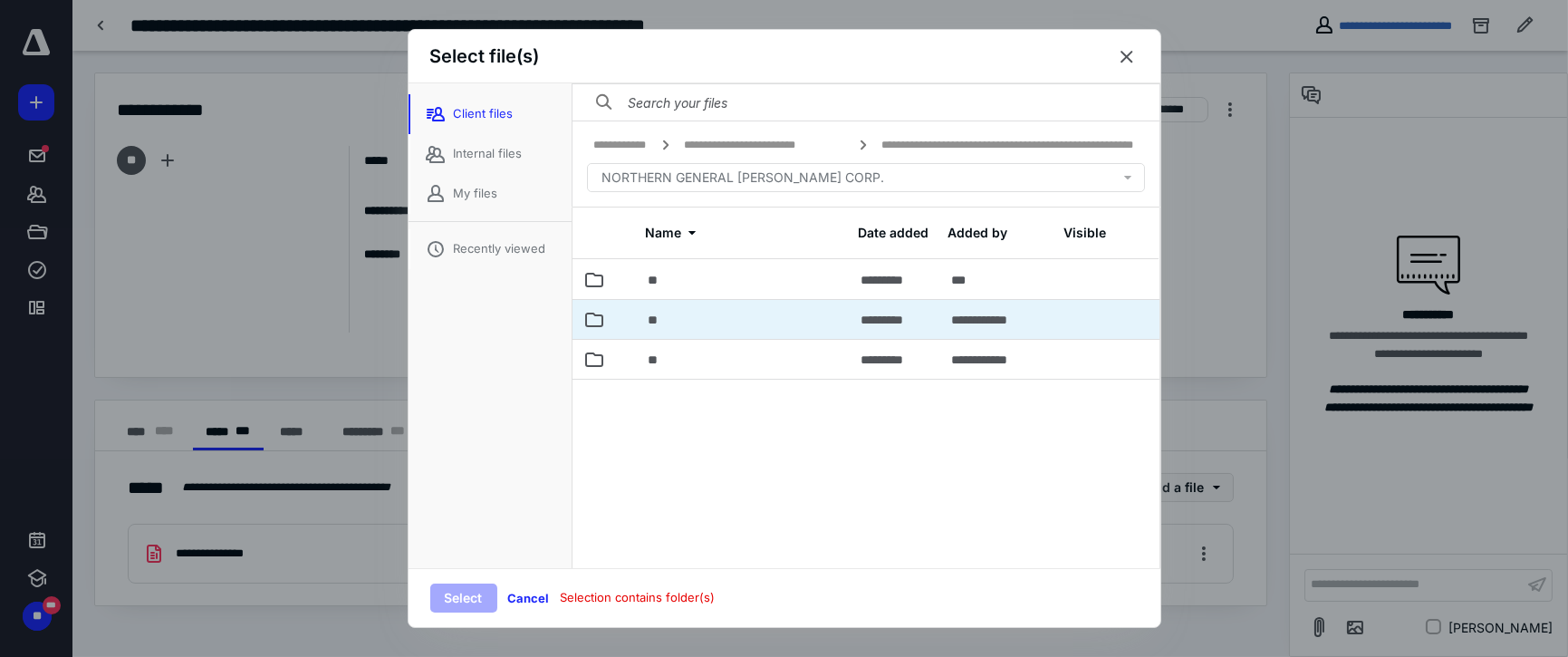 click on "**" at bounding box center [744, 319] 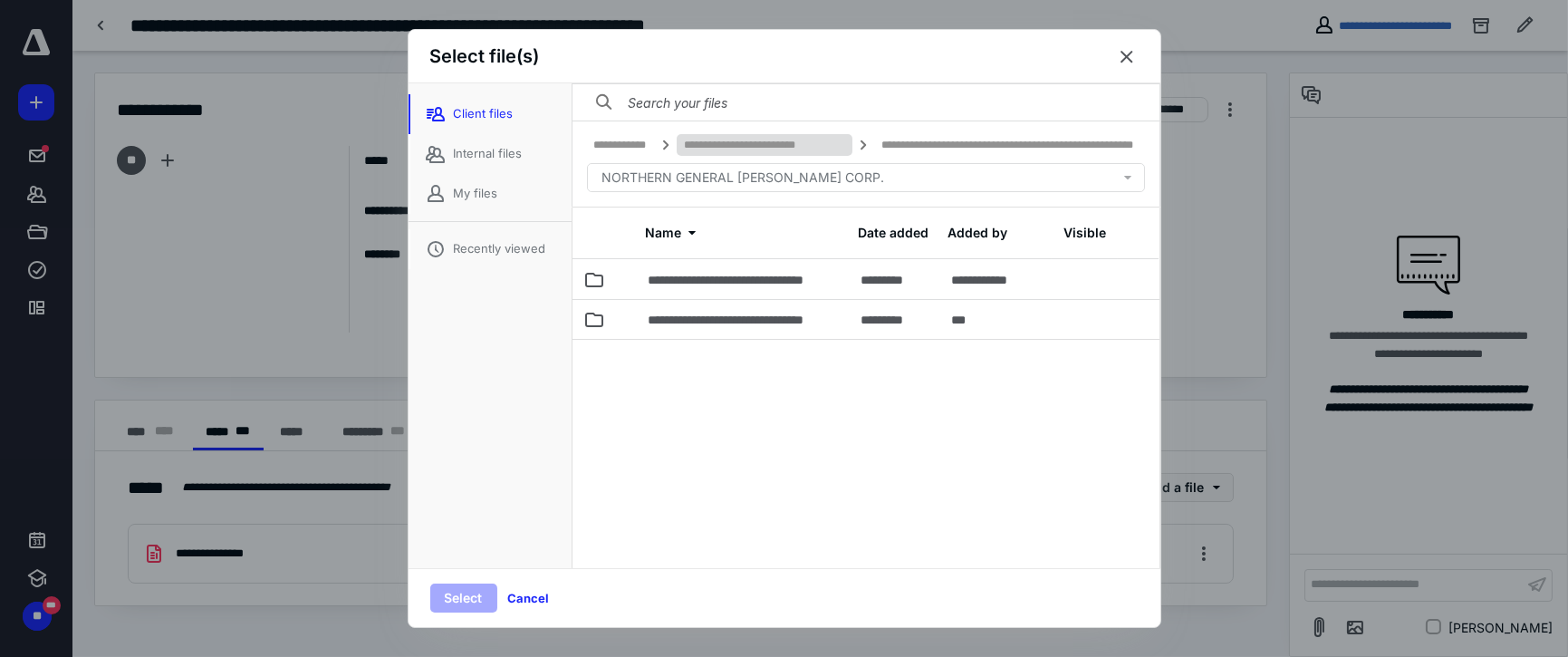 click on "**********" at bounding box center (765, 145) 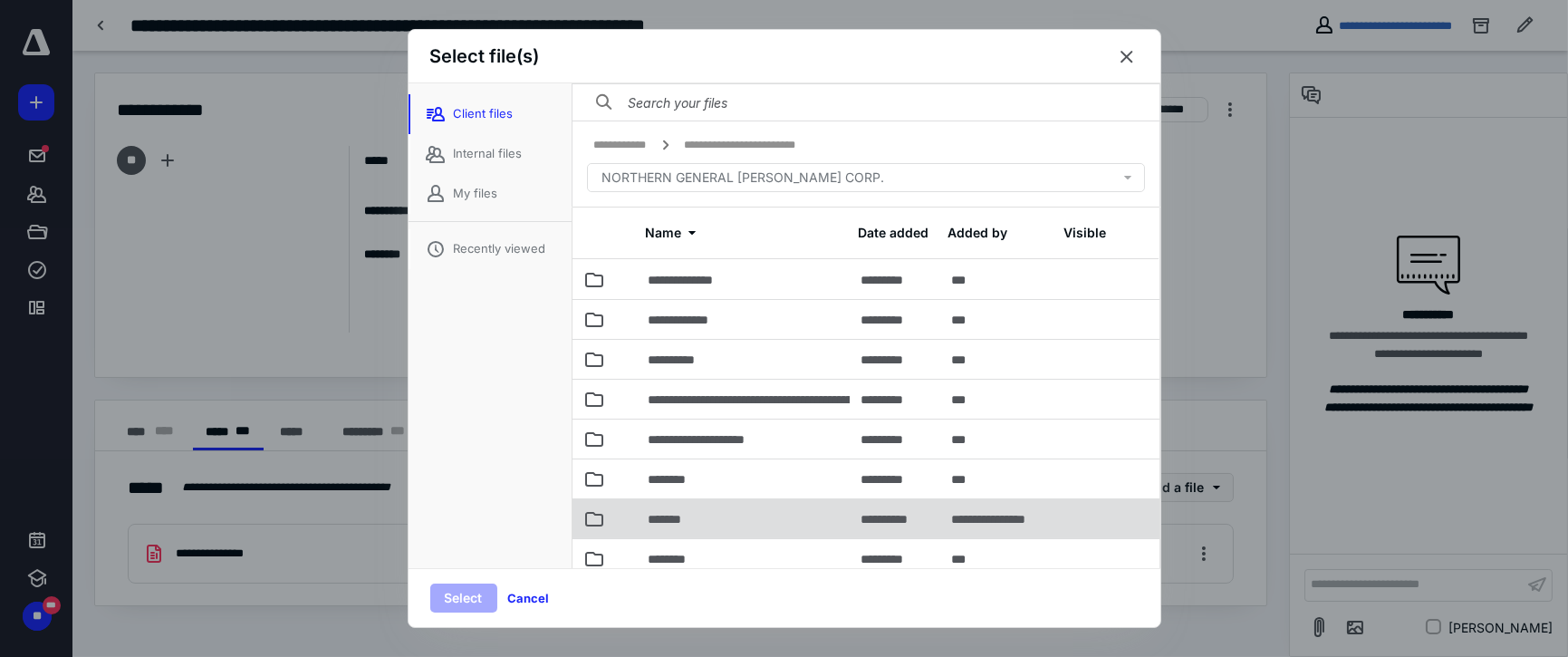 click on "*******" at bounding box center (744, 518) 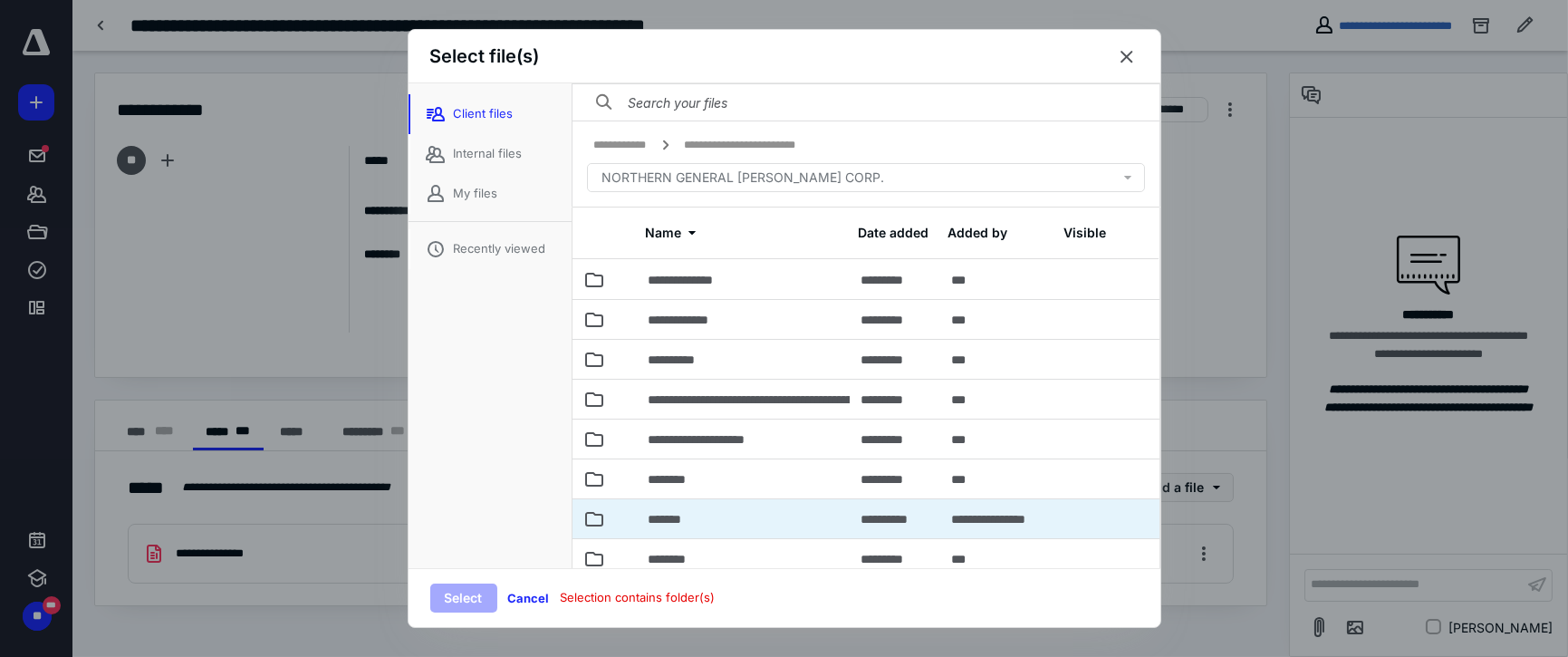 click on "*******" at bounding box center (744, 518) 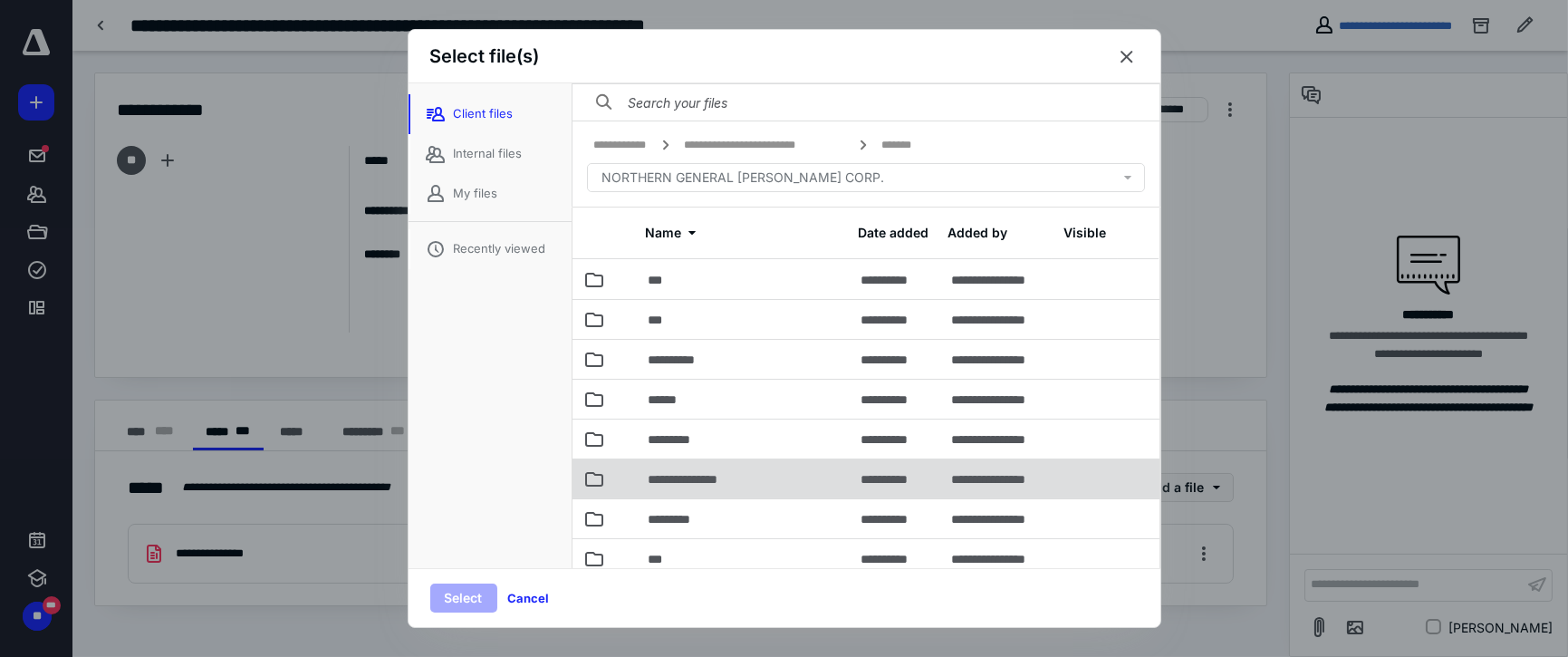 click on "**********" at bounding box center [744, 478] 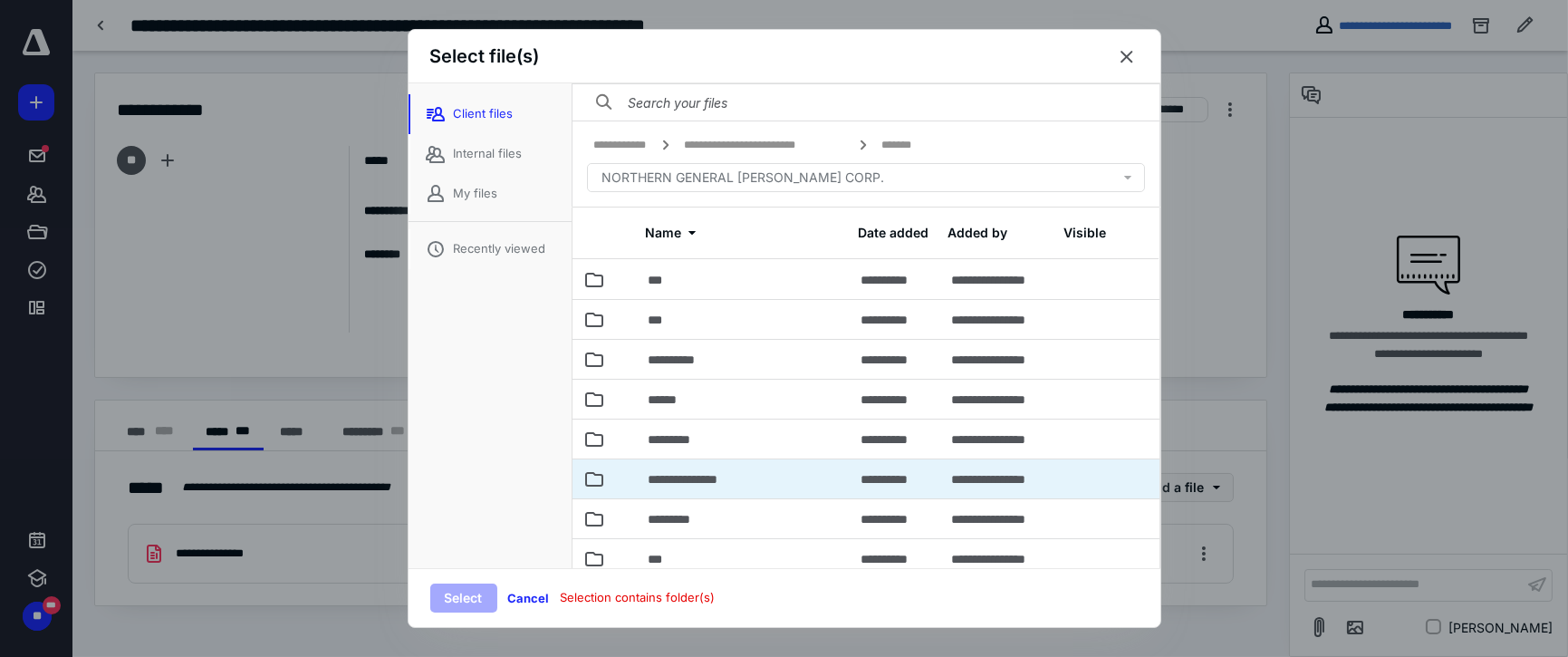 click on "**********" at bounding box center (744, 478) 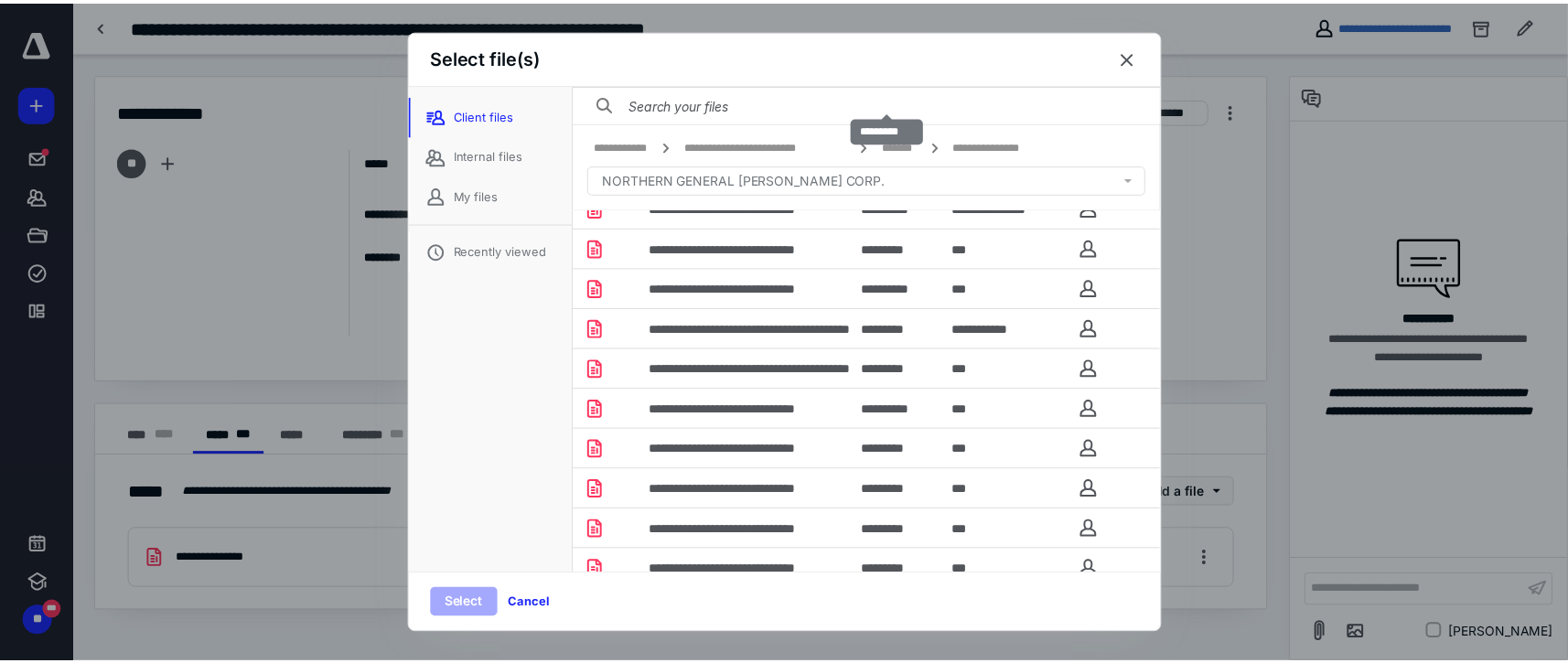 scroll, scrollTop: 305, scrollLeft: 0, axis: vertical 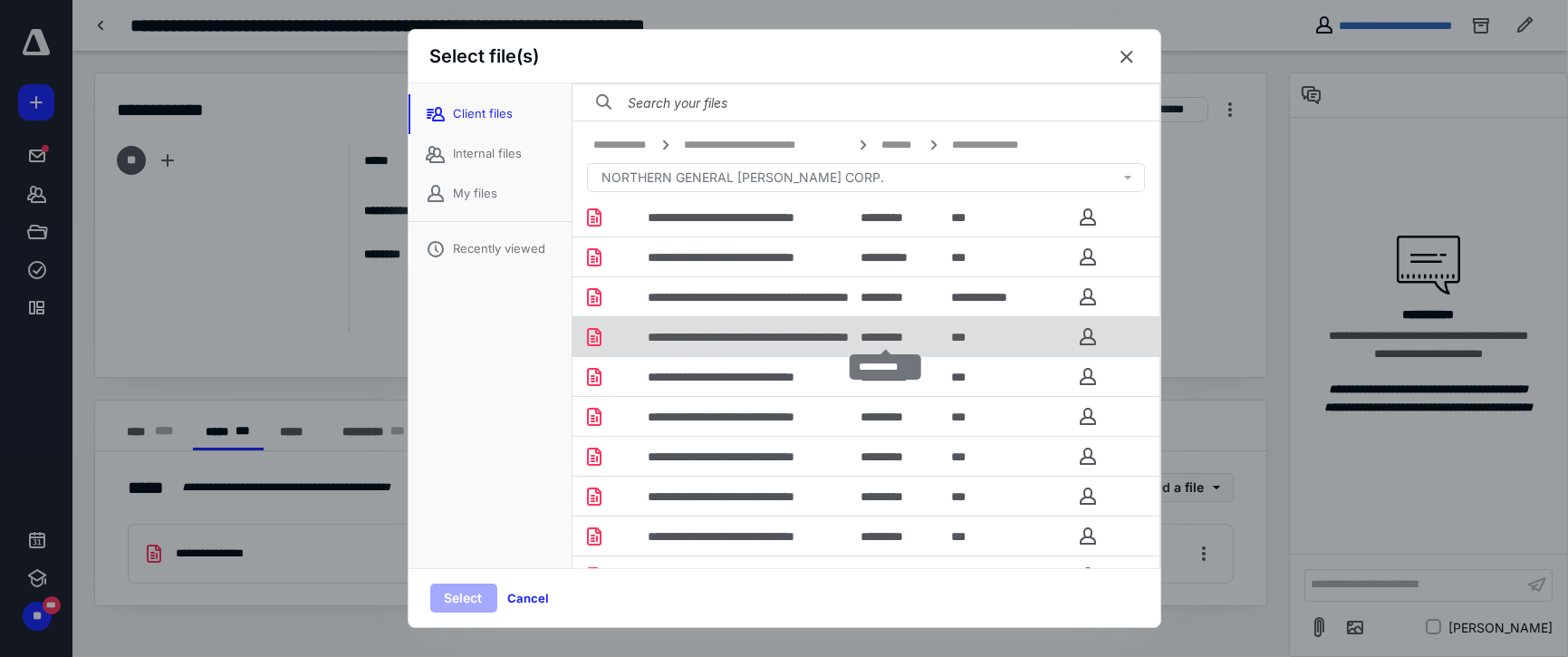 click on "*********" at bounding box center (890, 337) 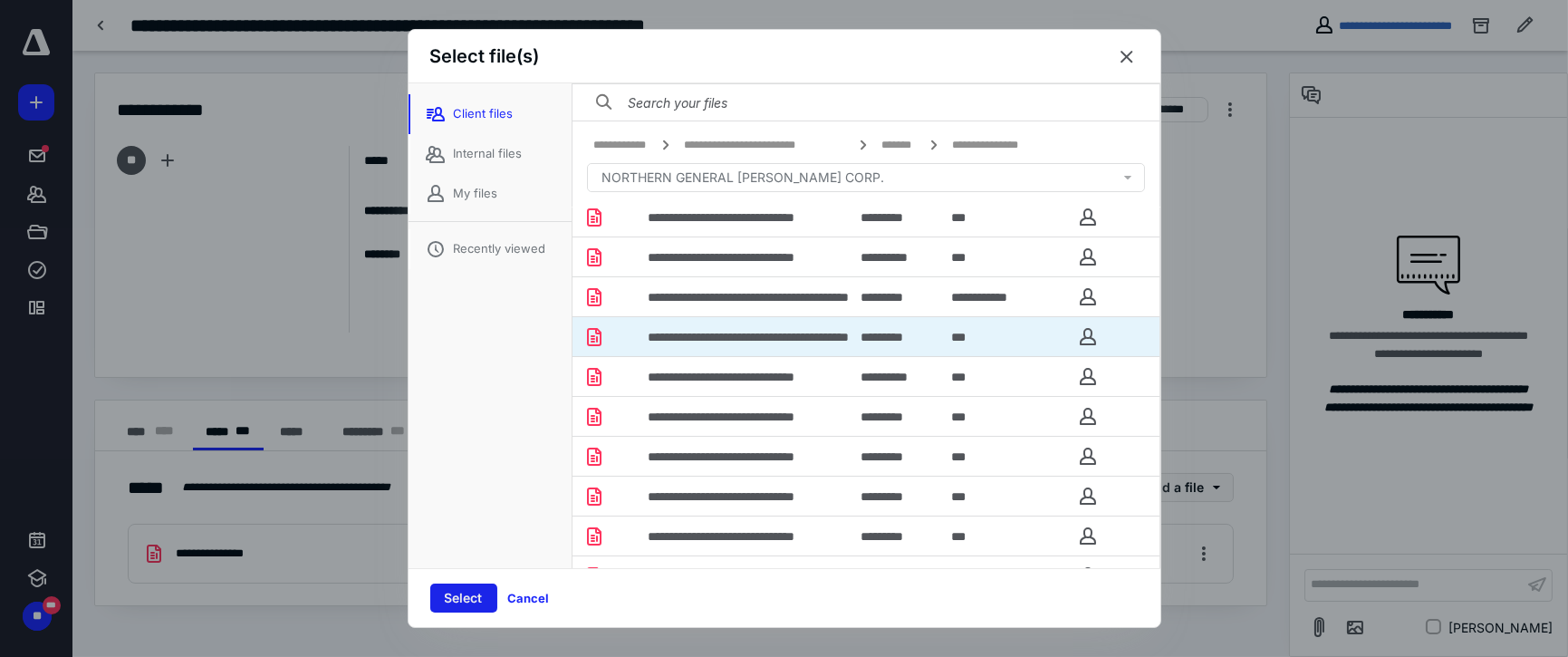 click on "Select" at bounding box center (464, 598) 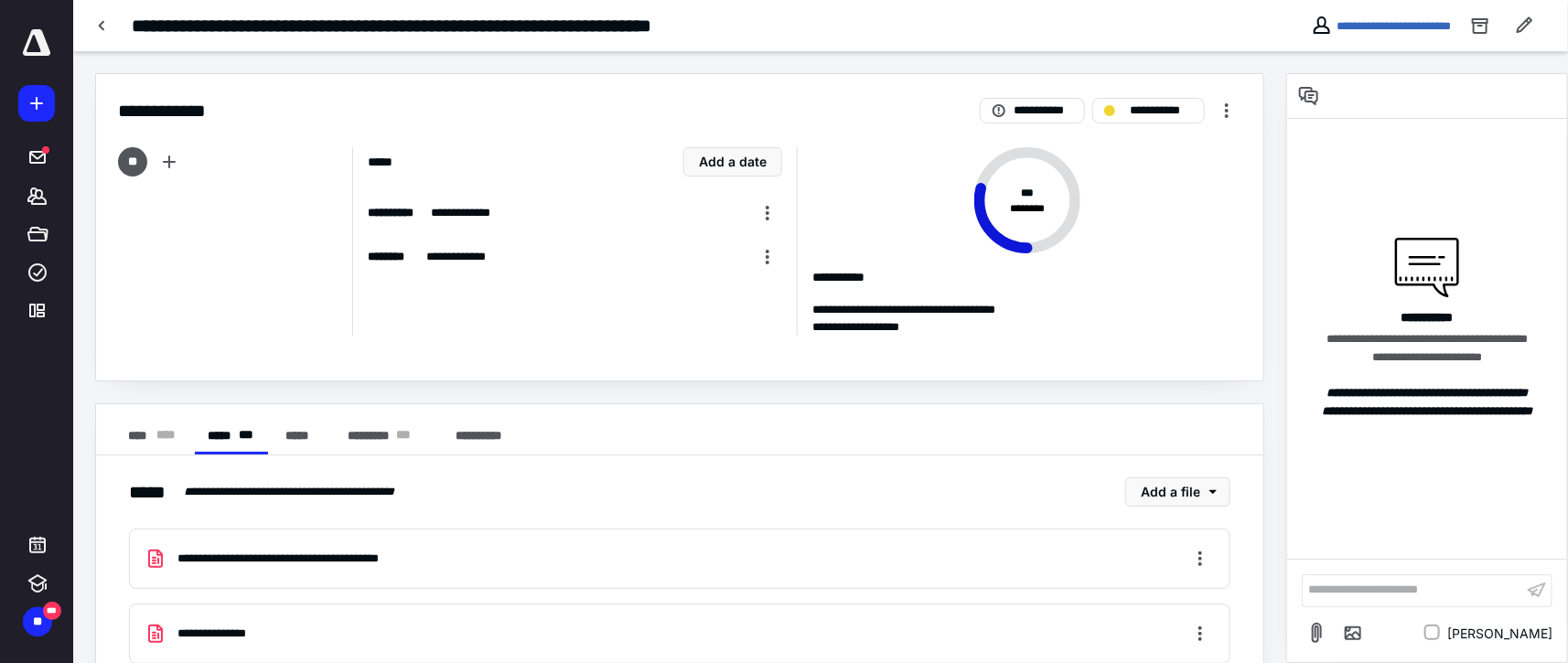 scroll, scrollTop: 46, scrollLeft: 0, axis: vertical 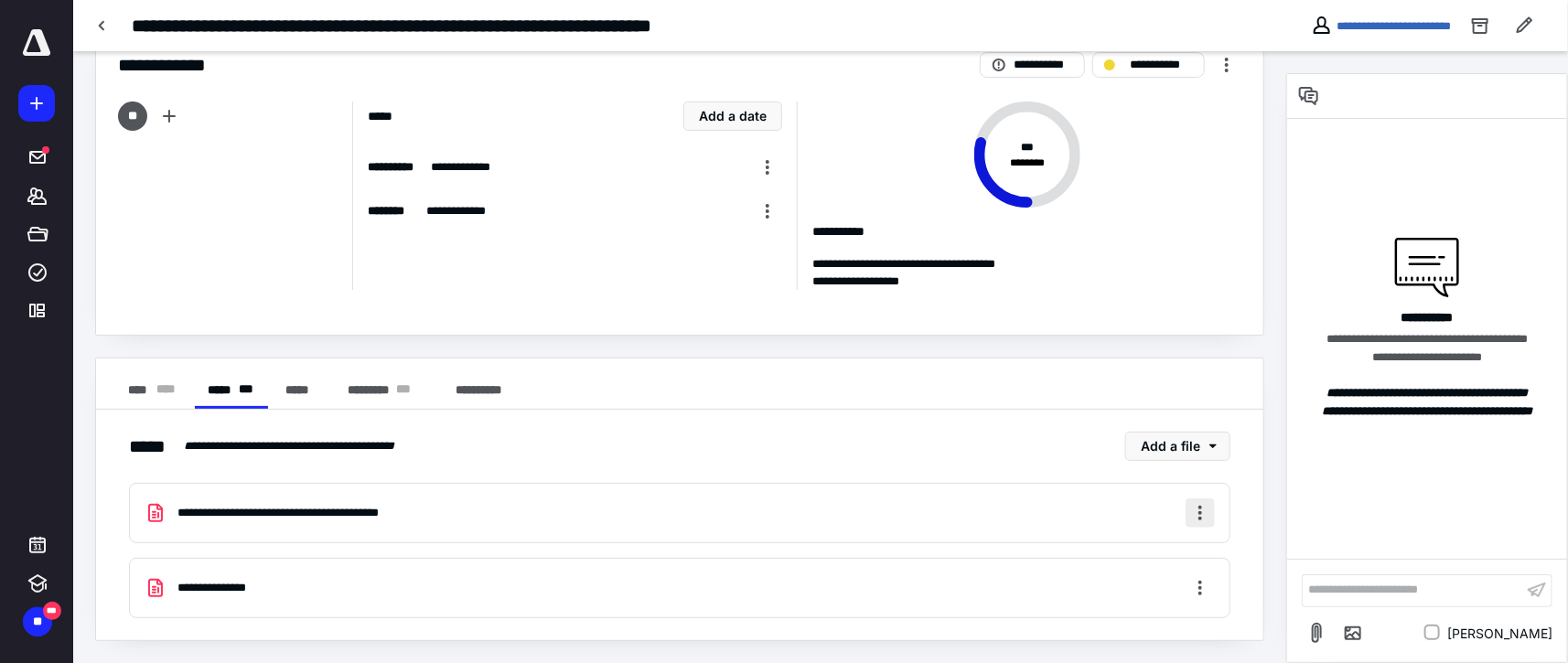click at bounding box center (1200, 513) 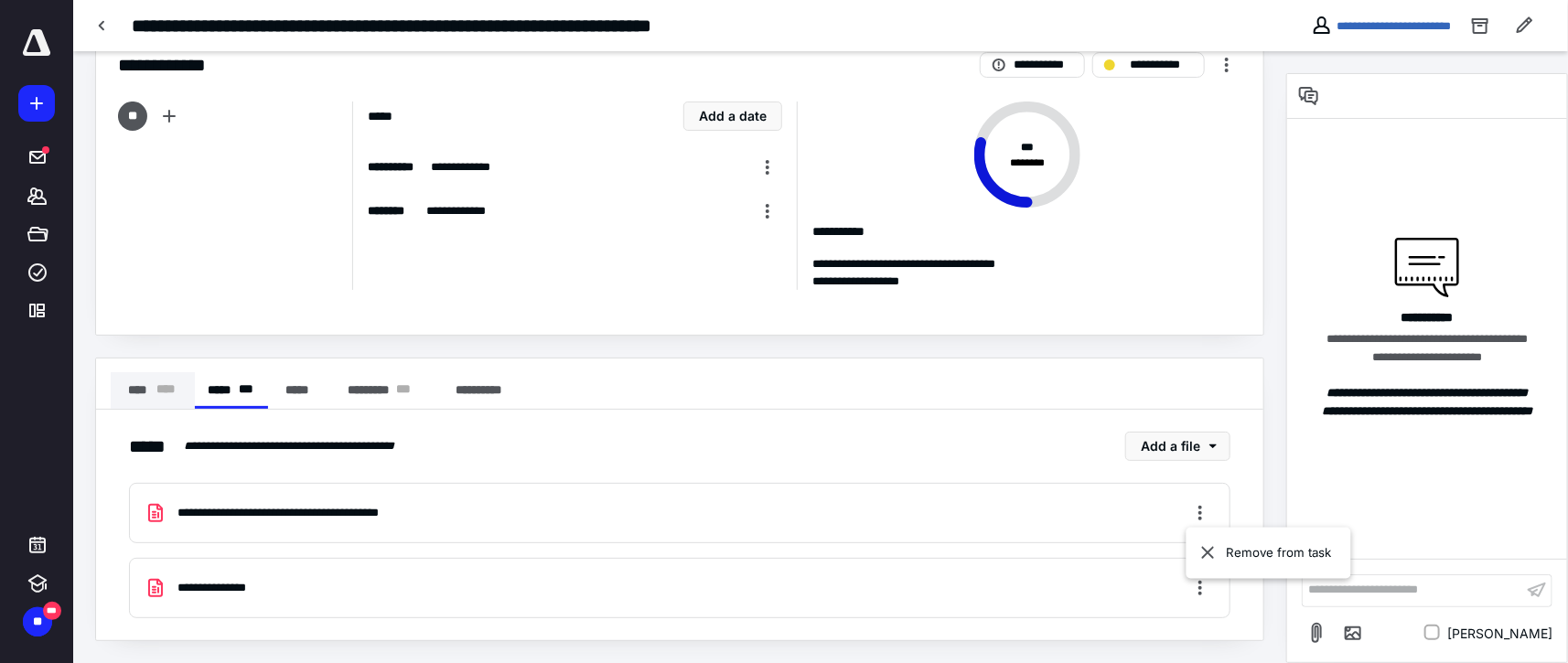 click on "**** * ** *" at bounding box center (153, 390) 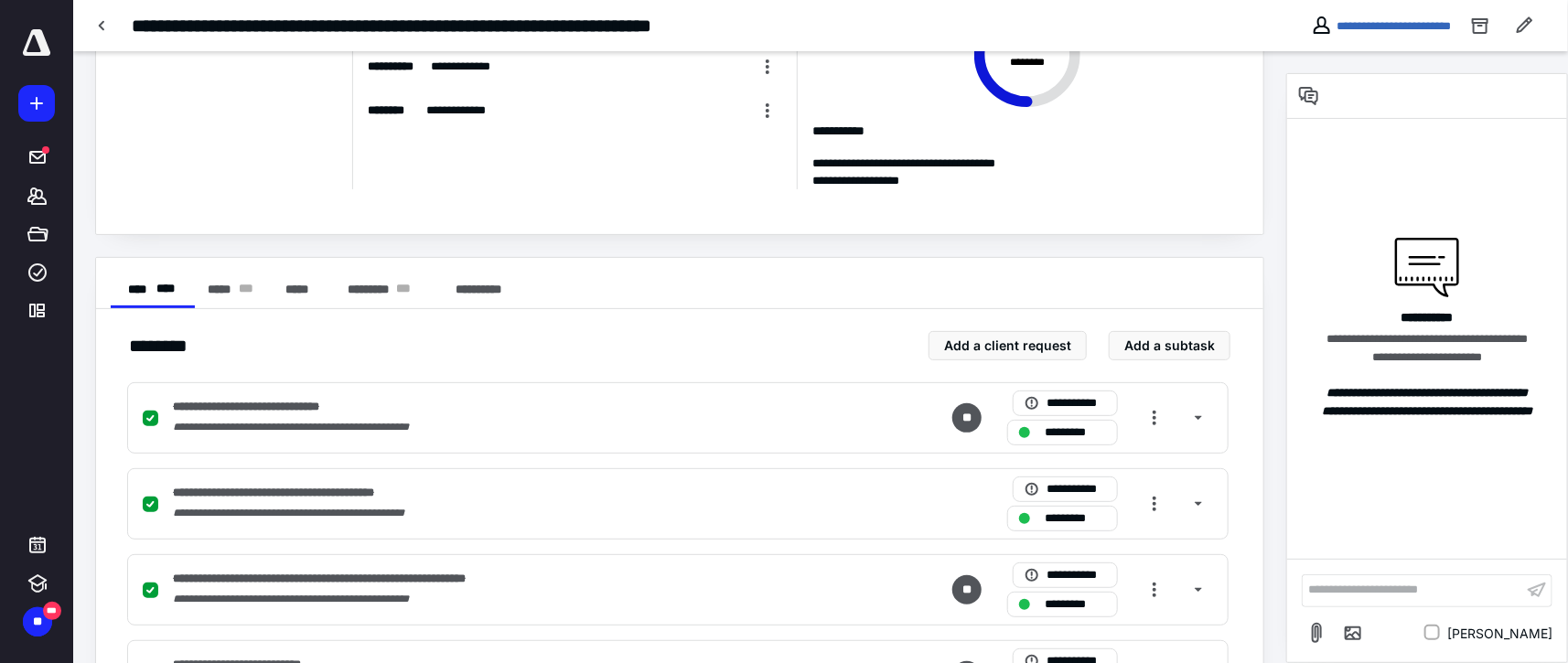 scroll, scrollTop: 553, scrollLeft: 0, axis: vertical 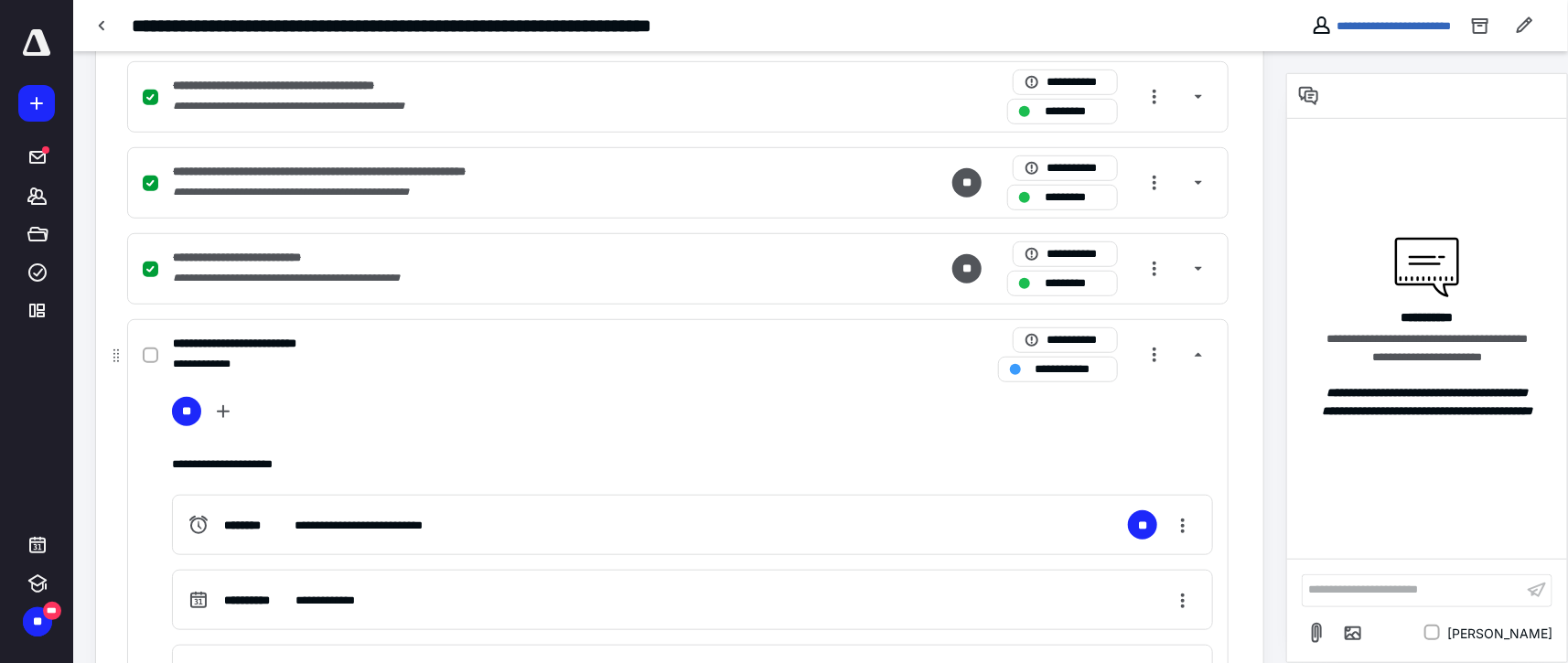 click at bounding box center (150, 356) 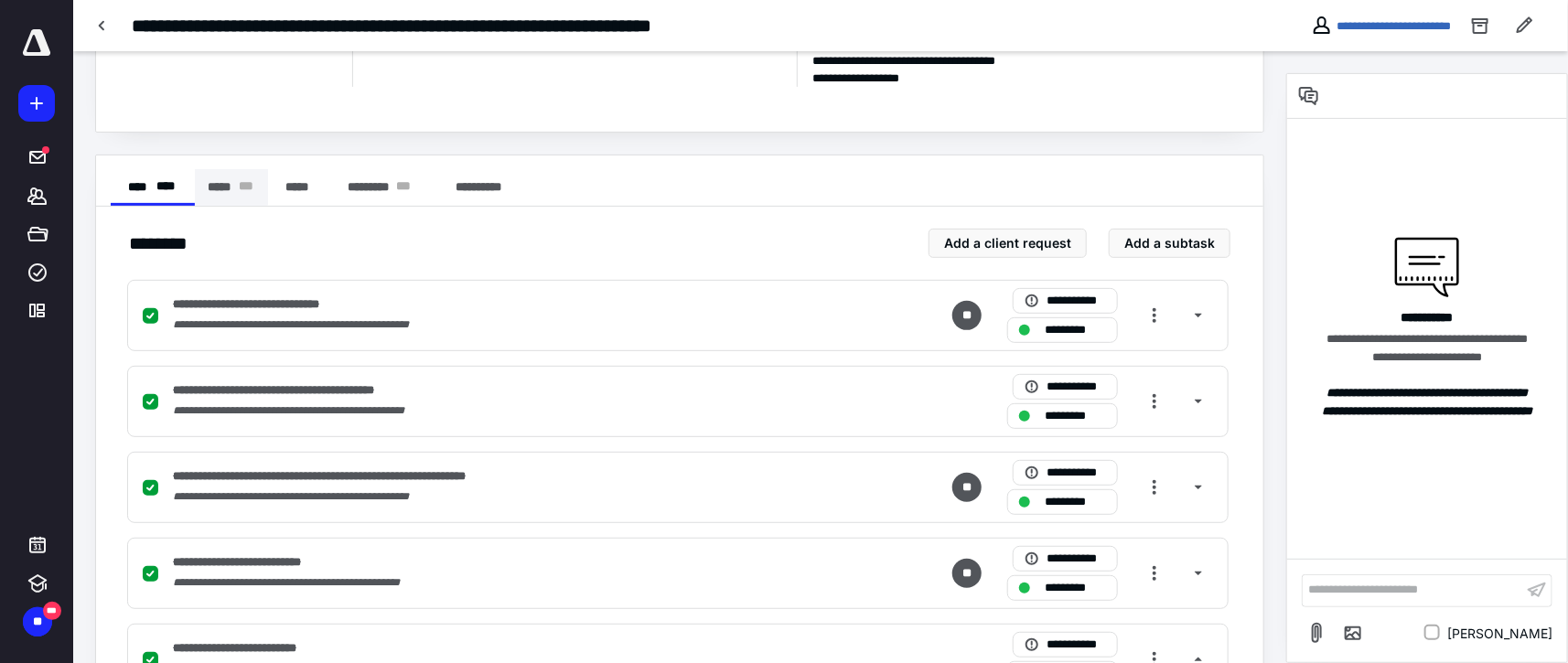 click on "***** * * *" at bounding box center [231, 187] 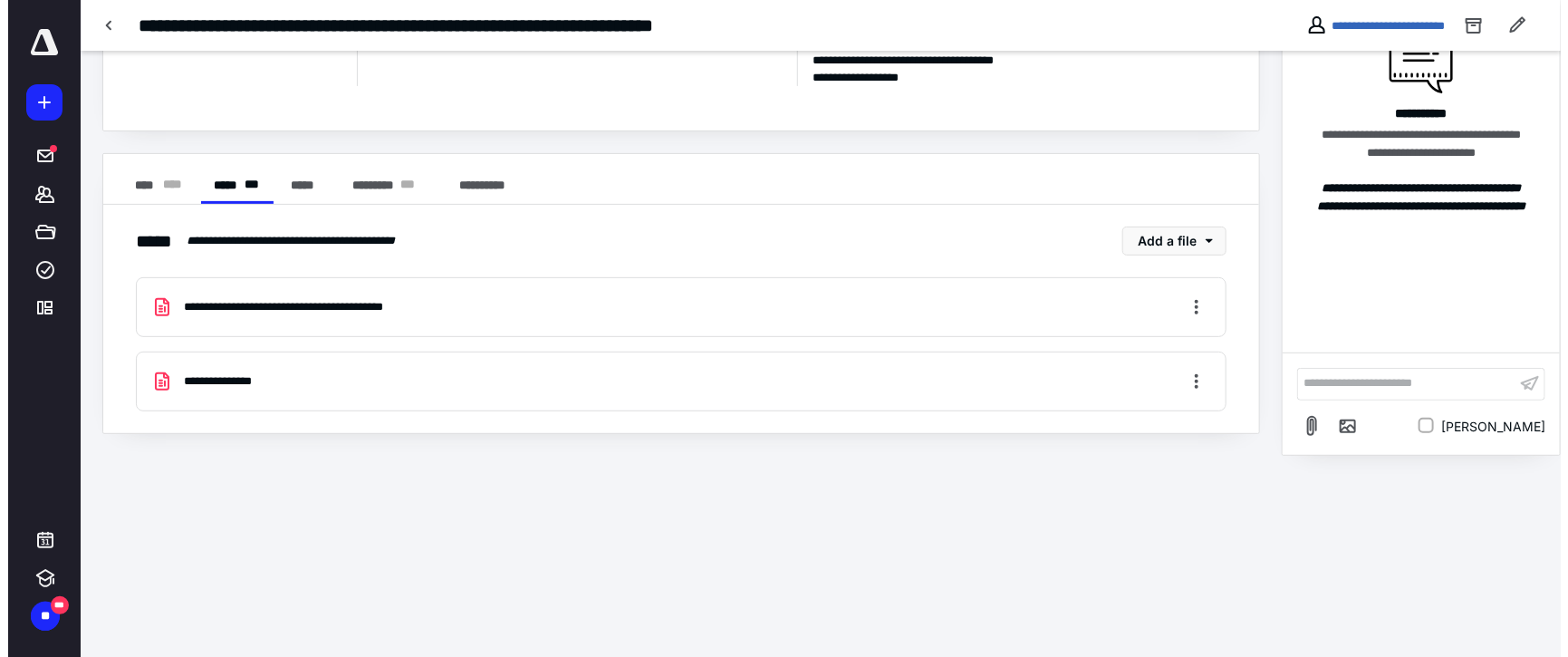 scroll, scrollTop: 45, scrollLeft: 0, axis: vertical 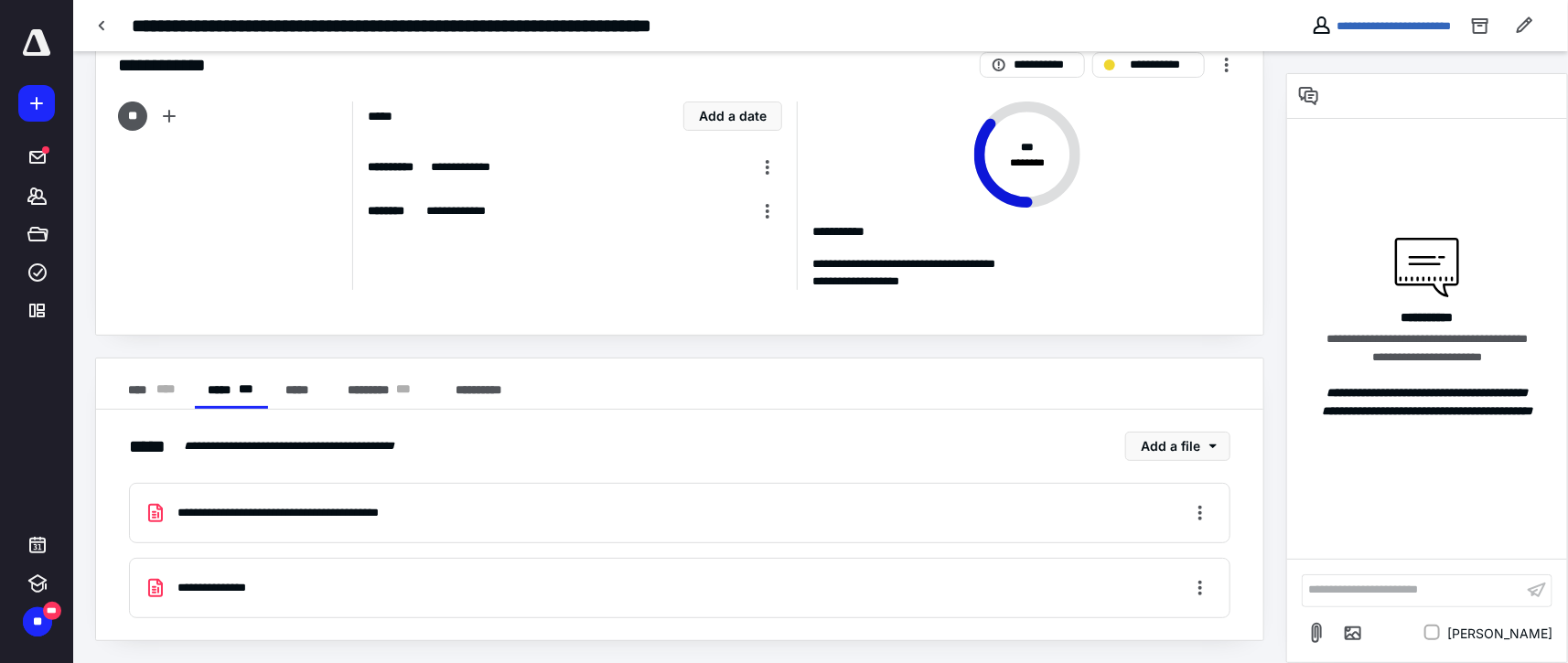 click on "**********" at bounding box center [309, 512] 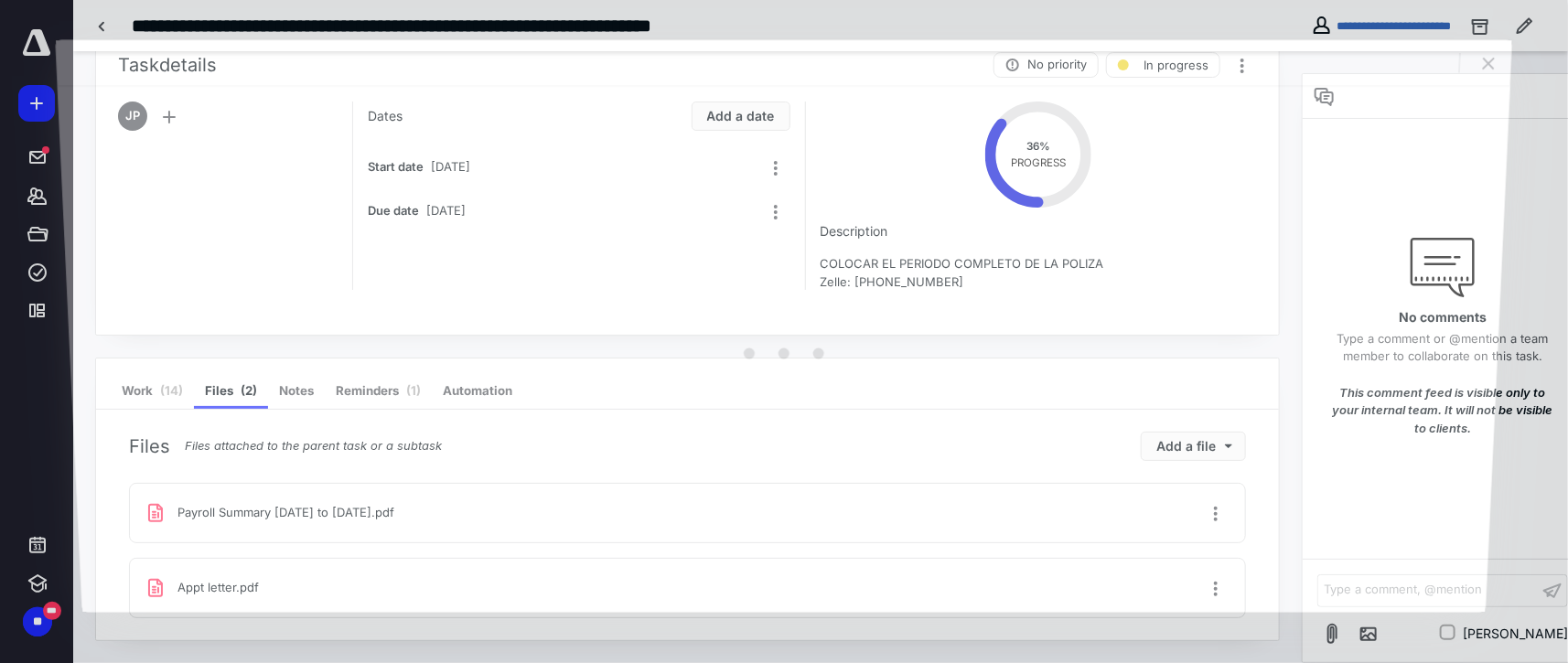 click at bounding box center (783, 348) 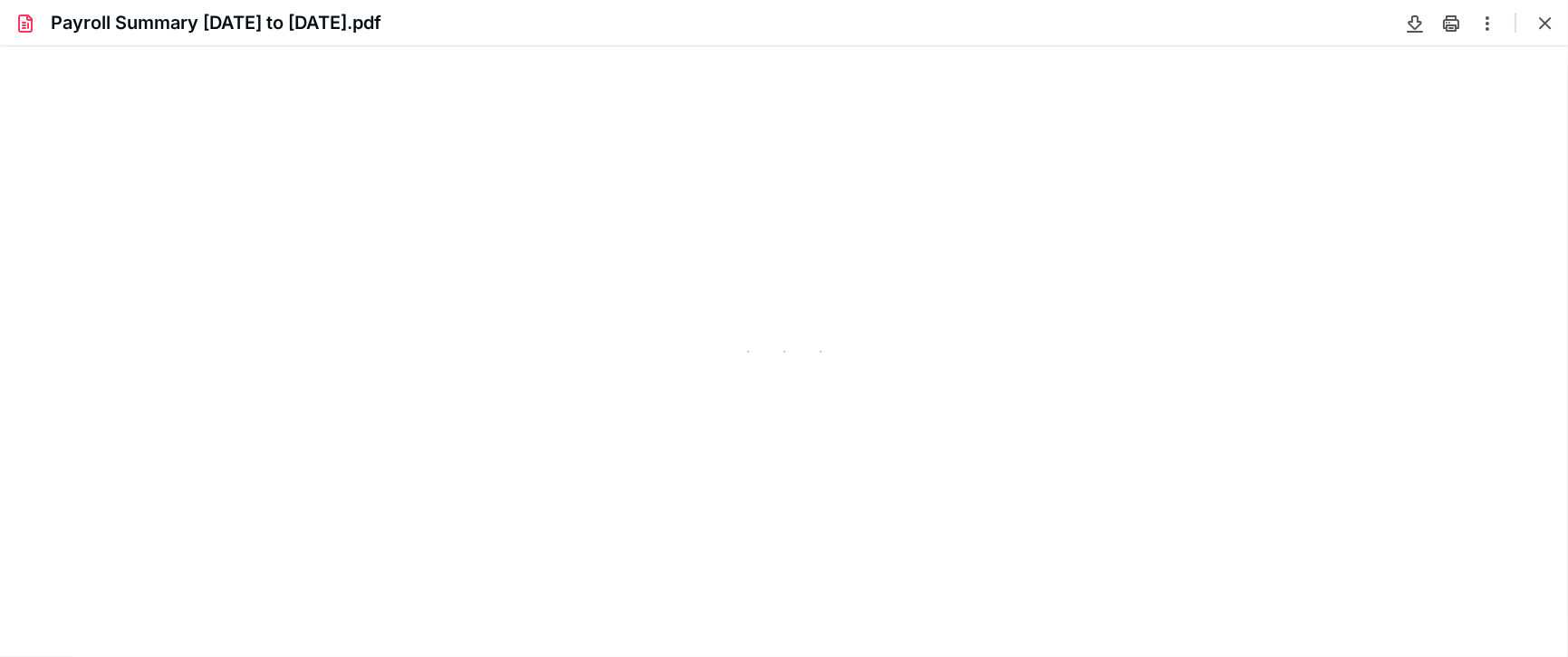 scroll, scrollTop: 0, scrollLeft: 0, axis: both 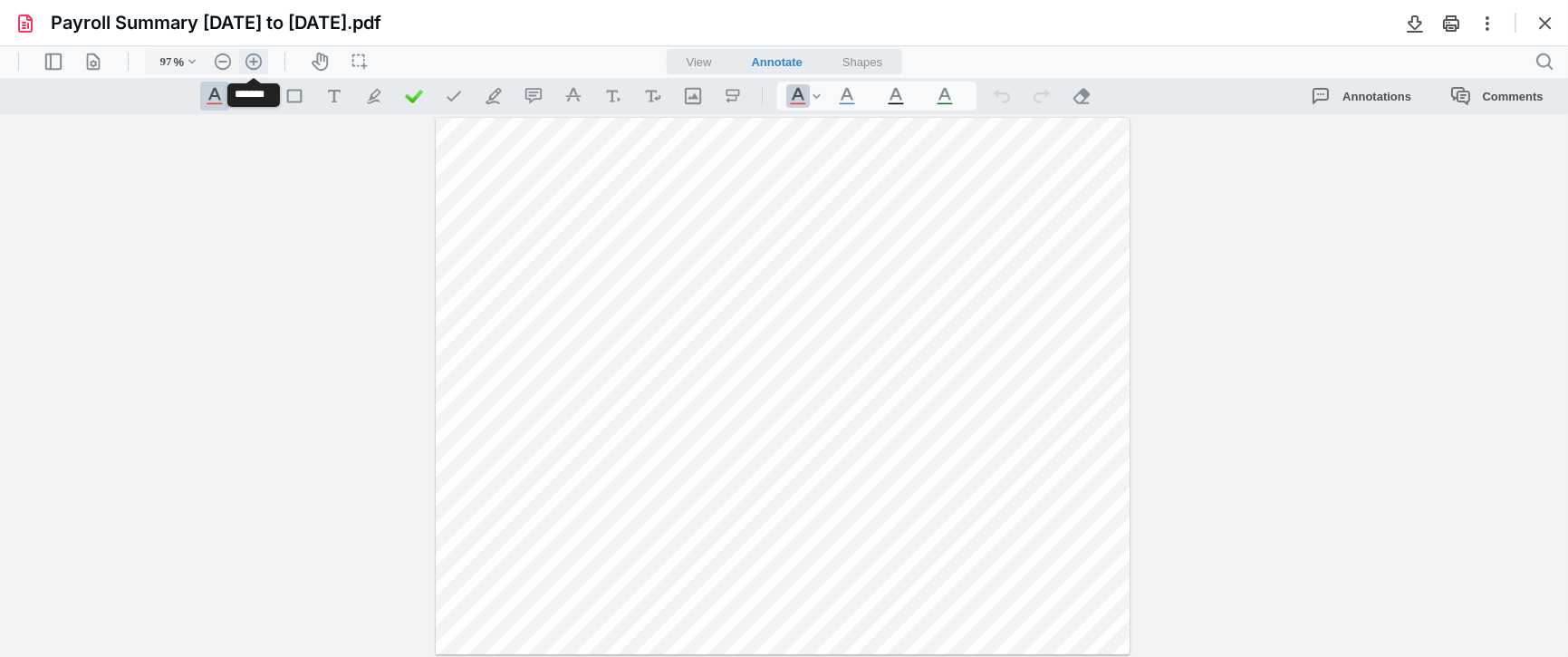 click on ".cls-1{fill:#abb0c4;} icon - header - zoom - in - line" at bounding box center (254, 62) 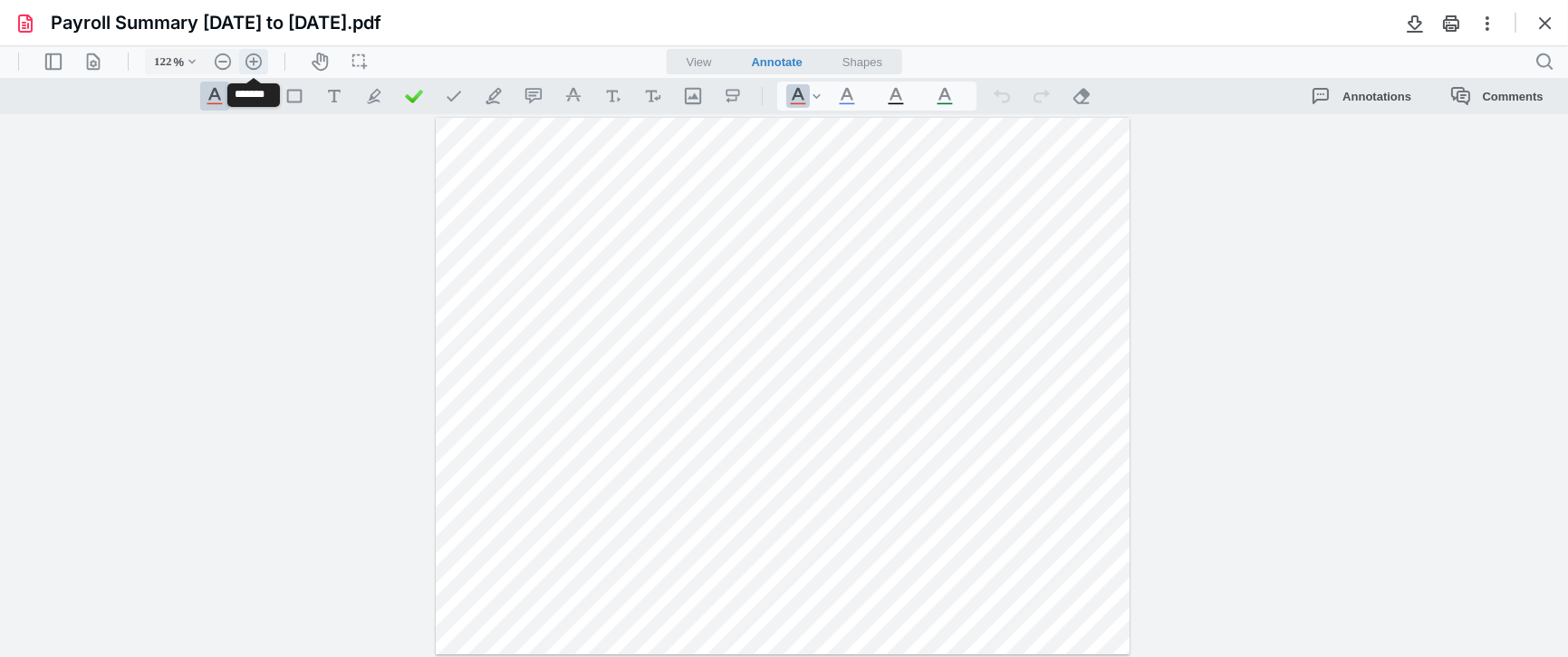click on ".cls-1{fill:#abb0c4;} icon - header - zoom - in - line" at bounding box center [254, 62] 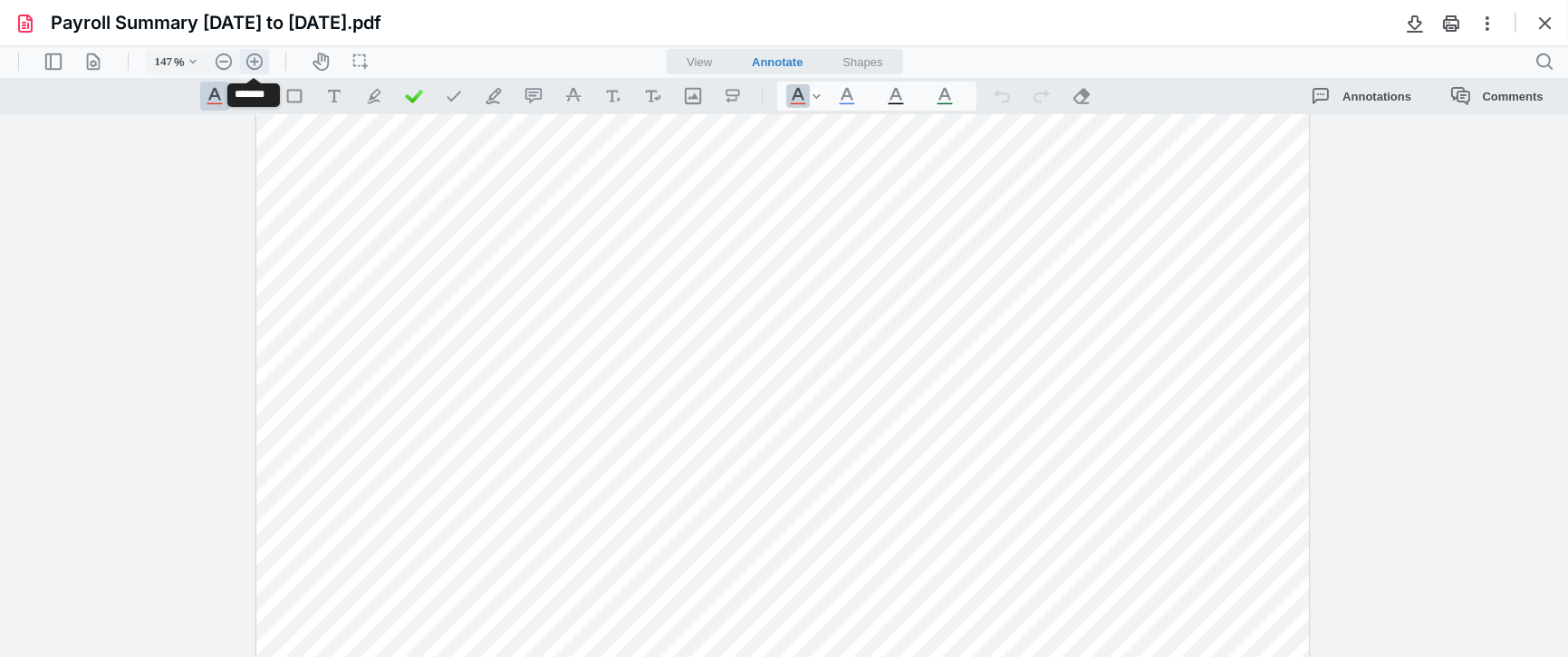 click on ".cls-1{fill:#abb0c4;} icon - header - zoom - in - line" at bounding box center (255, 62) 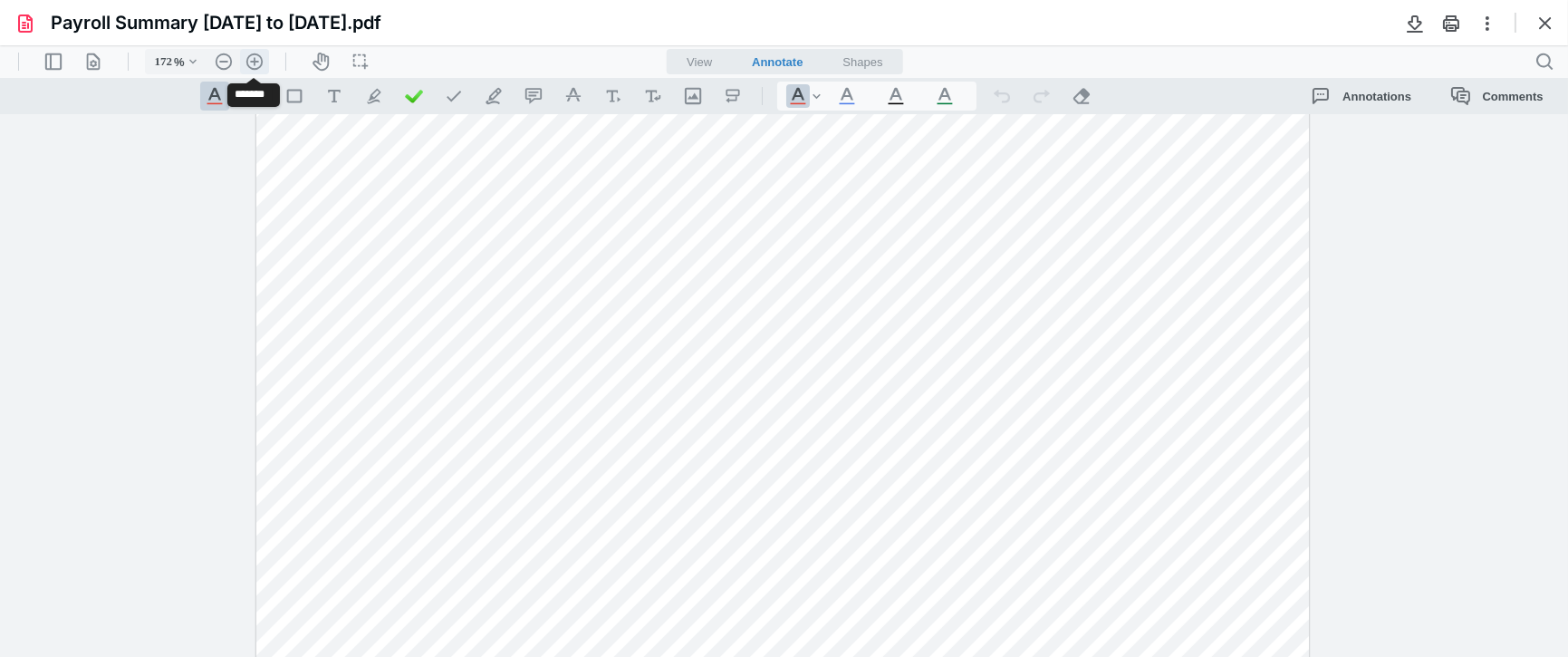 scroll, scrollTop: 184, scrollLeft: 0, axis: vertical 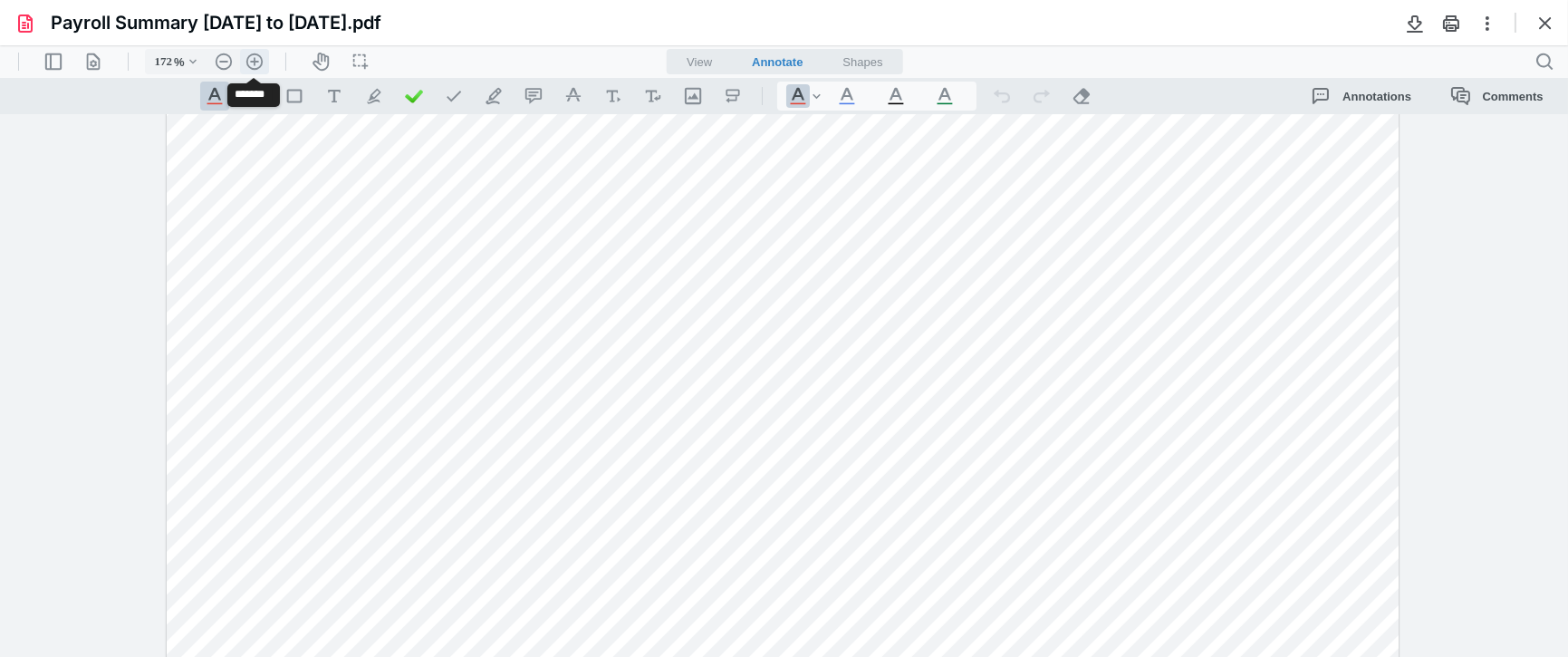 click on ".cls-1{fill:#abb0c4;} icon - header - zoom - in - line" at bounding box center (255, 62) 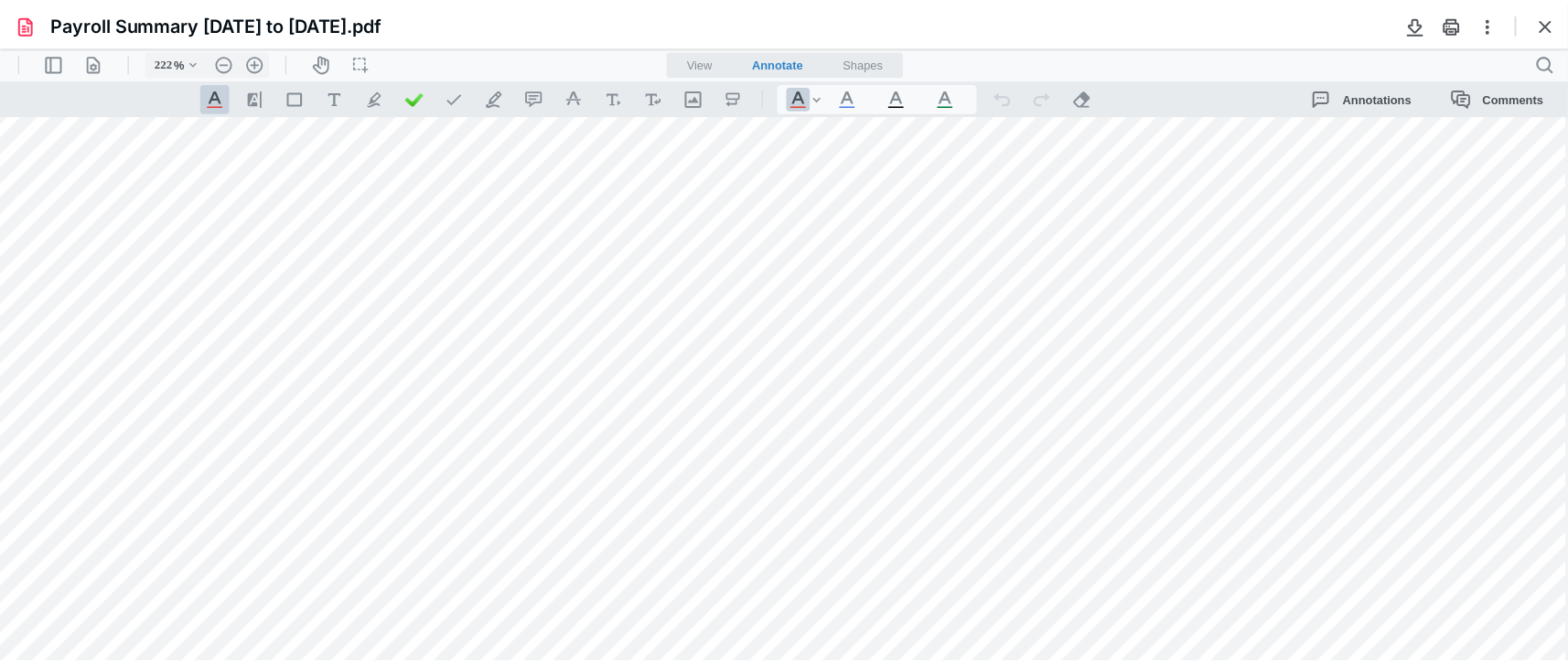 scroll, scrollTop: 0, scrollLeft: 25, axis: horizontal 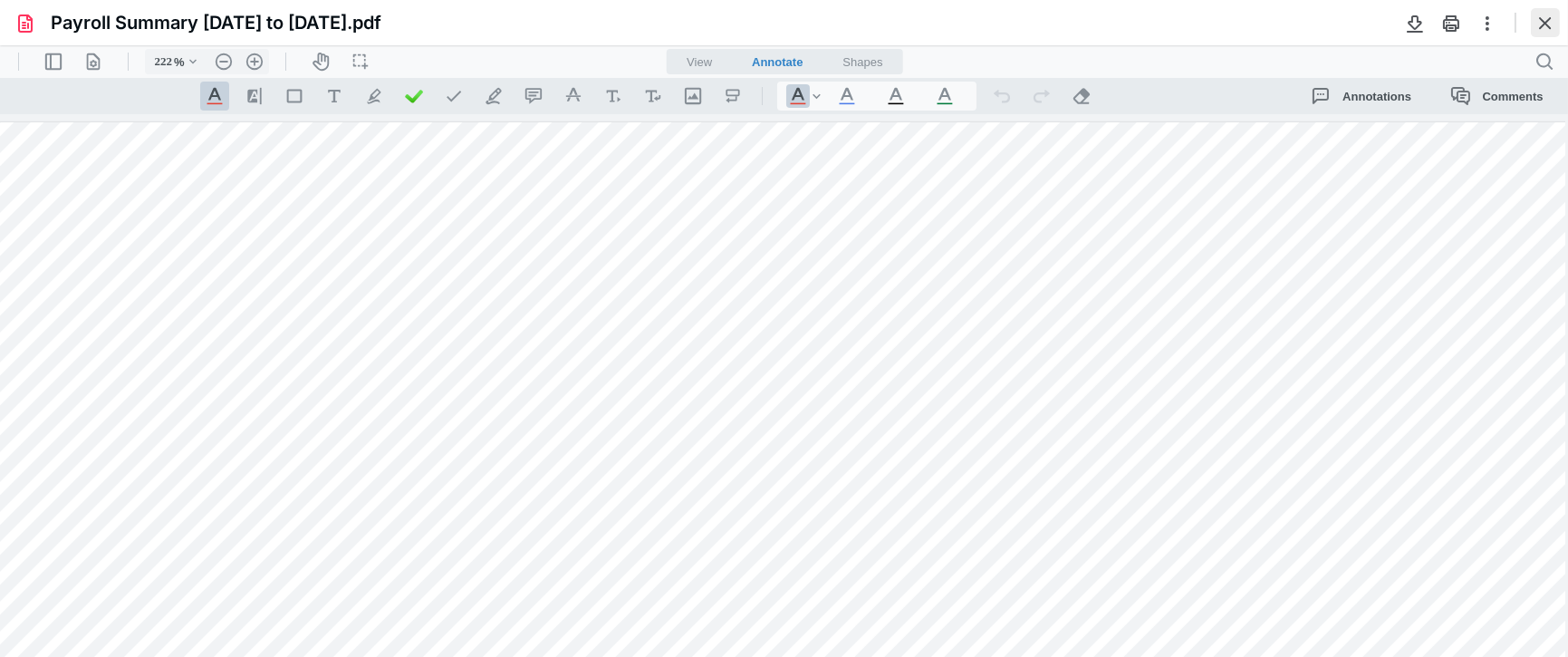 click at bounding box center [1545, 23] 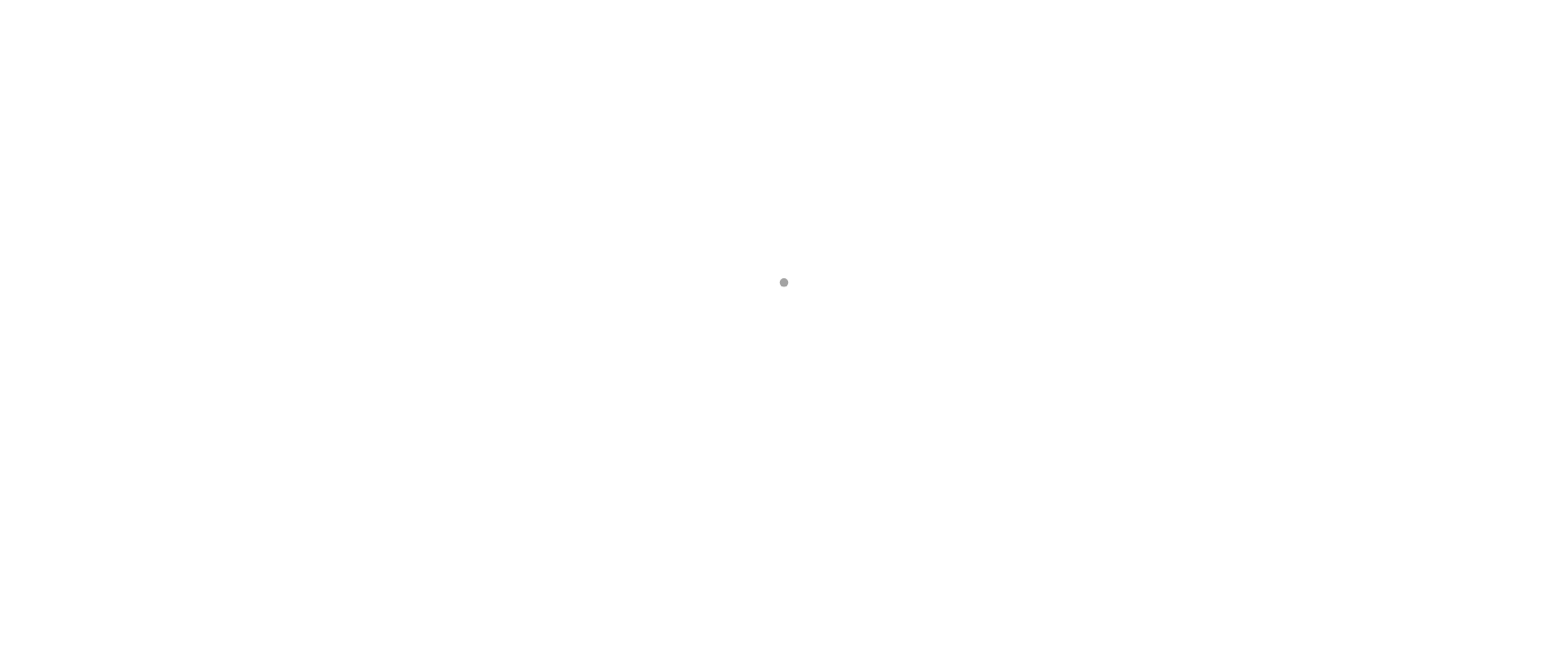 scroll, scrollTop: 0, scrollLeft: 0, axis: both 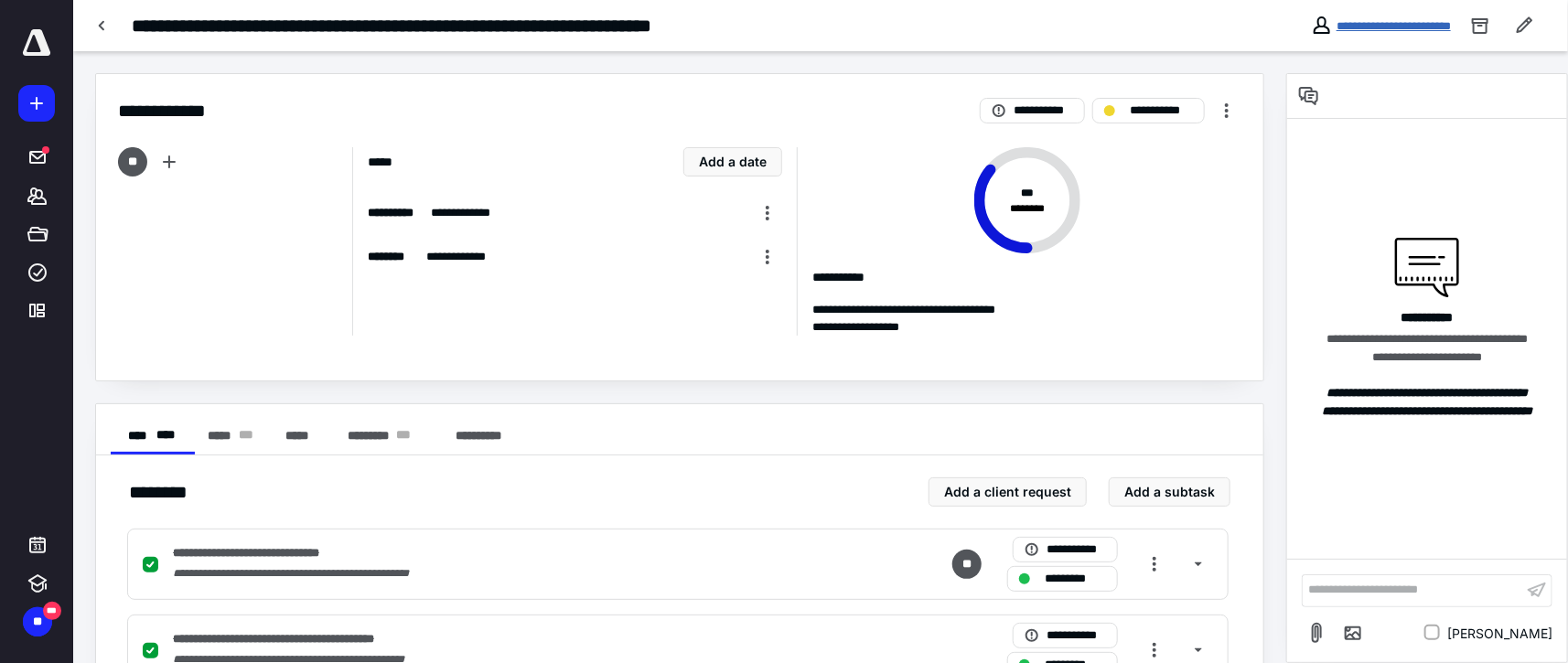 click on "**********" at bounding box center (1393, 26) 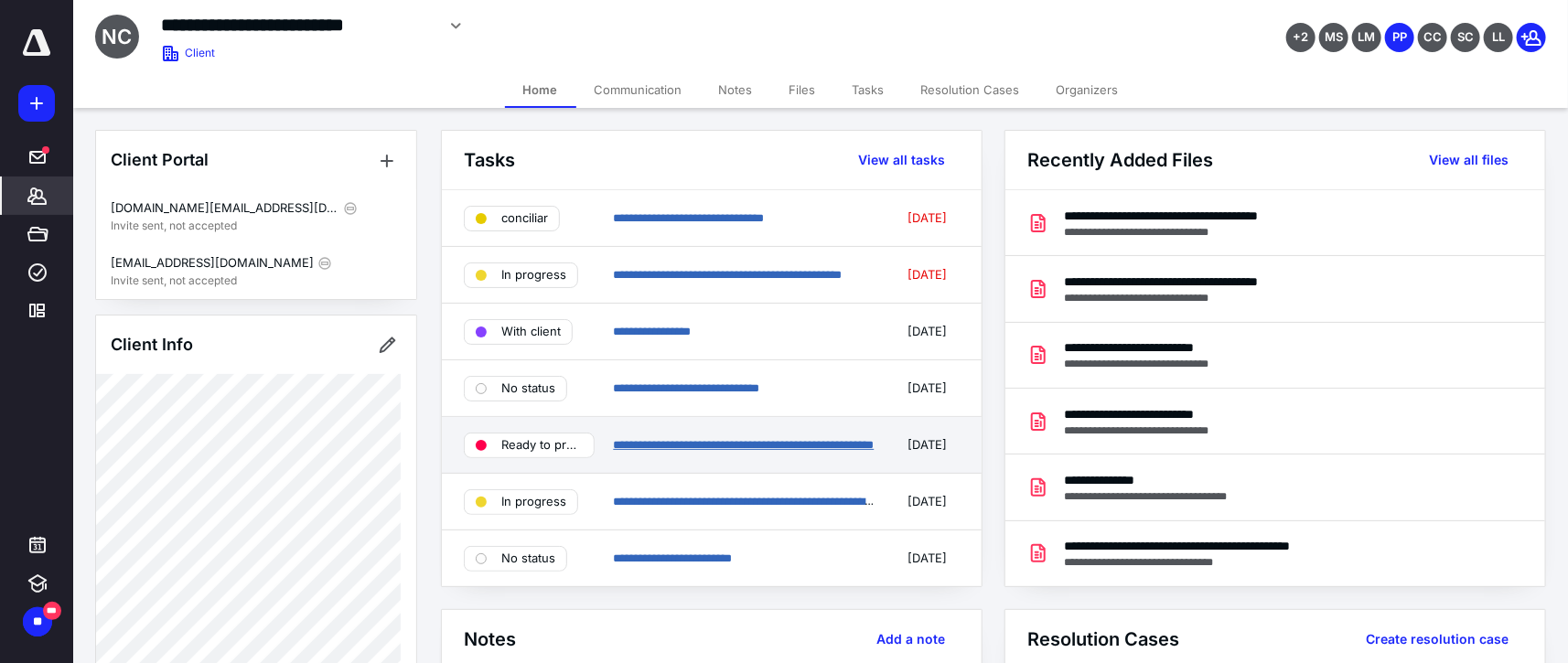 click on "**********" at bounding box center [743, 444] 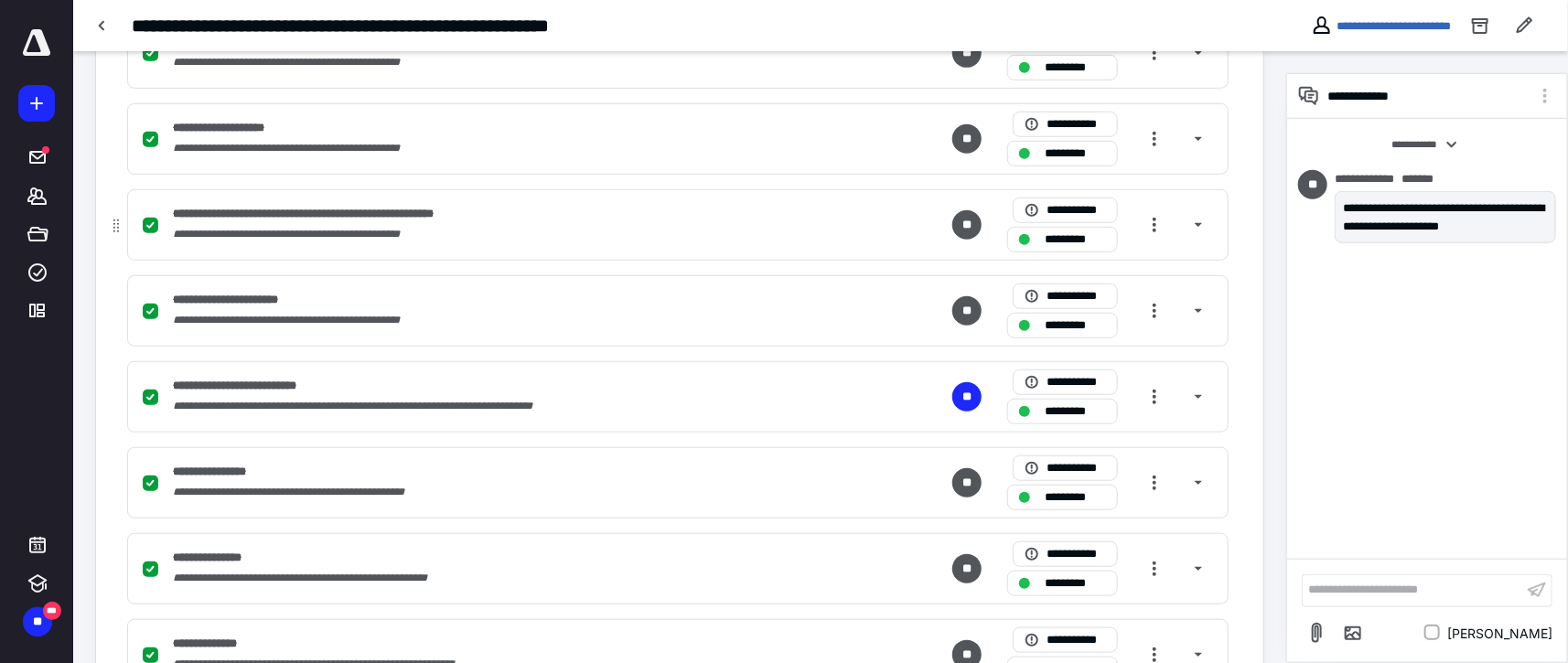 scroll, scrollTop: 609, scrollLeft: 0, axis: vertical 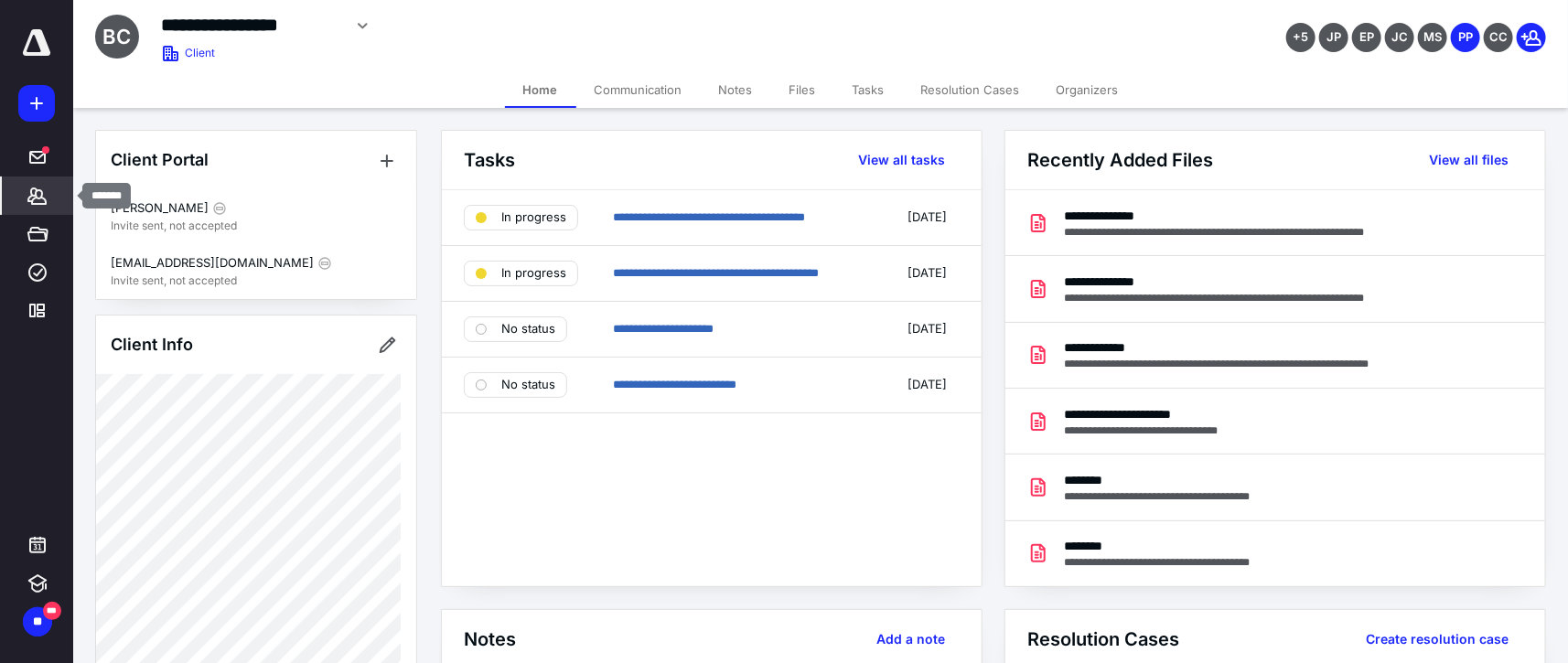 click 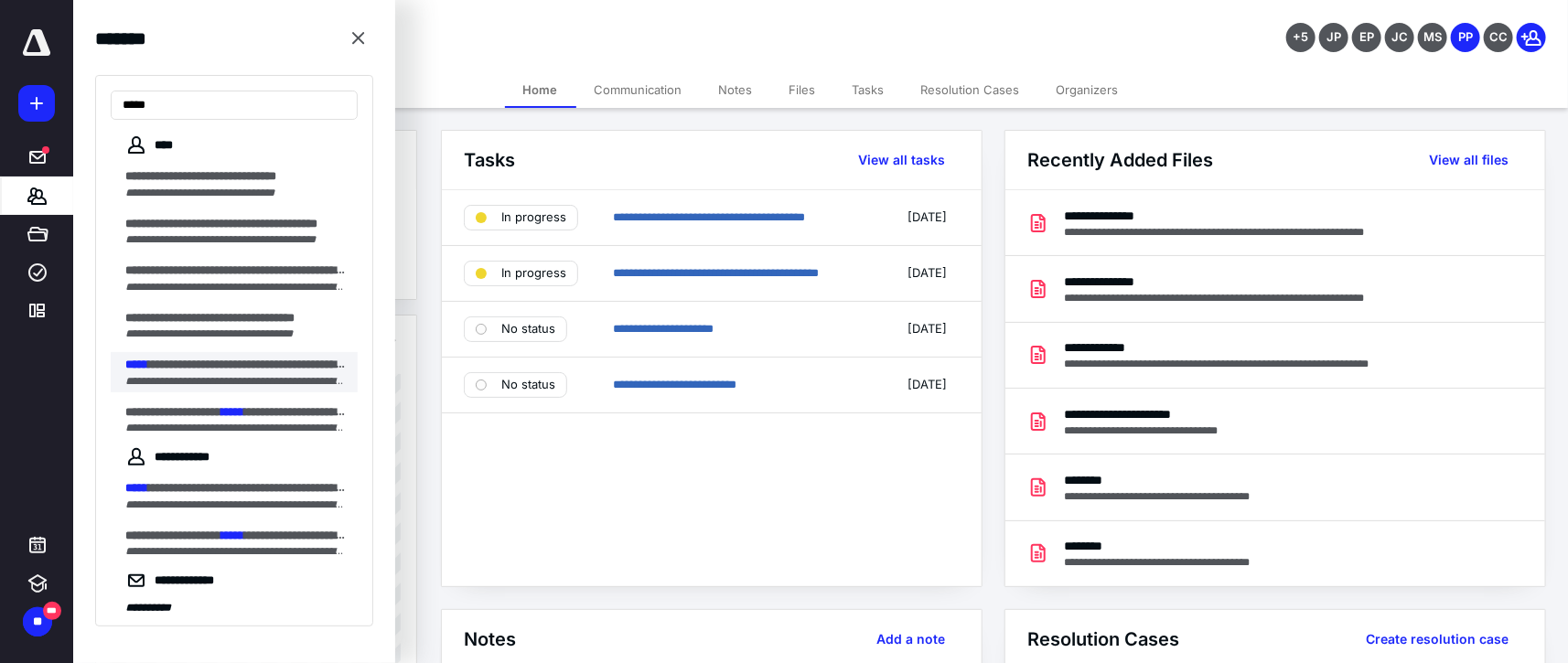 type on "*****" 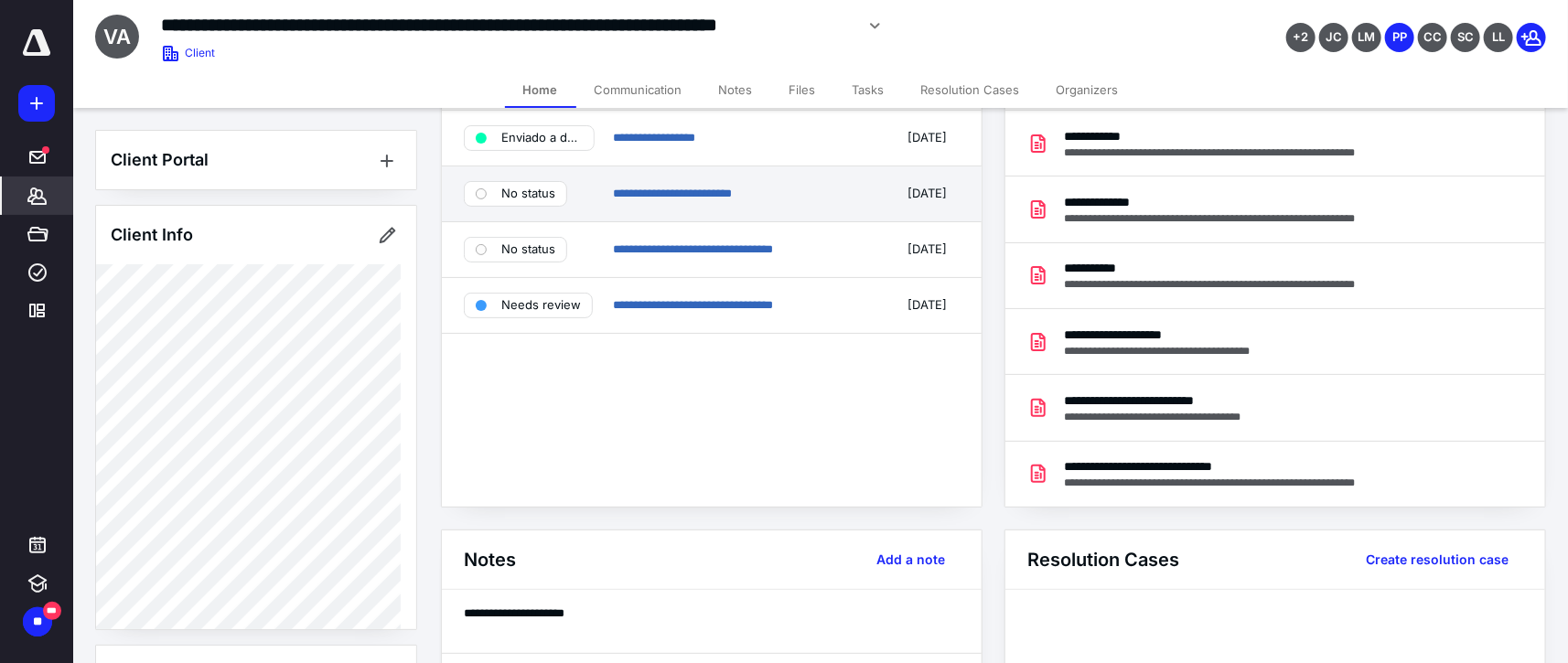 scroll, scrollTop: 203, scrollLeft: 0, axis: vertical 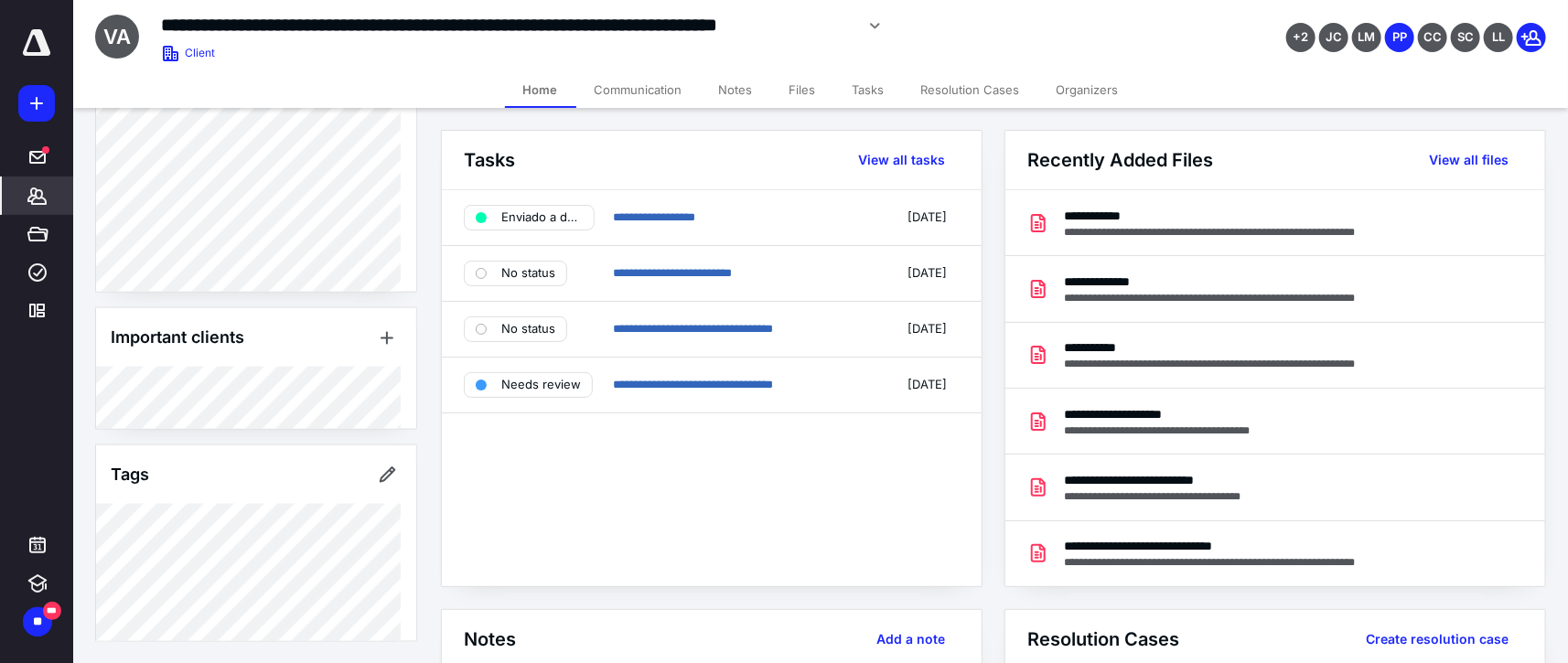 click on "Files" at bounding box center (802, 90) 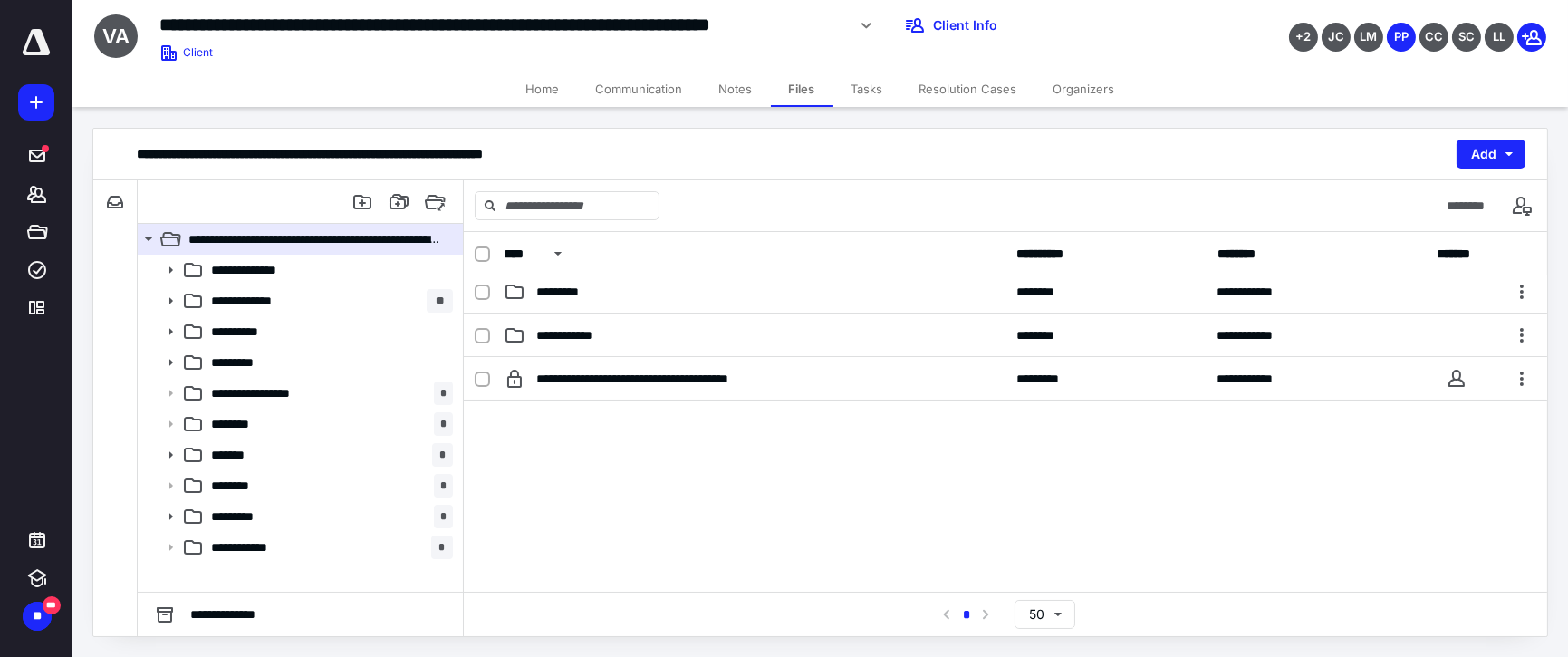 scroll, scrollTop: 391, scrollLeft: 0, axis: vertical 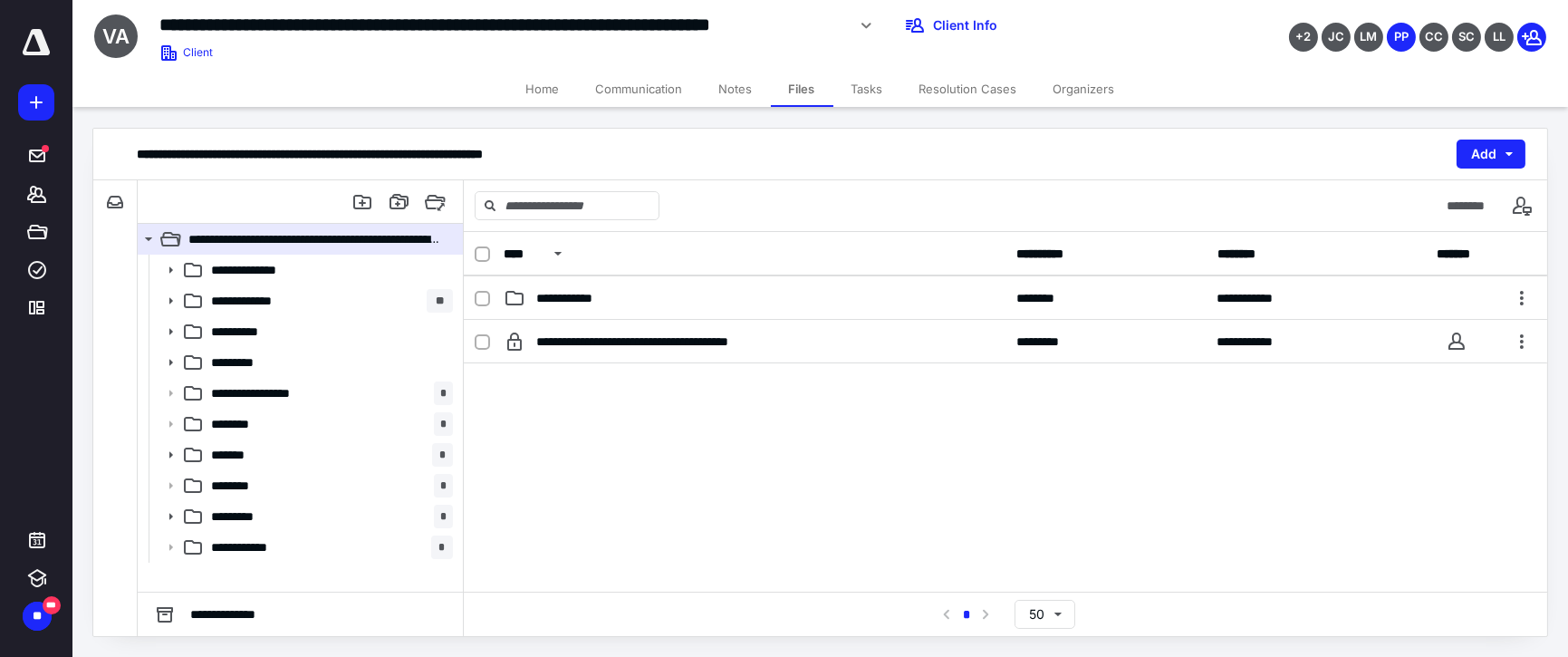 drag, startPoint x: 649, startPoint y: 347, endPoint x: 645, endPoint y: 366, distance: 19.416488 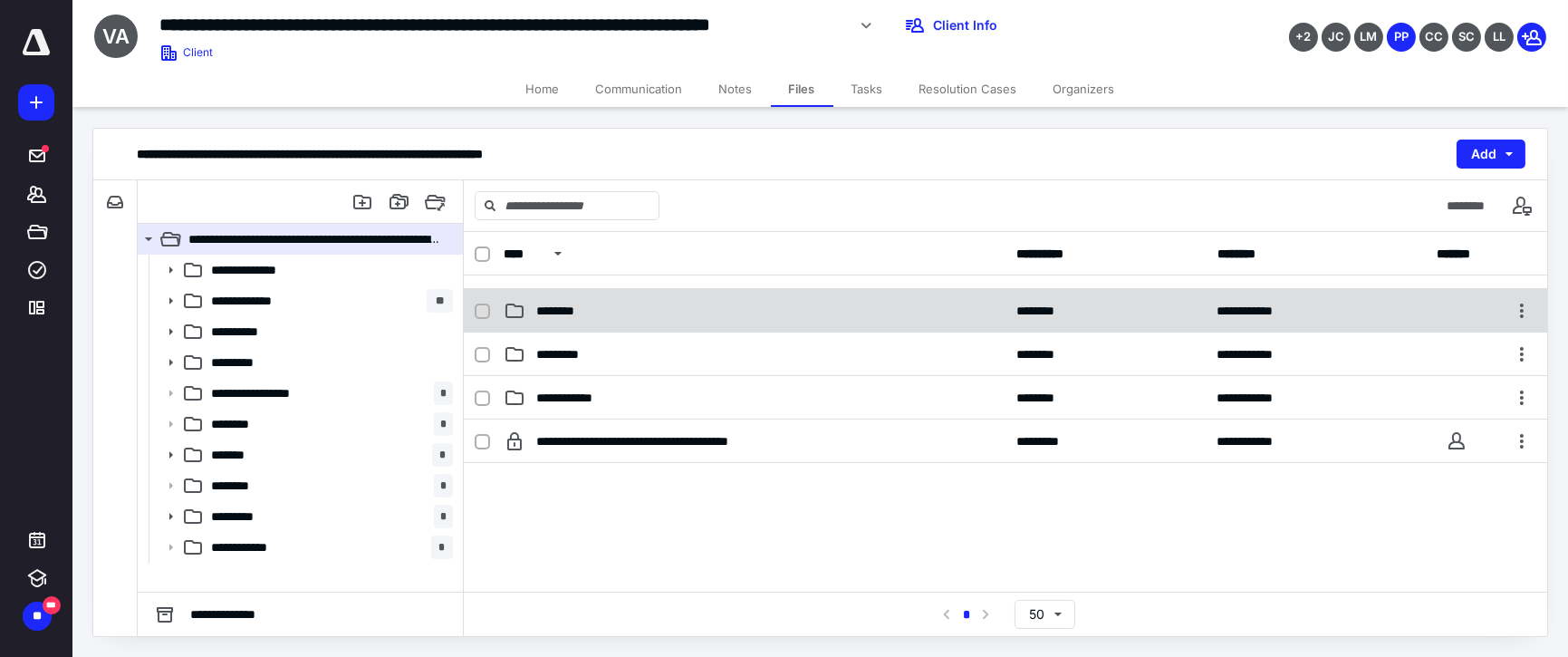 scroll, scrollTop: 190, scrollLeft: 0, axis: vertical 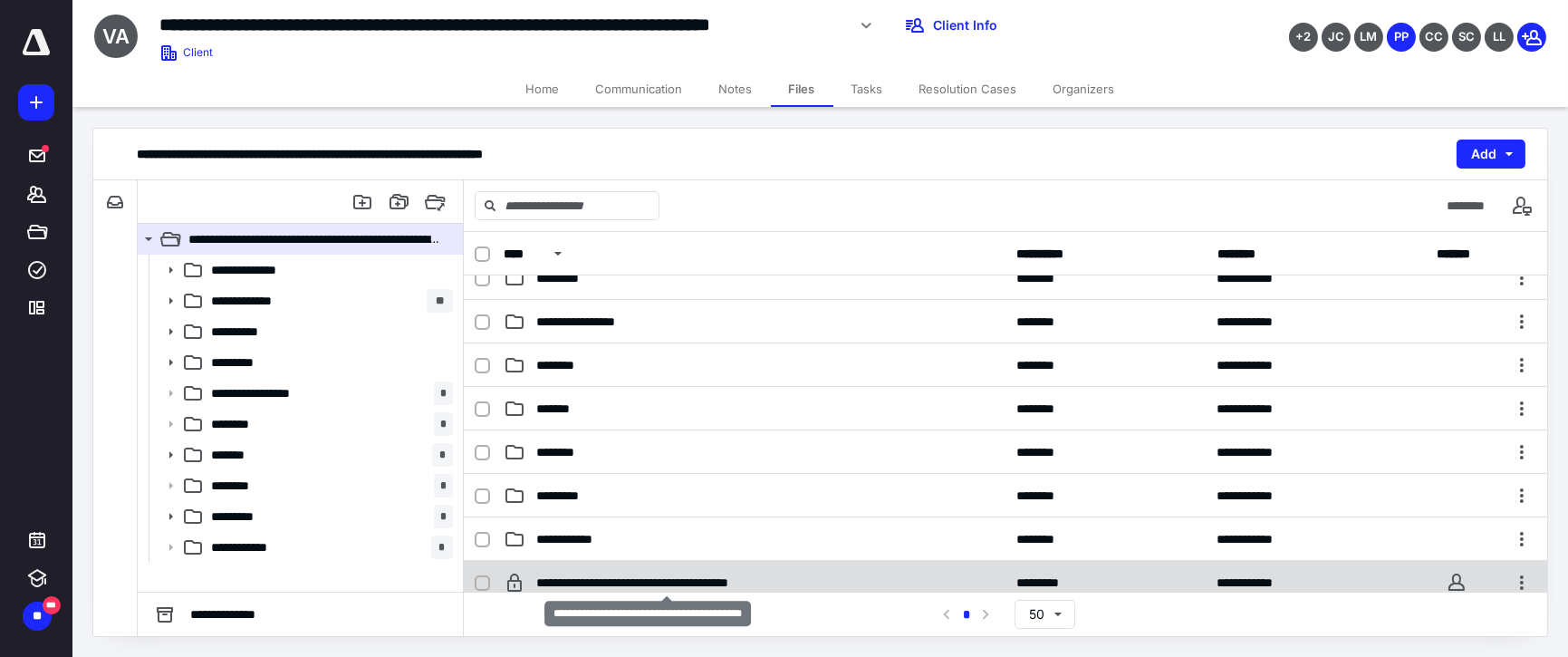 drag, startPoint x: 582, startPoint y: 584, endPoint x: 621, endPoint y: 584, distance: 39 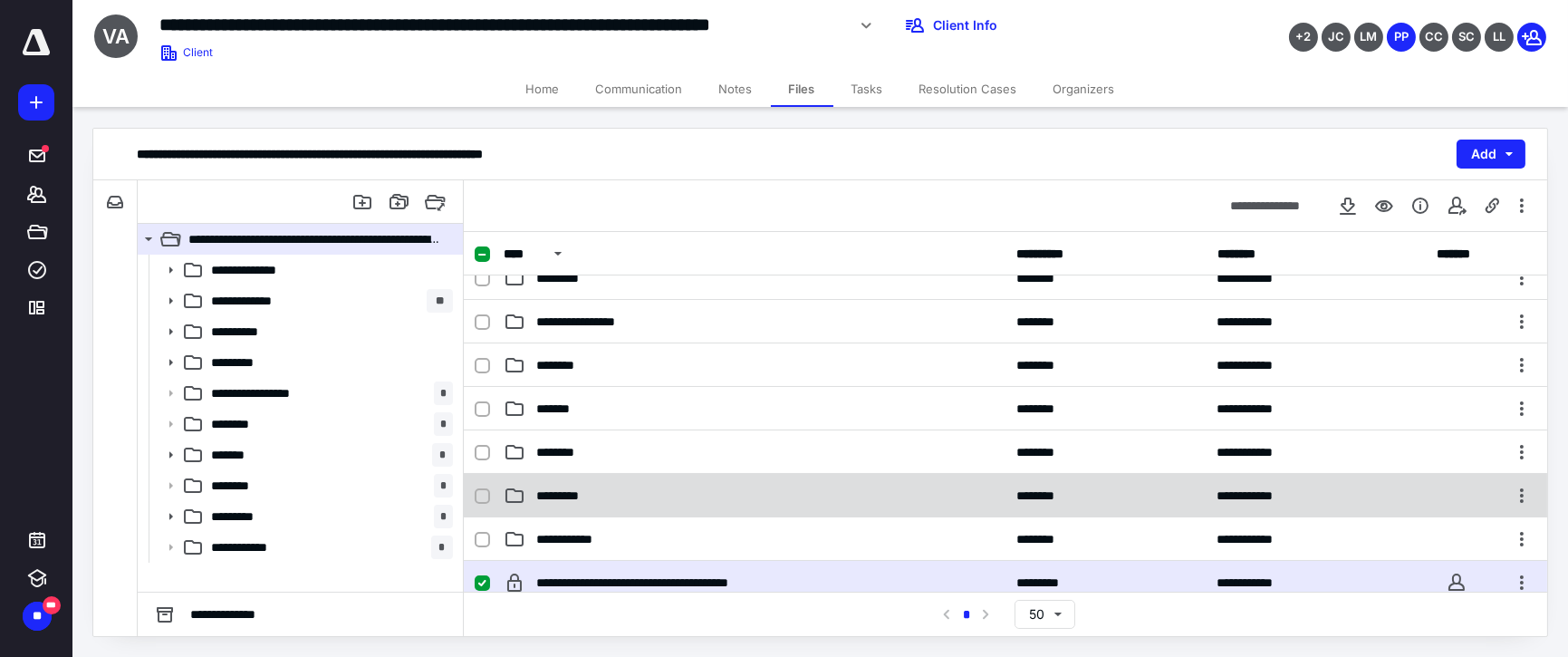 drag, startPoint x: 647, startPoint y: 583, endPoint x: 617, endPoint y: 474, distance: 113.05308 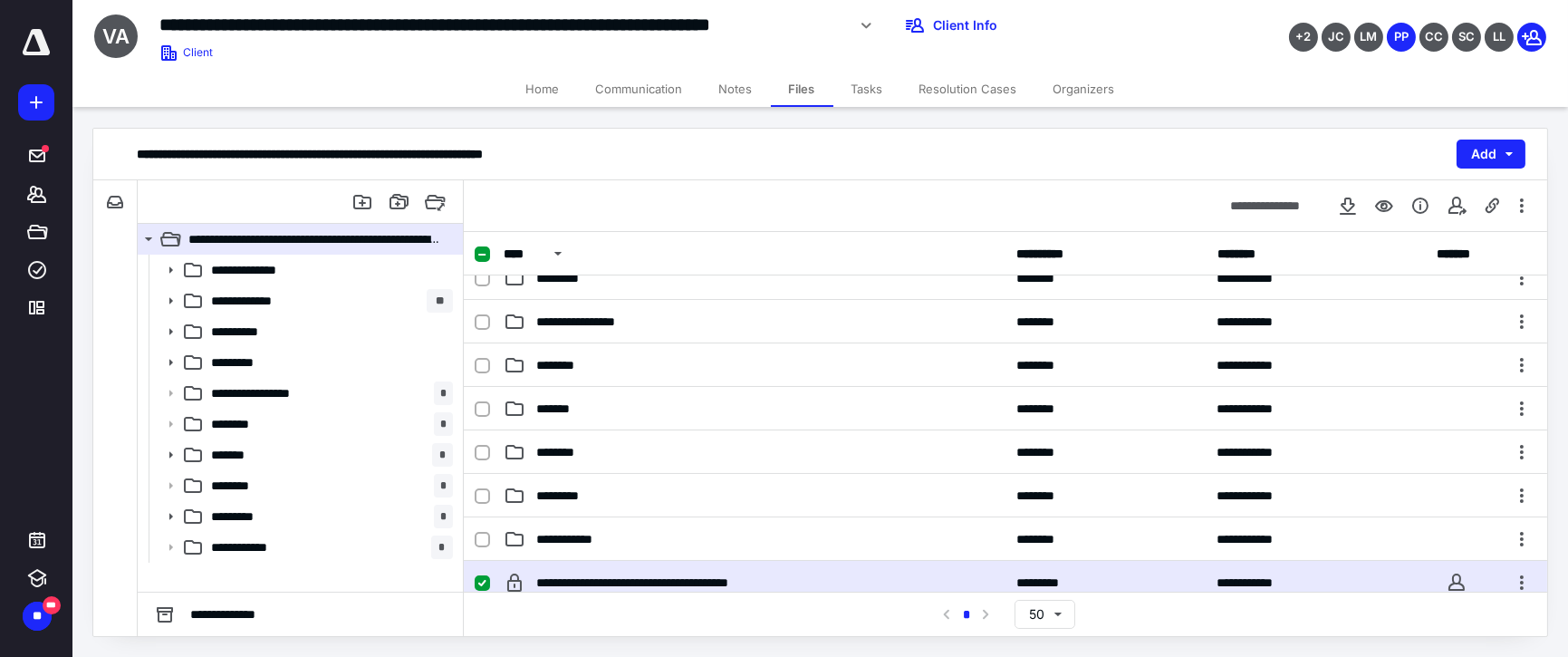 drag, startPoint x: 609, startPoint y: 582, endPoint x: 1185, endPoint y: 607, distance: 576.542 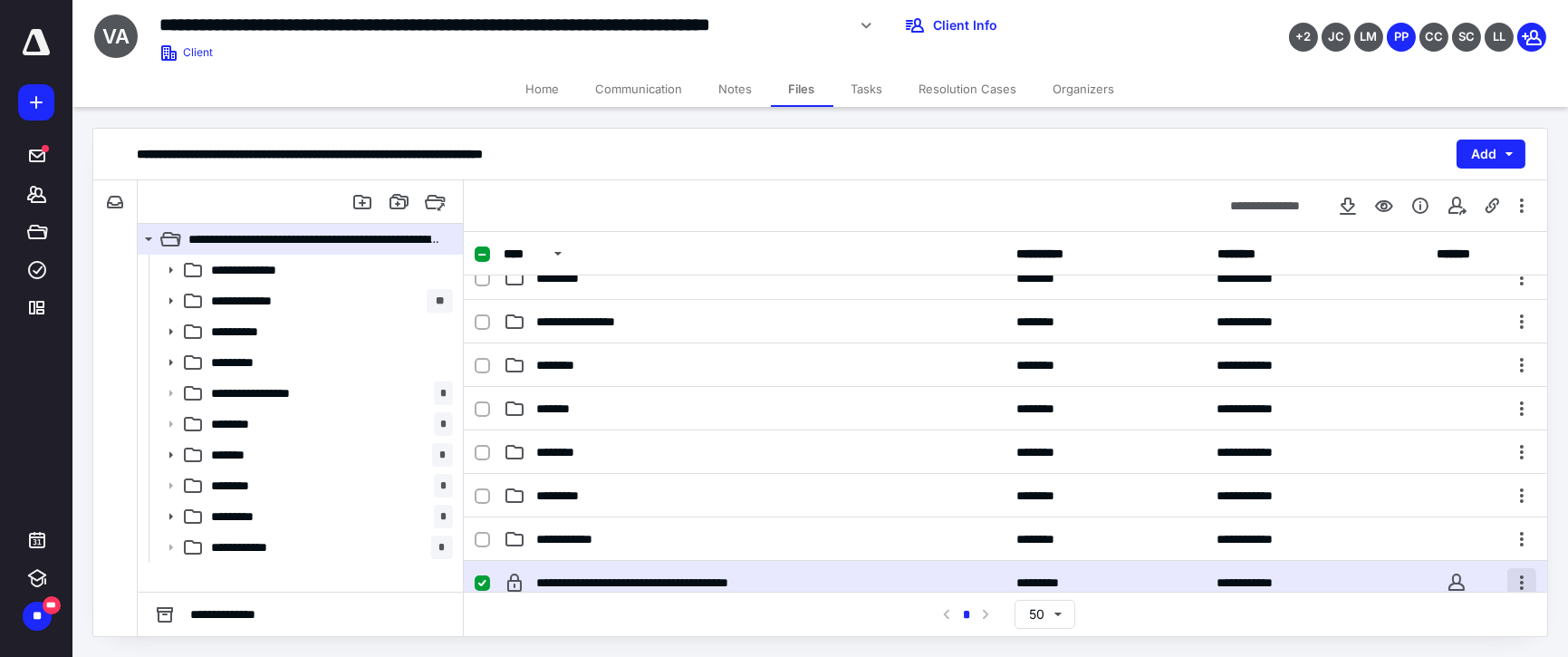 click at bounding box center [1522, 583] 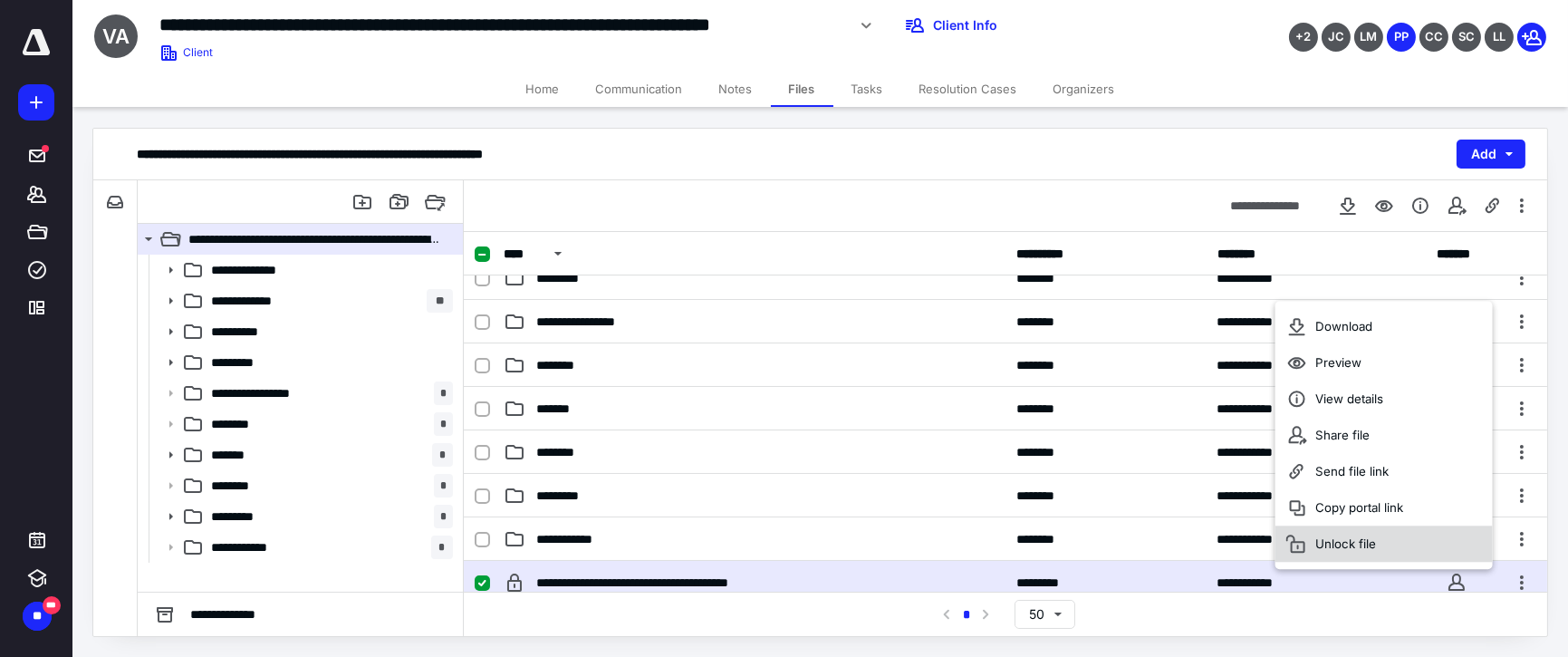 click on "Unlock file" at bounding box center [1384, 544] 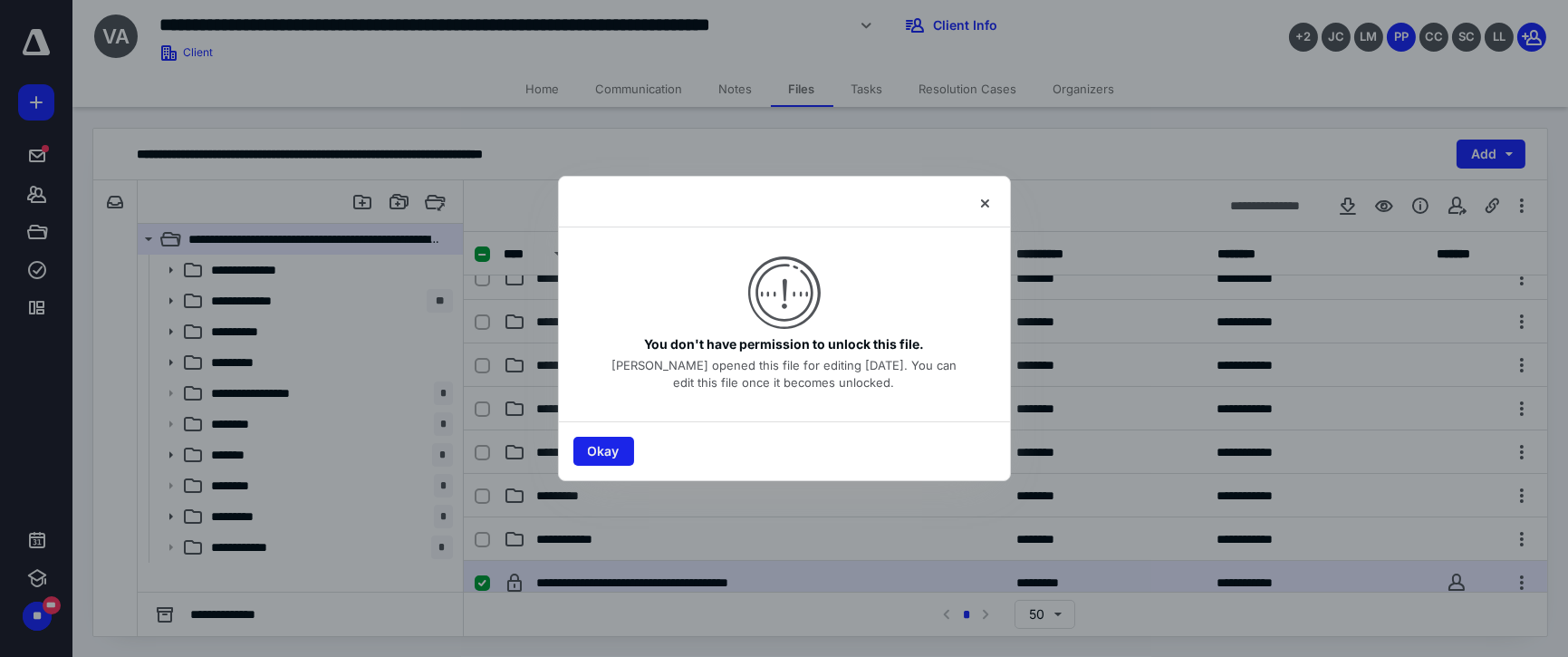 click on "Okay" at bounding box center (603, 451) 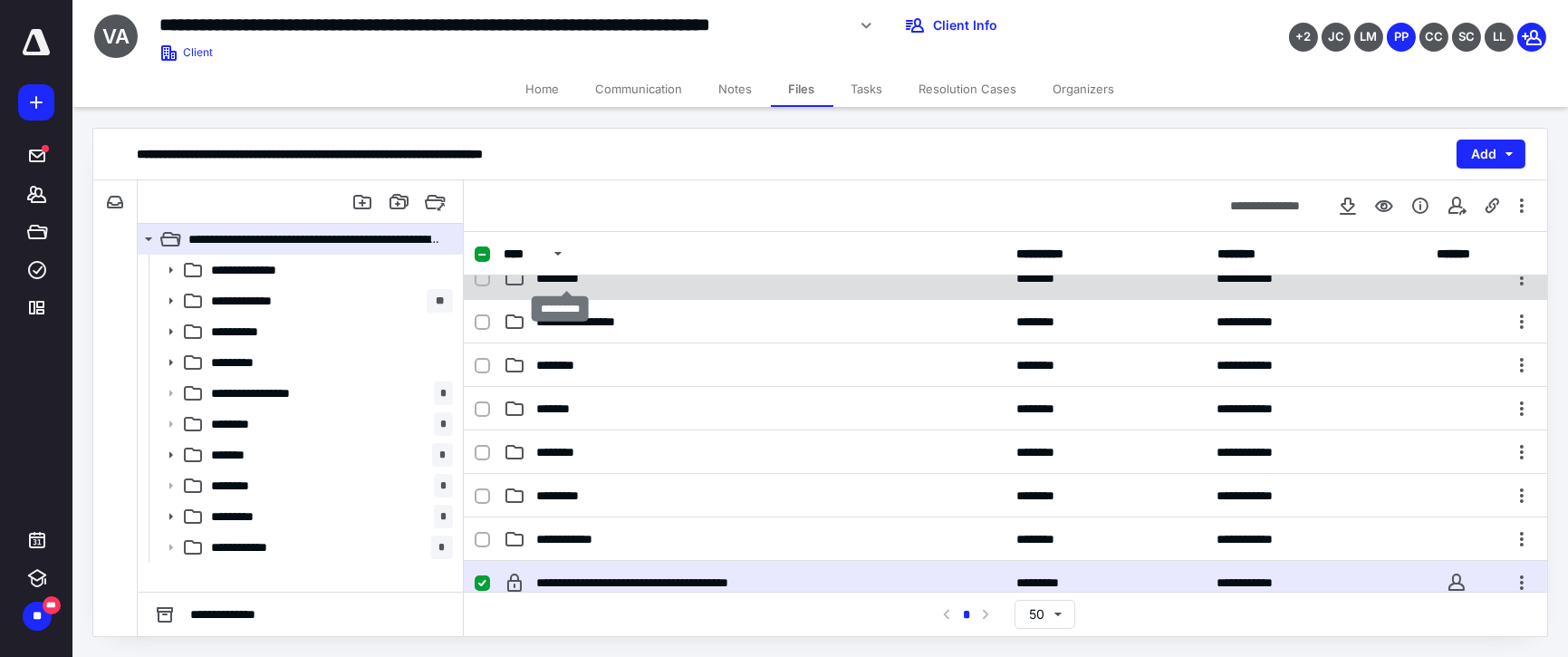 drag, startPoint x: 609, startPoint y: 578, endPoint x: 548, endPoint y: 282, distance: 302.22012 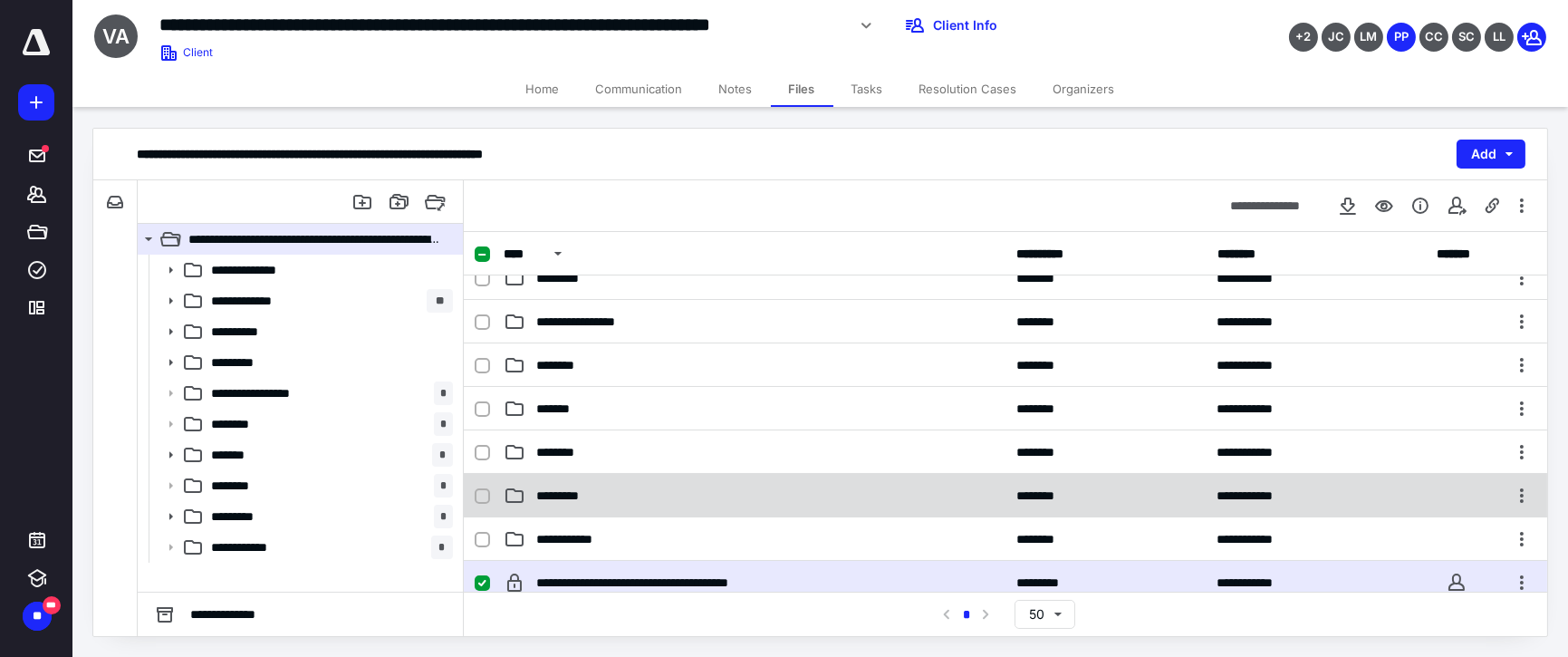 click on "**********" at bounding box center (1005, 496) 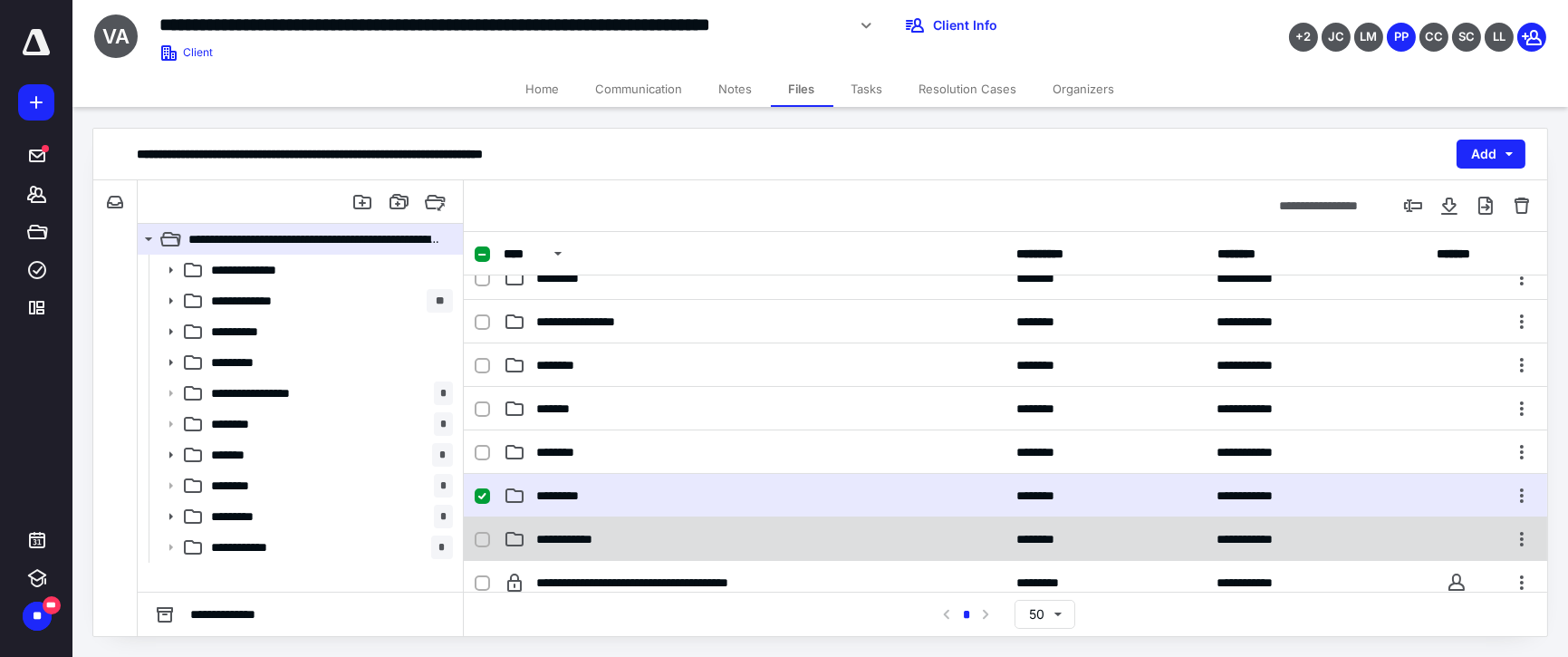 click on "**********" at bounding box center [582, 539] 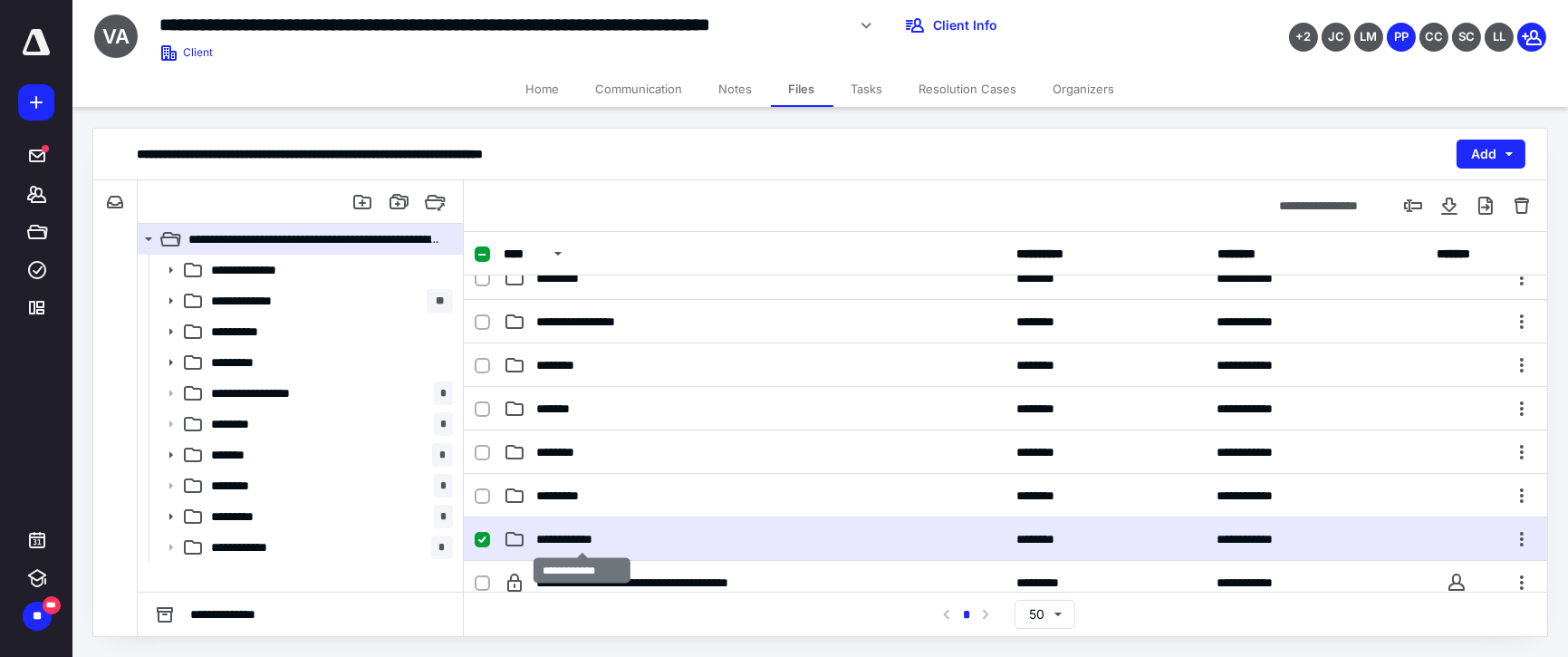 click on "**********" at bounding box center (582, 539) 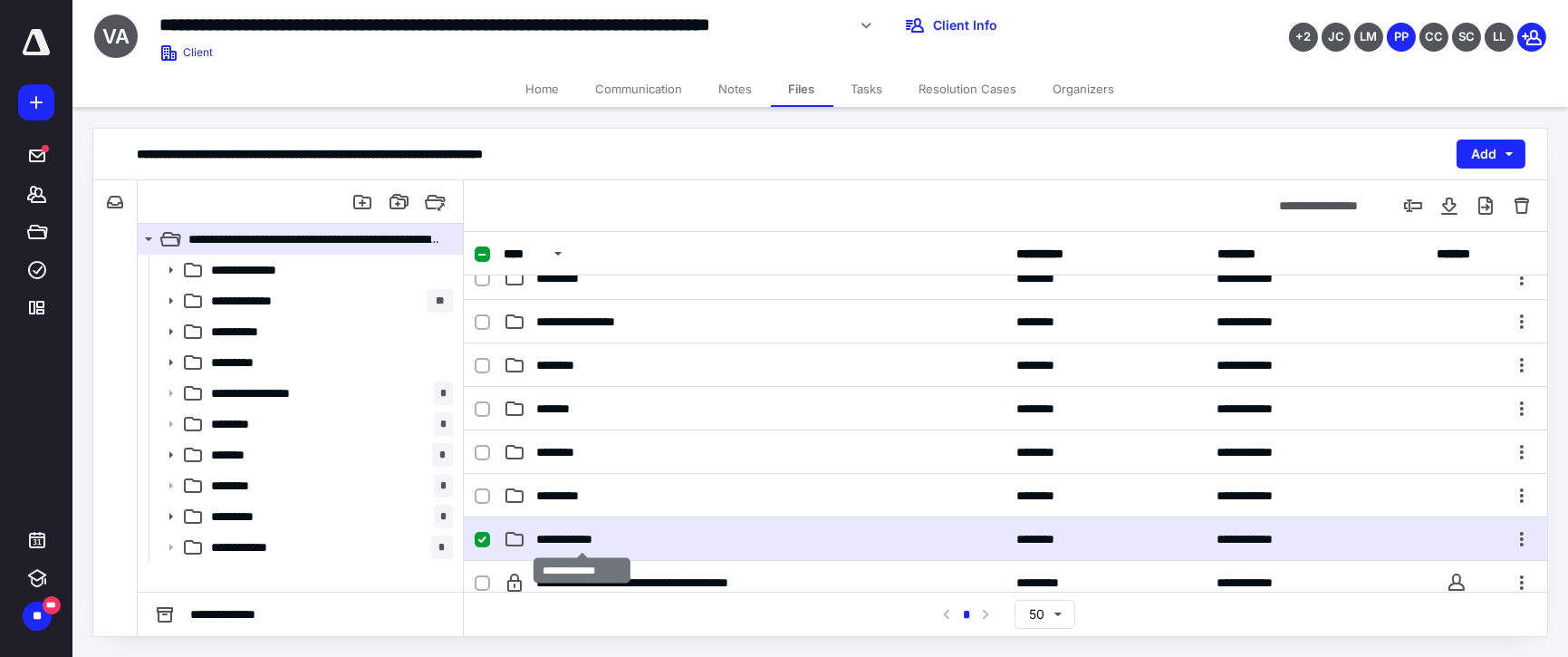 scroll, scrollTop: 0, scrollLeft: 0, axis: both 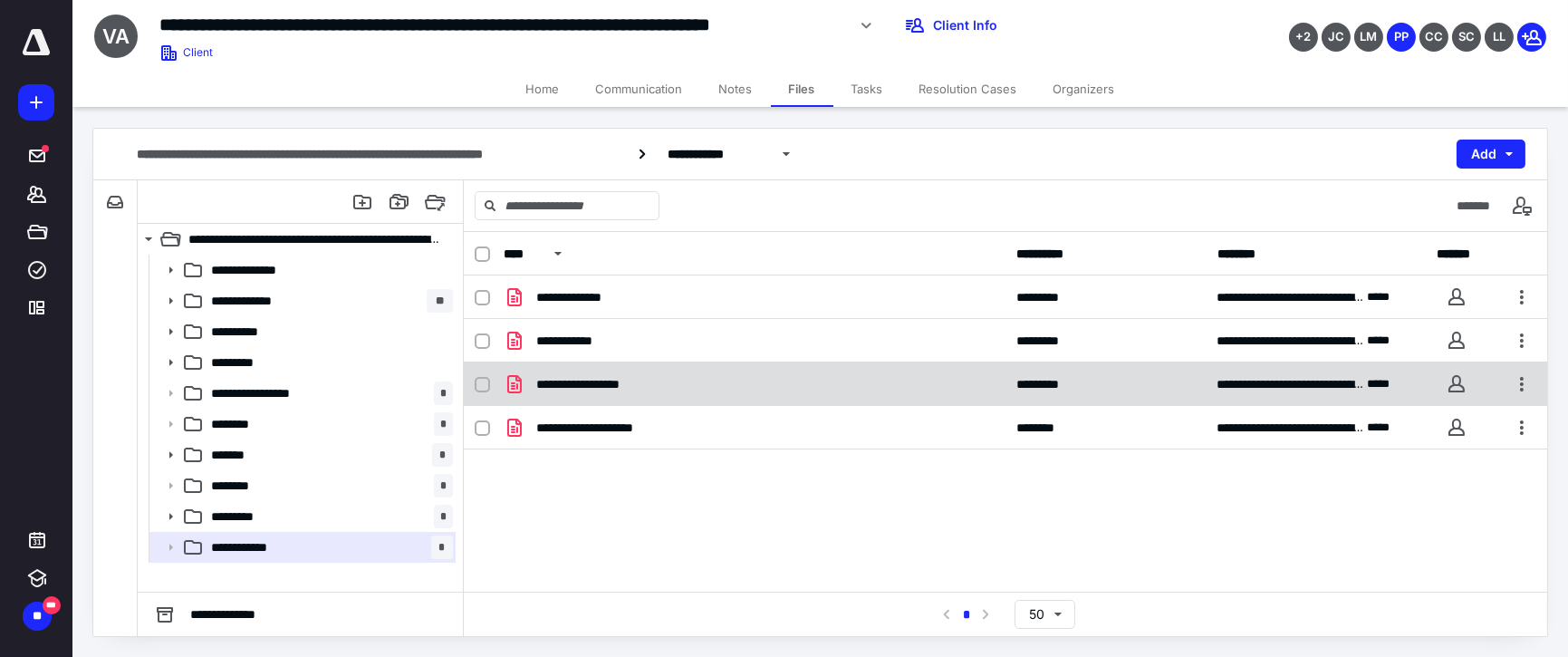 click on "**********" at bounding box center [598, 384] 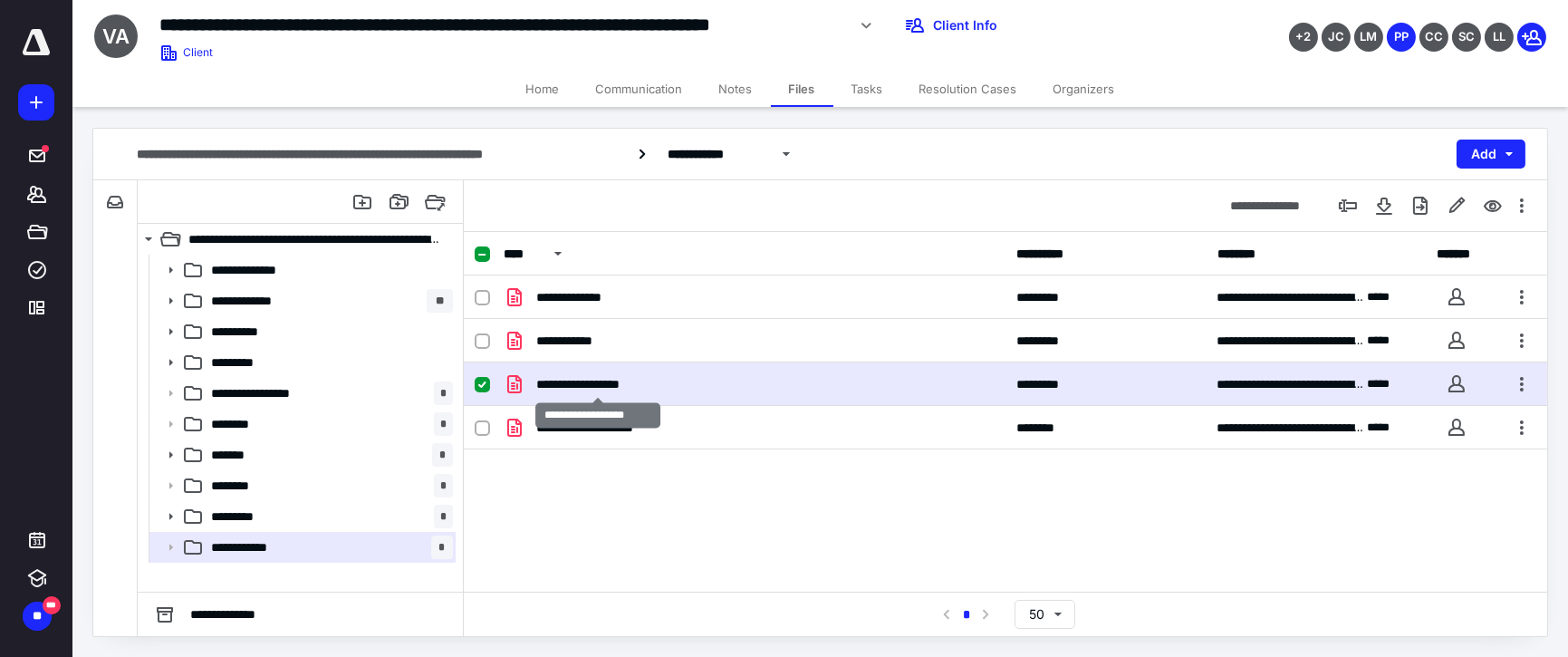 click on "**********" at bounding box center (598, 384) 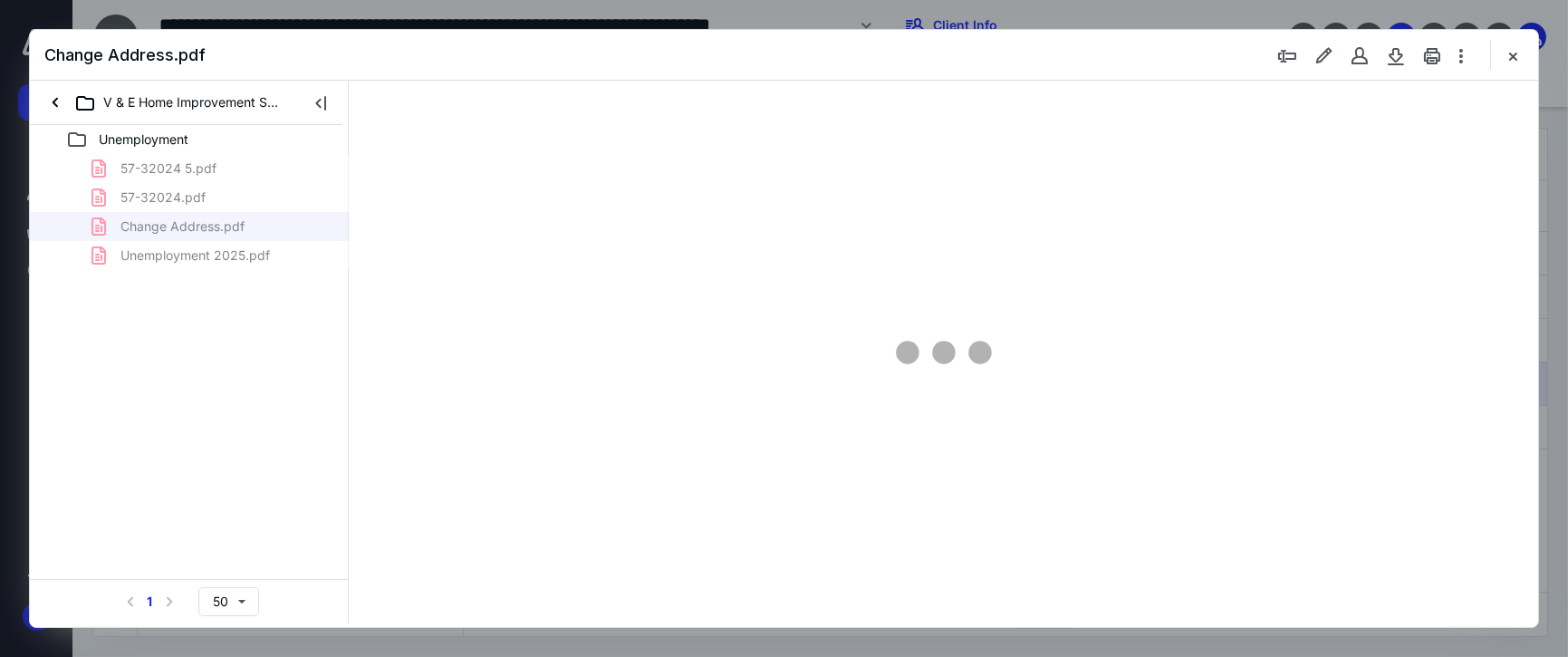 scroll, scrollTop: 0, scrollLeft: 0, axis: both 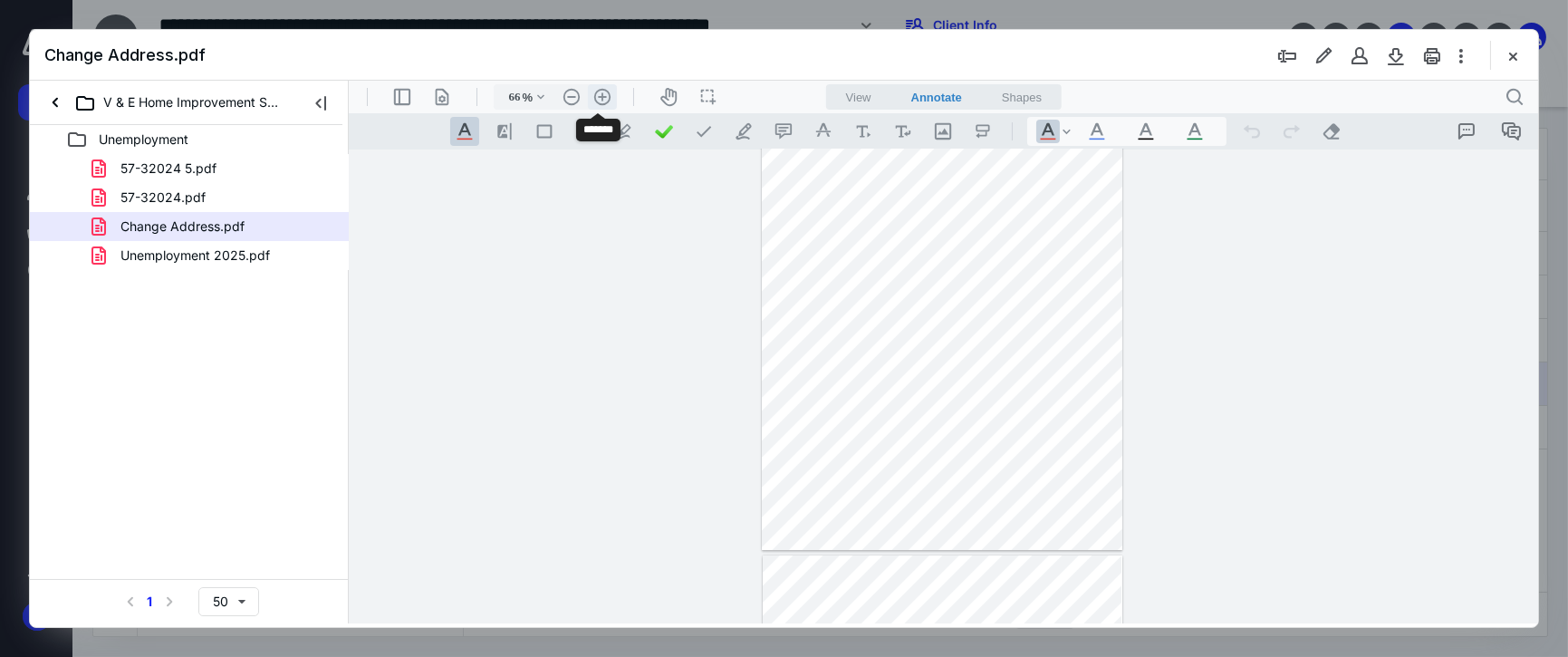 click on ".cls-1{fill:#abb0c4;} icon - header - zoom - in - line" at bounding box center (601, 97) 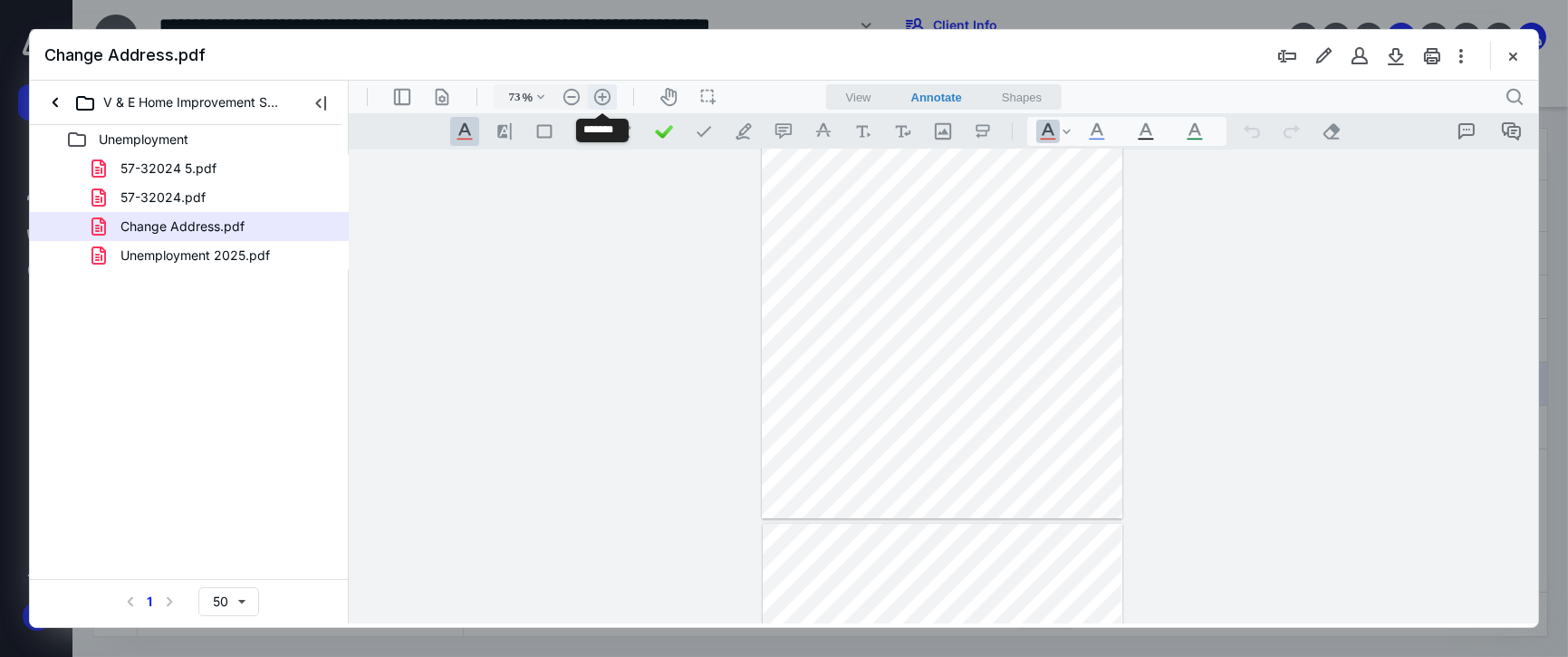 click on ".cls-1{fill:#abb0c4;} icon - header - zoom - in - line" at bounding box center [601, 97] 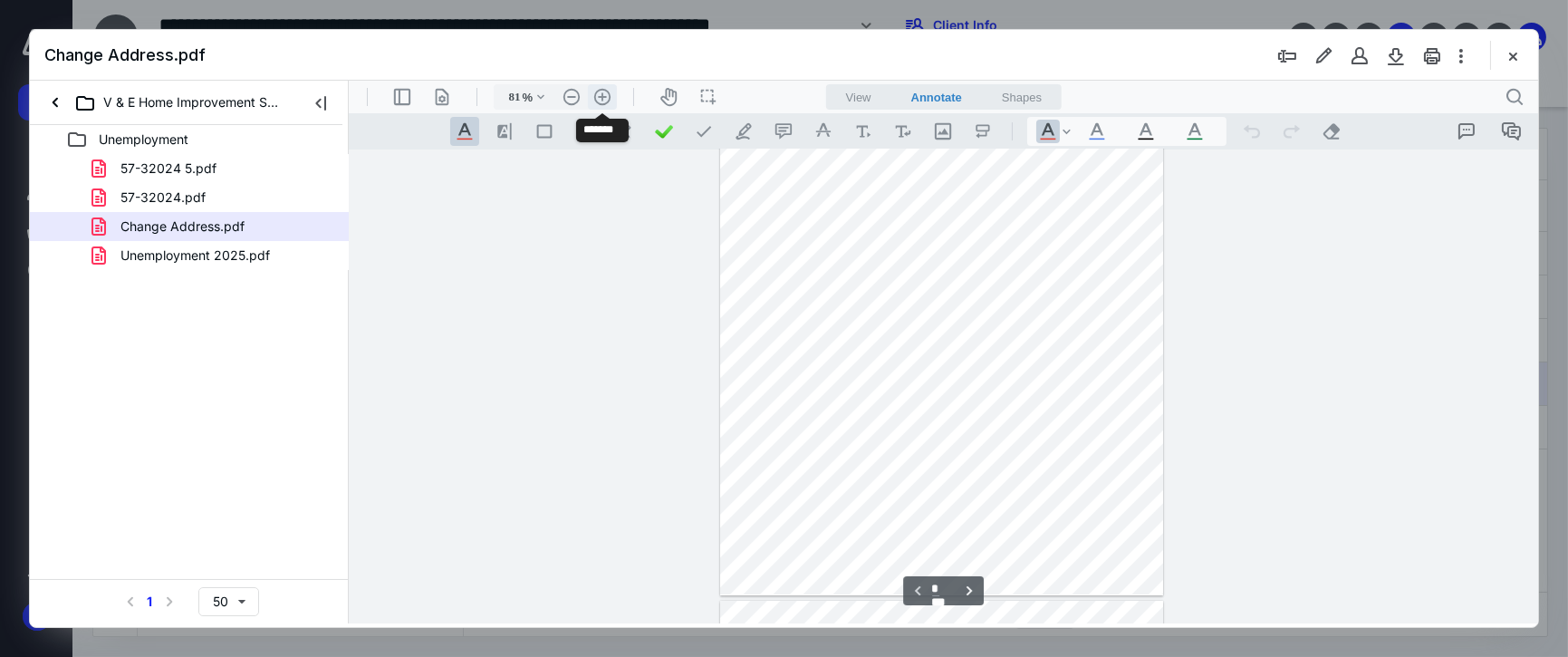 click on ".cls-1{fill:#abb0c4;} icon - header - zoom - in - line" at bounding box center [601, 97] 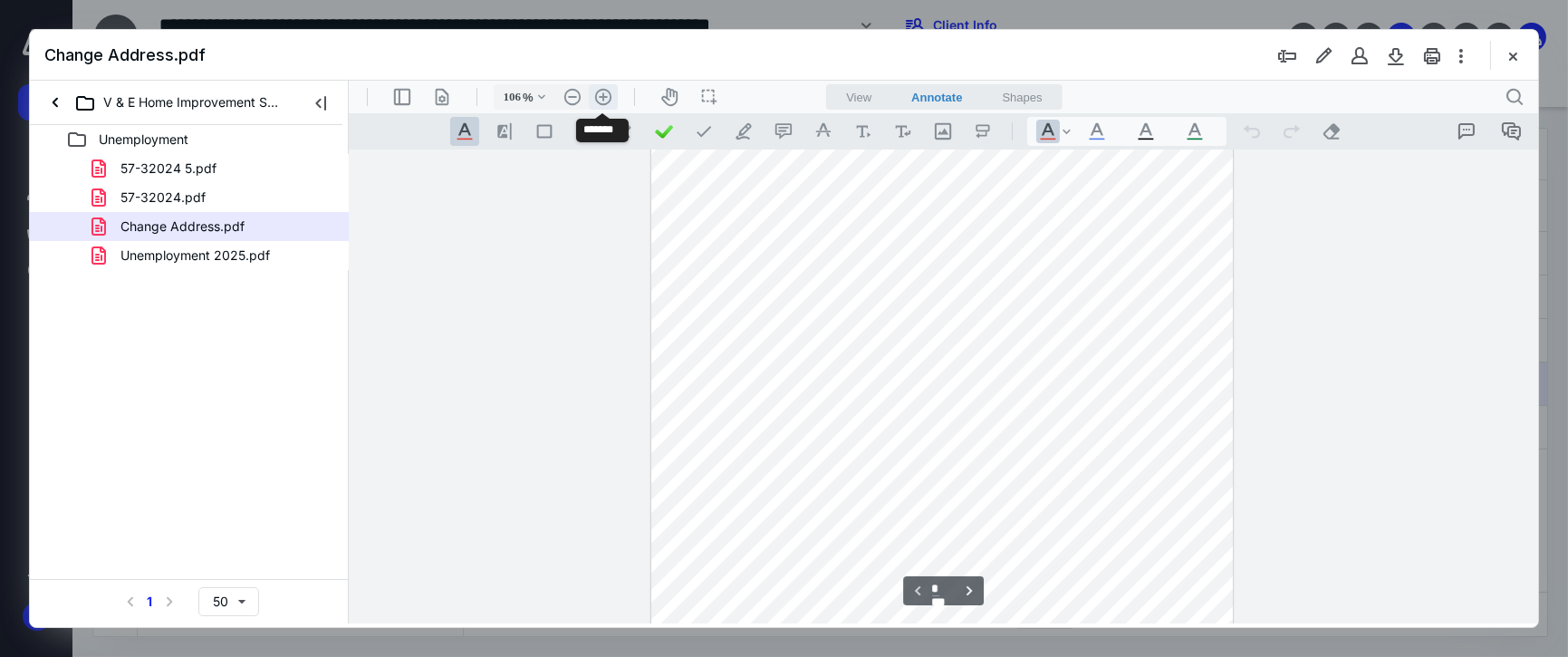 click on ".cls-1{fill:#abb0c4;} icon - header - zoom - in - line" at bounding box center [602, 97] 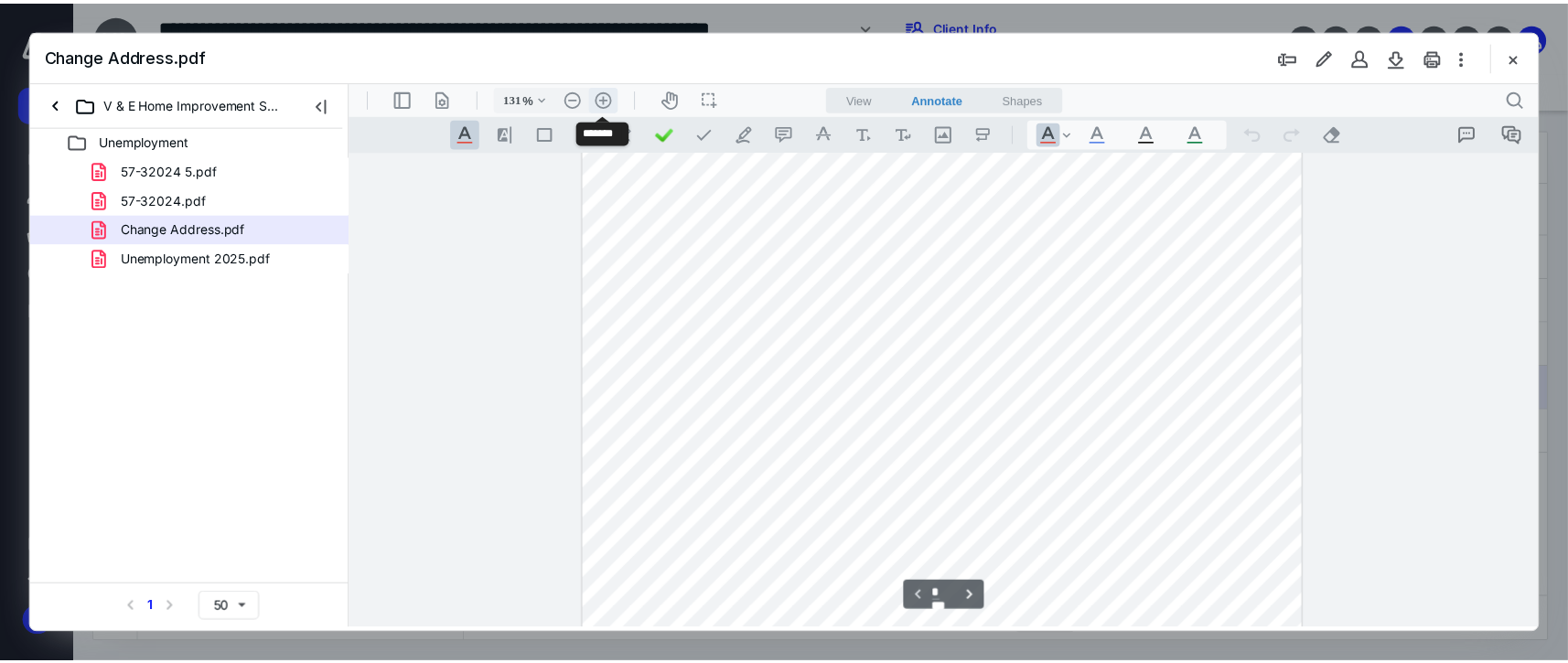 scroll, scrollTop: 346, scrollLeft: 0, axis: vertical 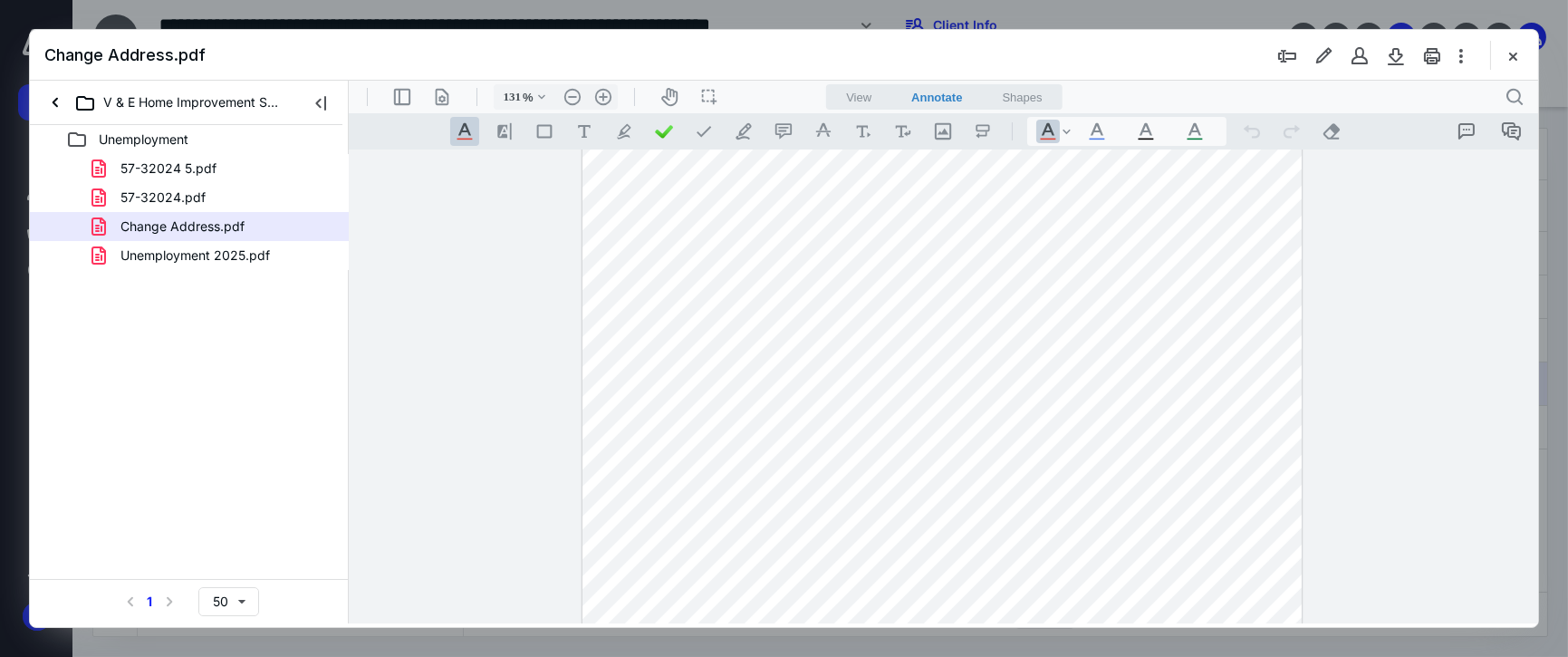 drag, startPoint x: 318, startPoint y: 174, endPoint x: 362, endPoint y: 166, distance: 44.72136 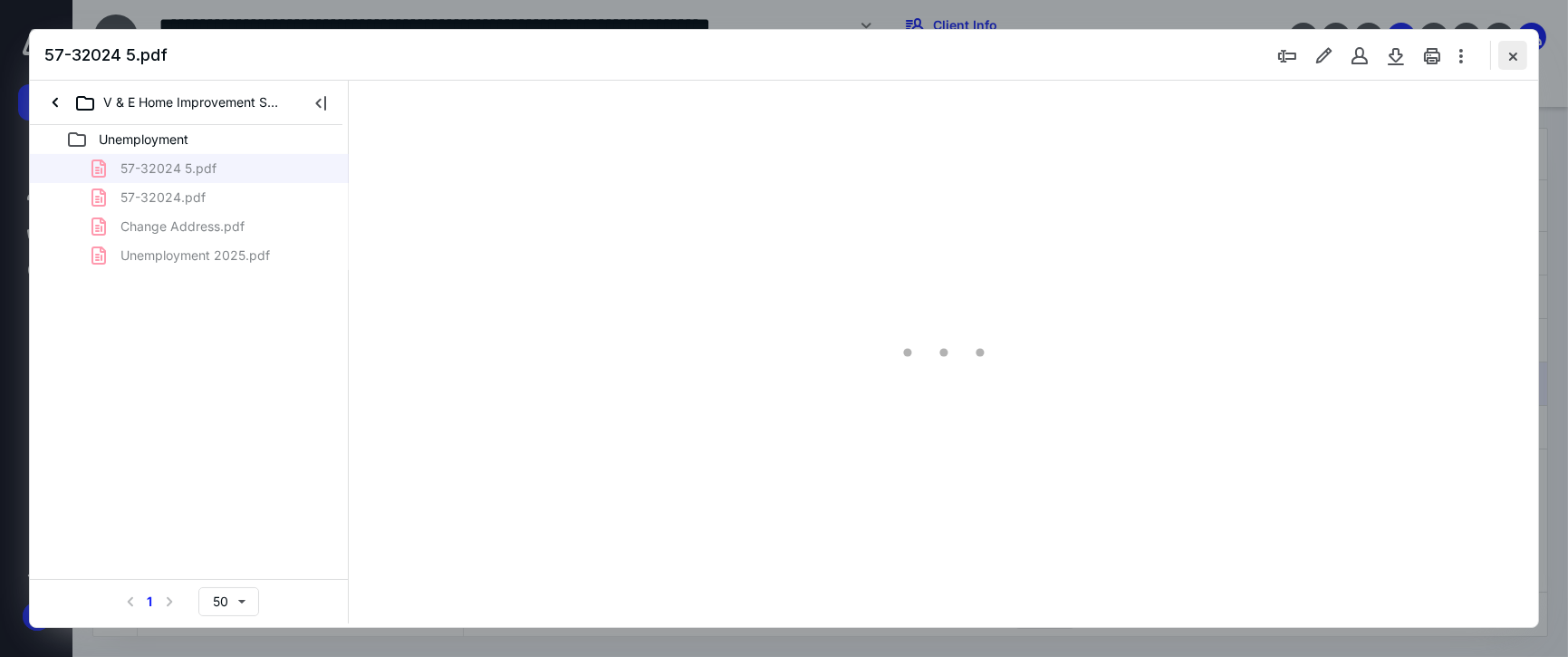 click at bounding box center (1513, 55) 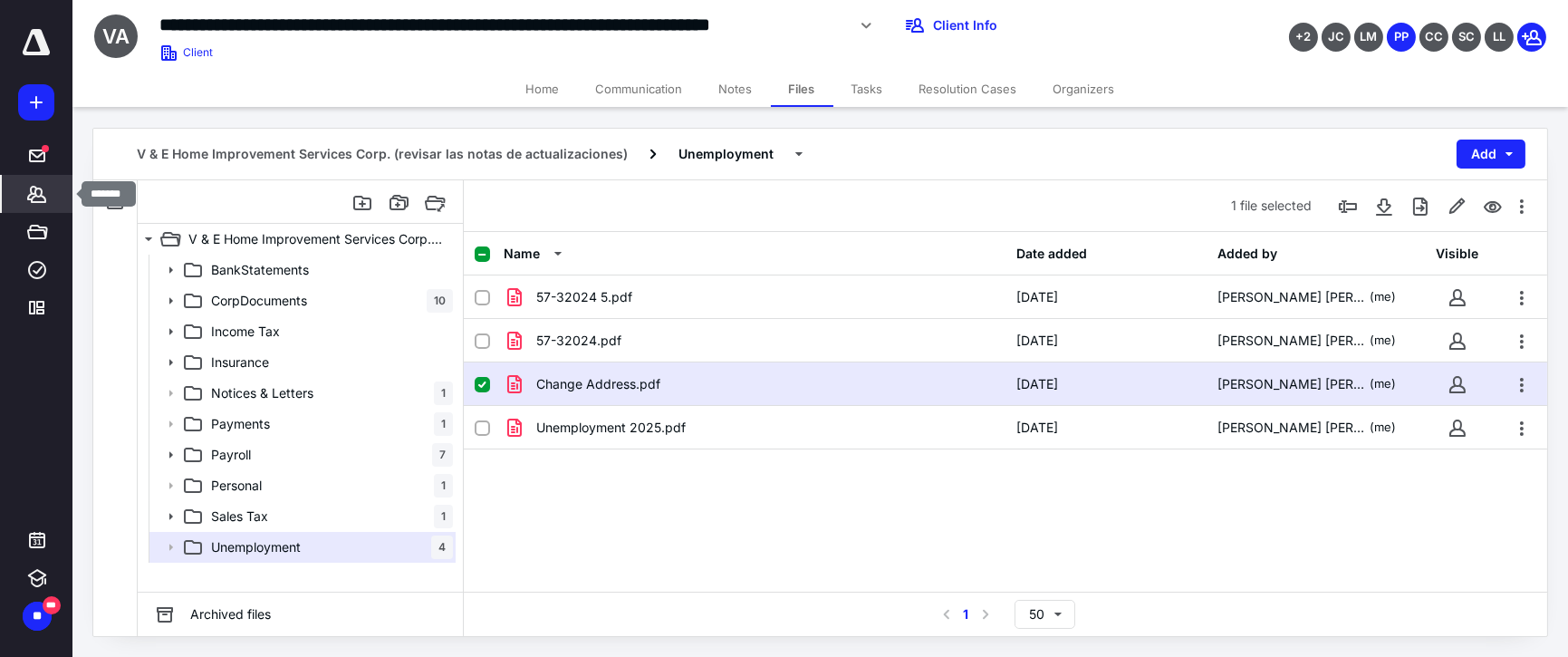 click 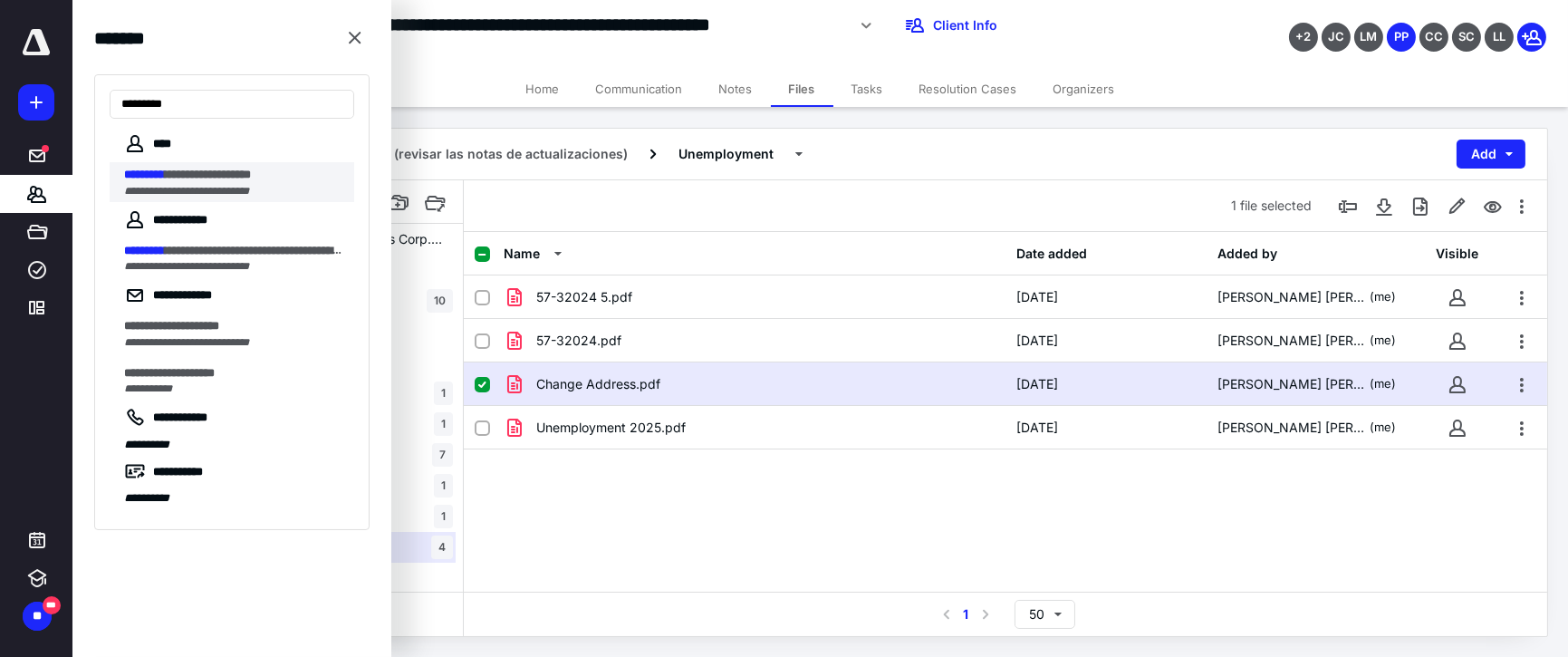 type on "*********" 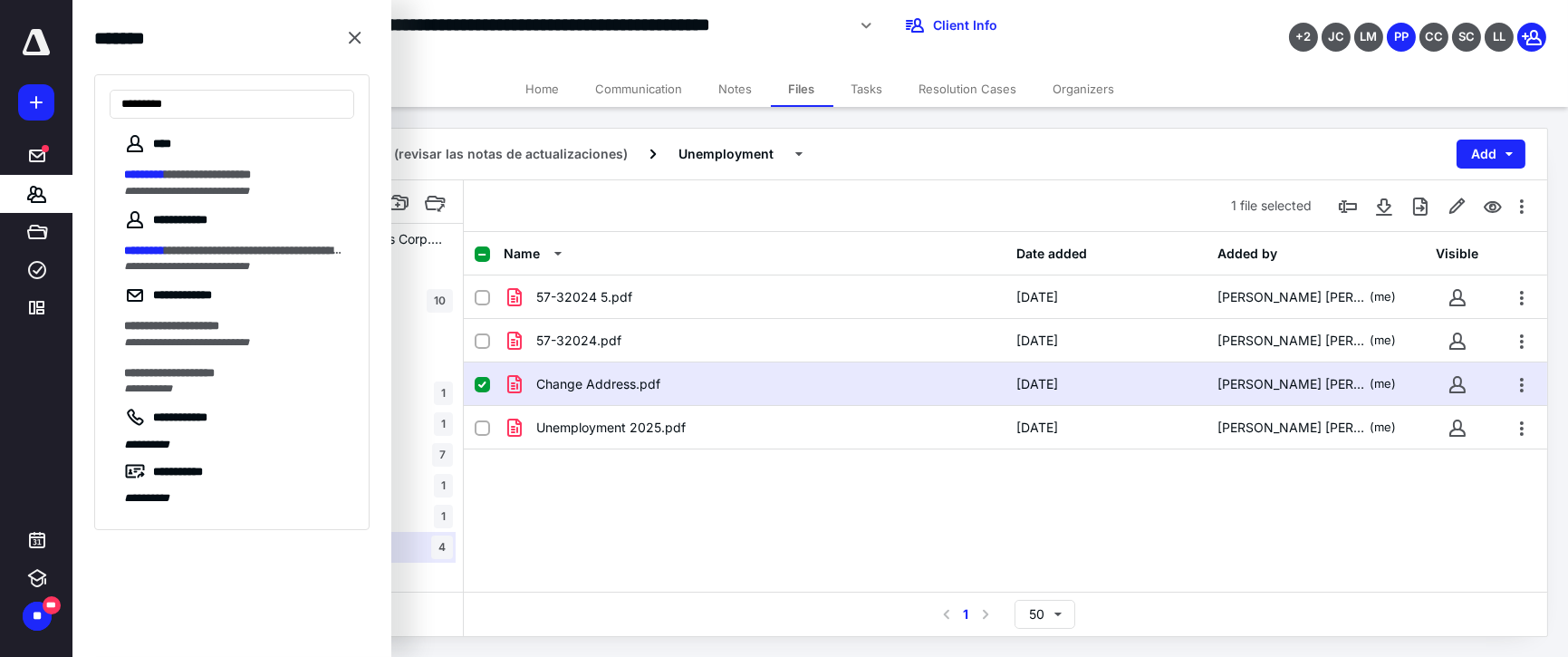 click on "**********" at bounding box center (207, 174) 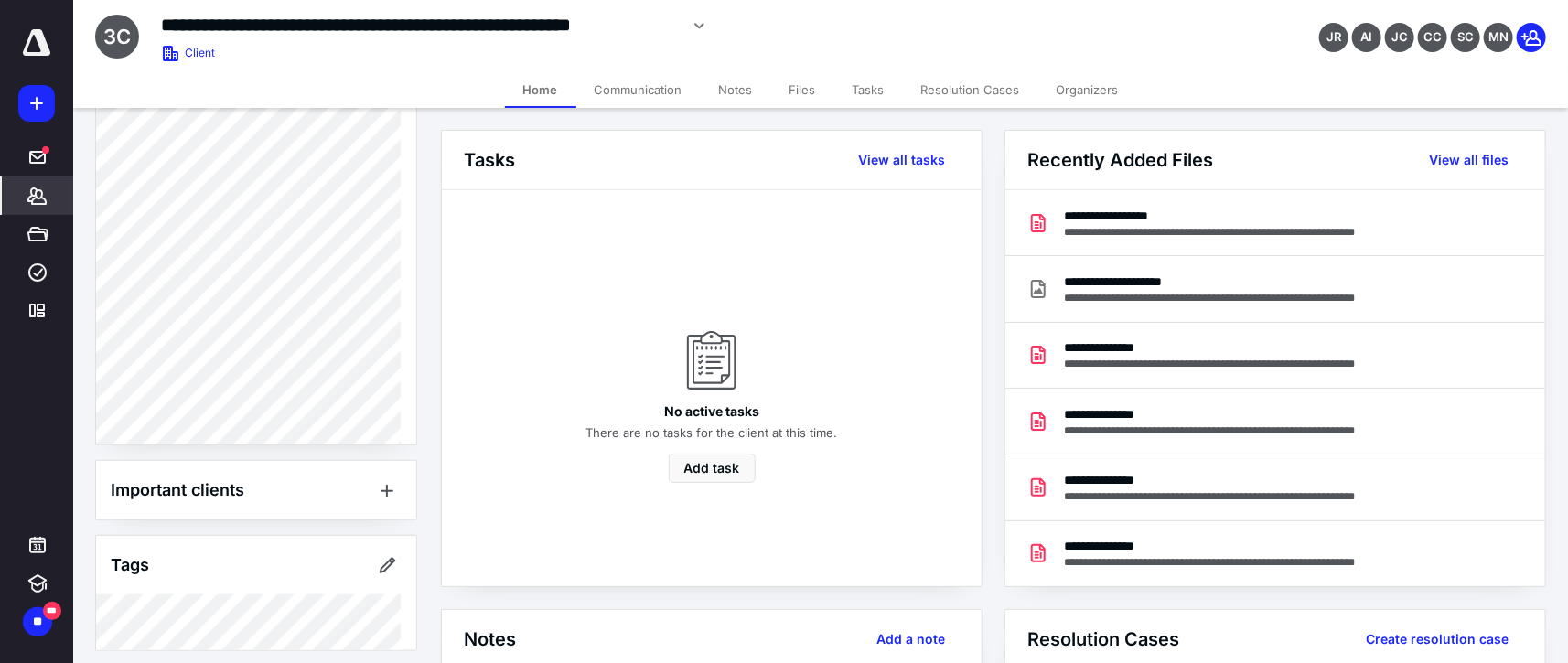 scroll, scrollTop: 616, scrollLeft: 0, axis: vertical 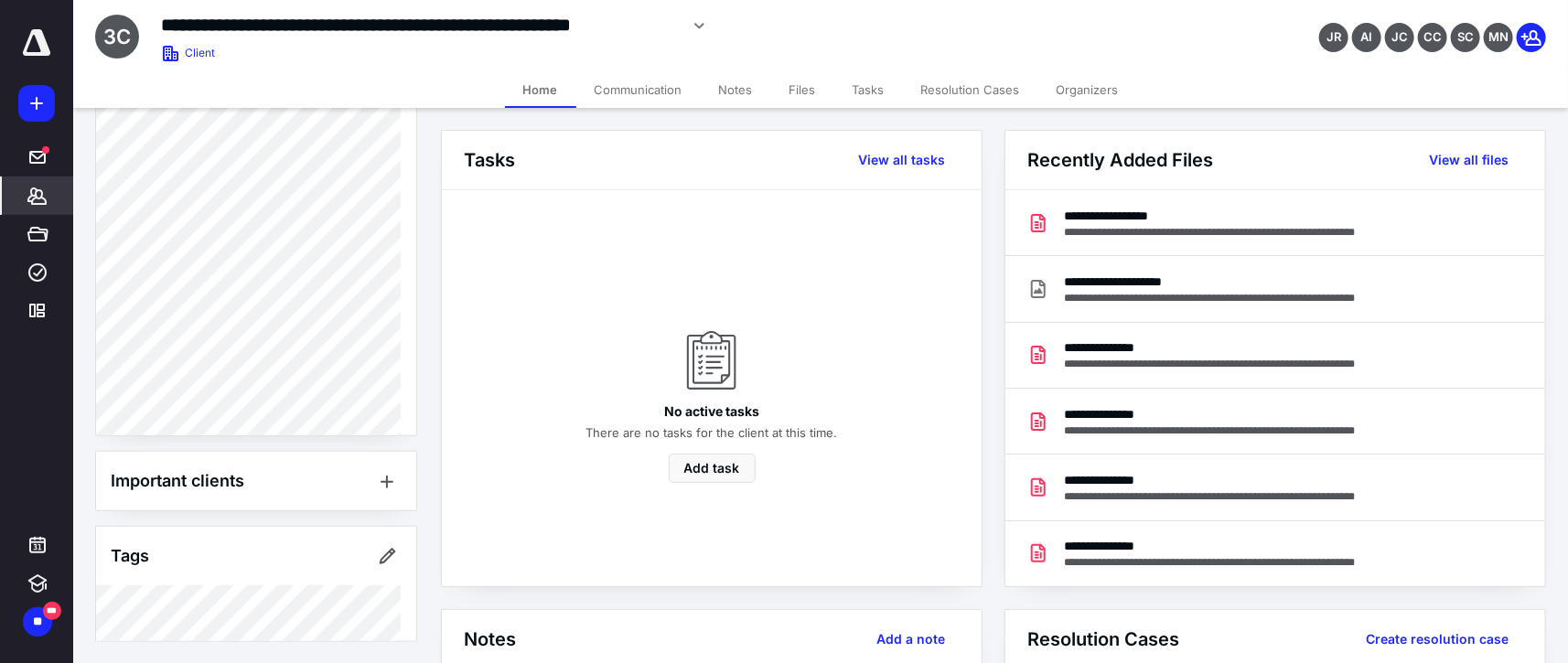 click on "Files" at bounding box center [802, 90] 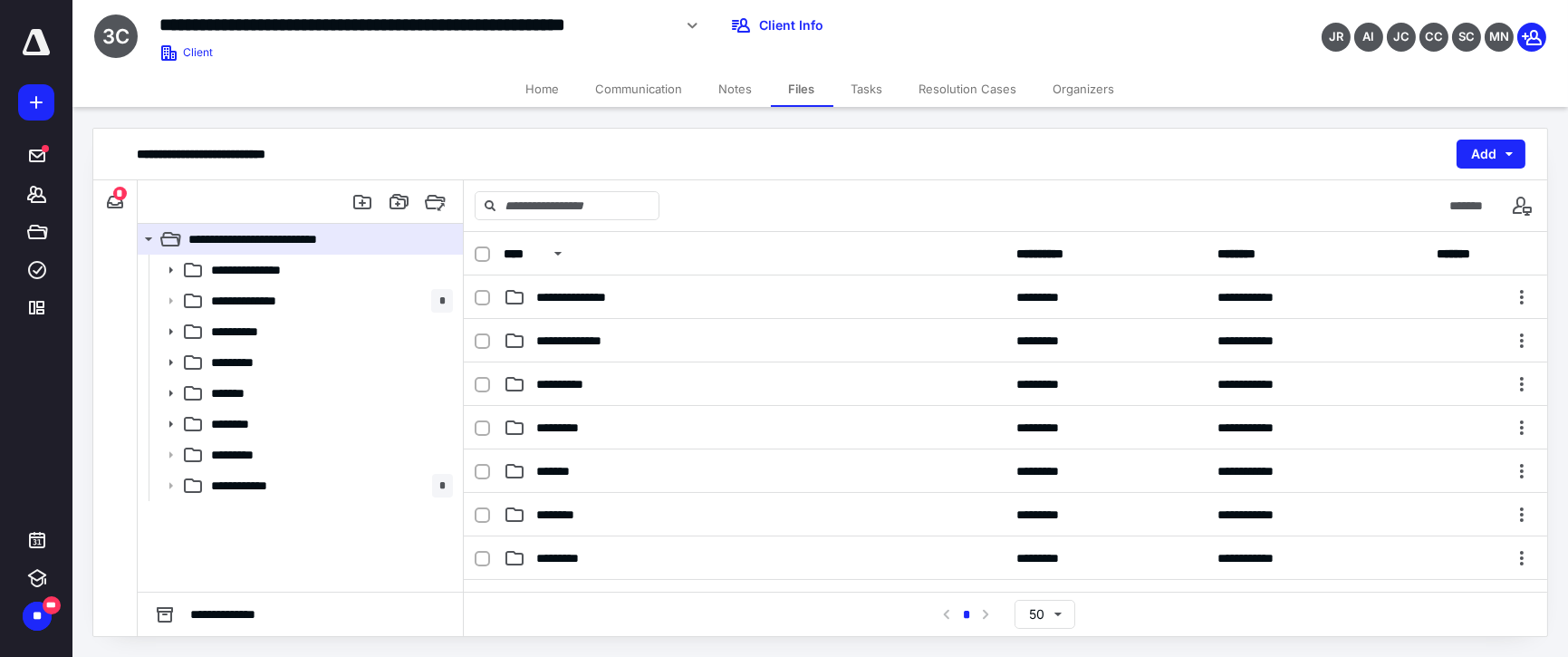 click on "Home" at bounding box center [543, 89] 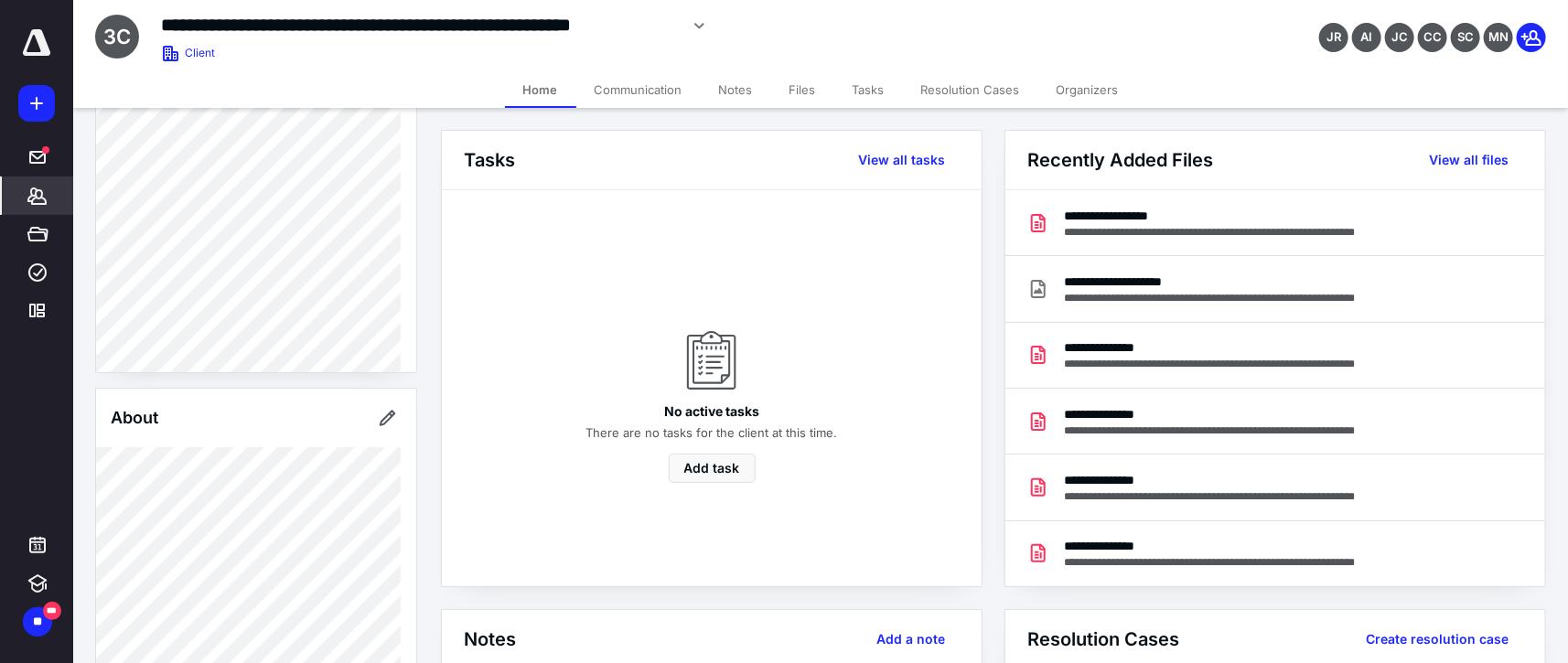 scroll, scrollTop: 616, scrollLeft: 0, axis: vertical 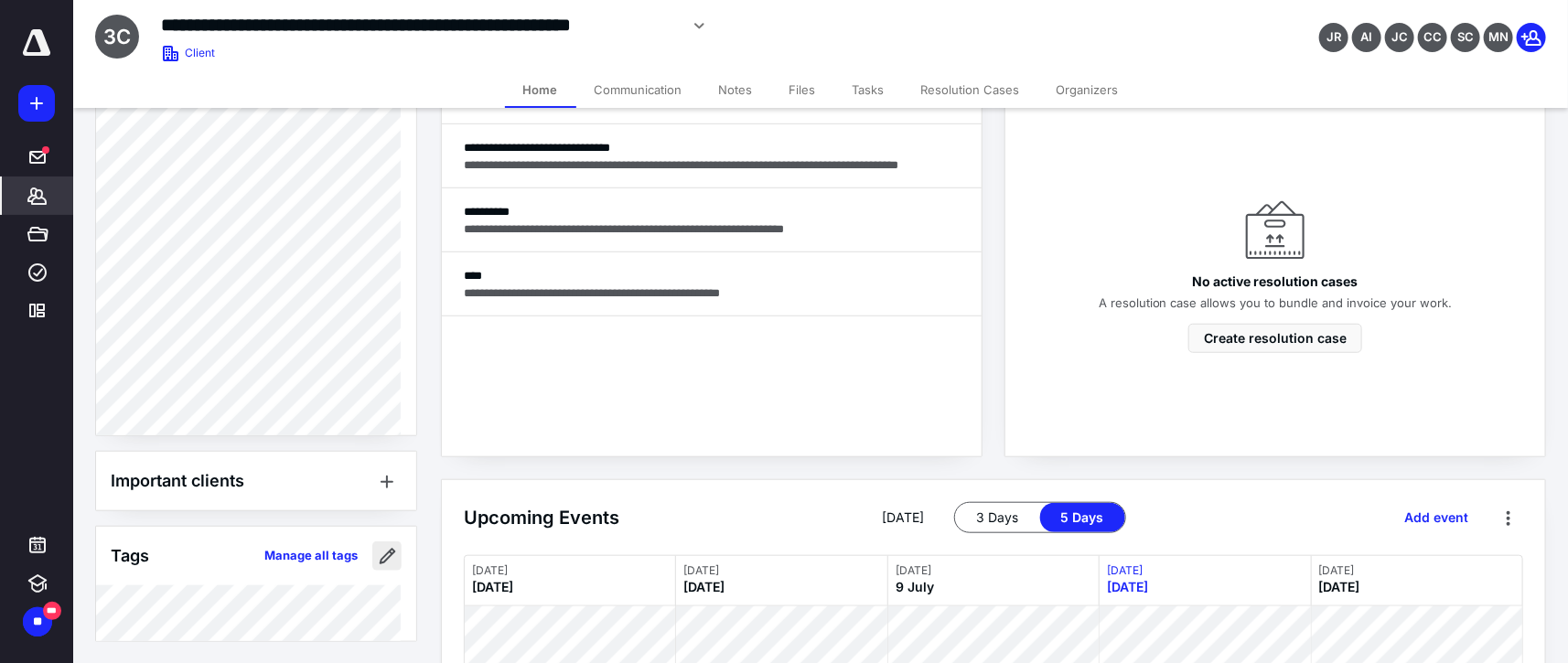 click at bounding box center [387, 556] 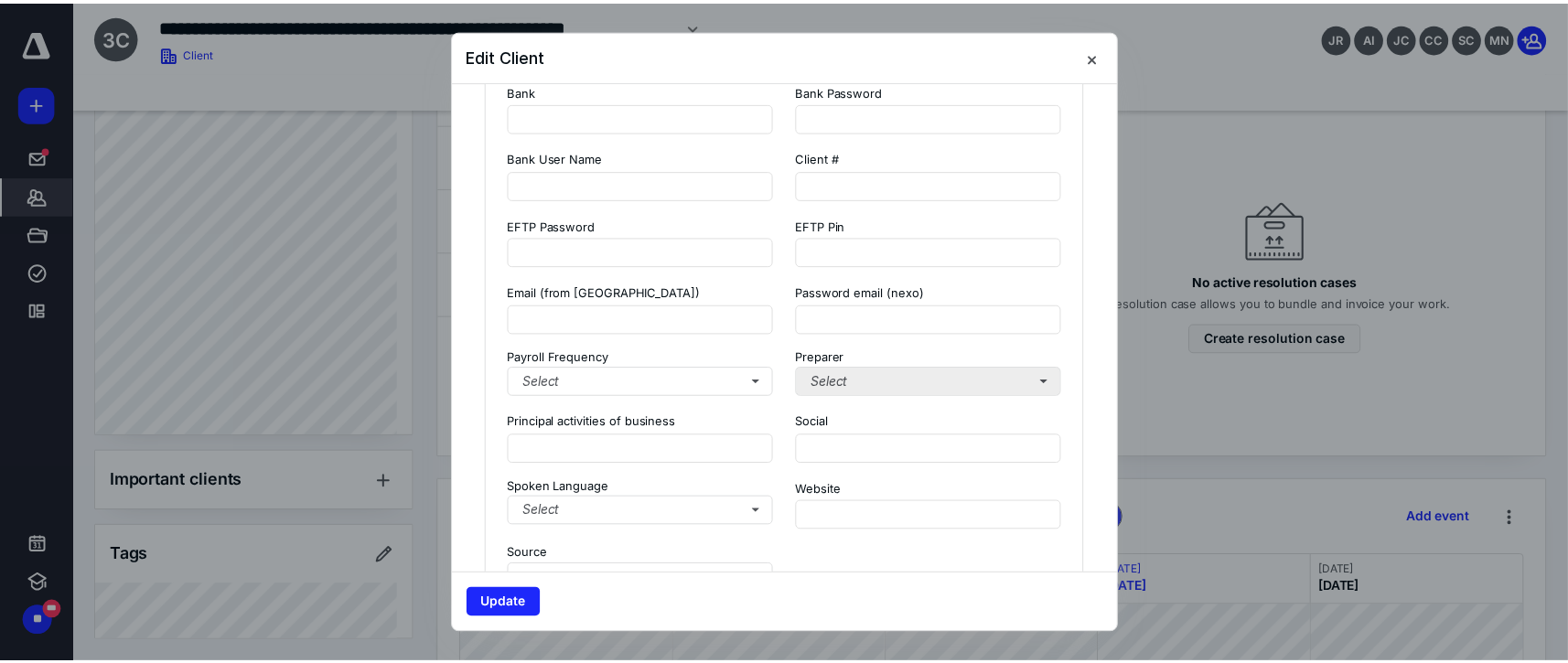 scroll, scrollTop: 1882, scrollLeft: 0, axis: vertical 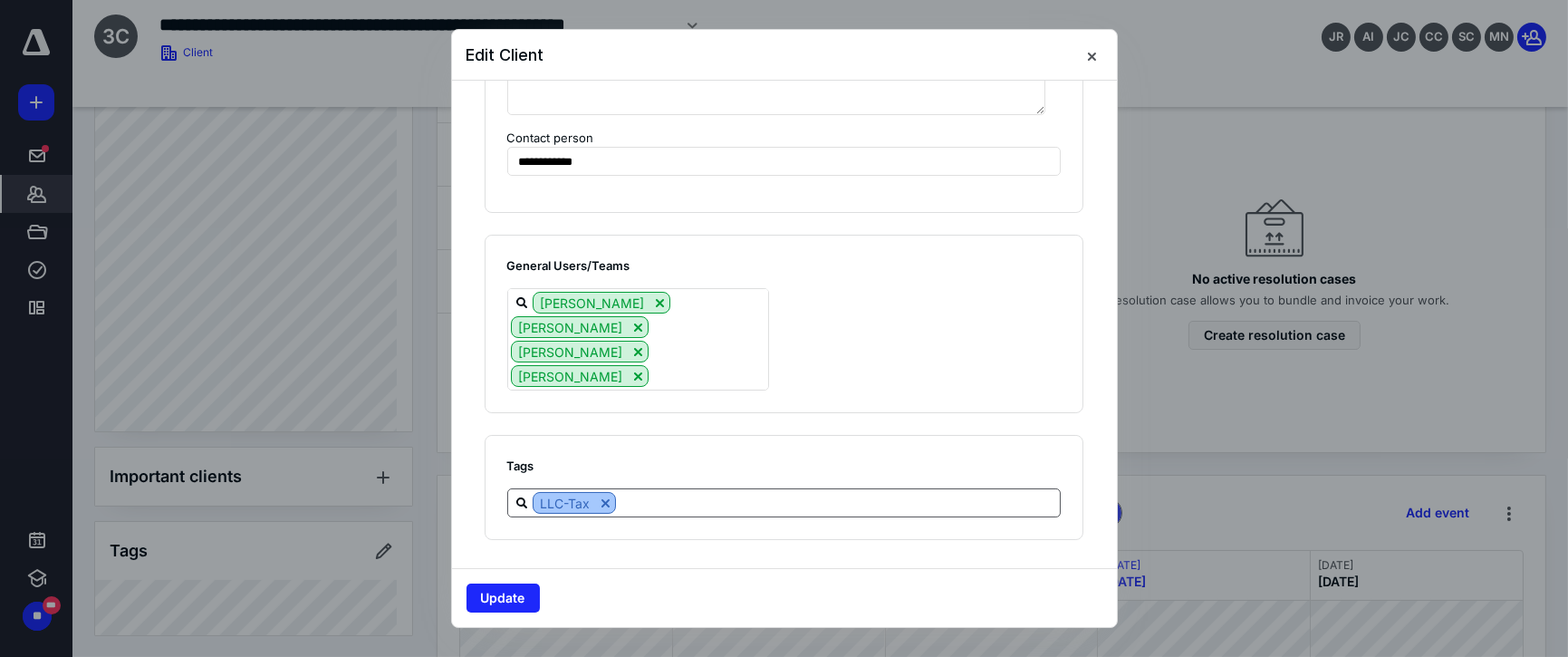 drag, startPoint x: 609, startPoint y: 504, endPoint x: 629, endPoint y: 496, distance: 21.540659 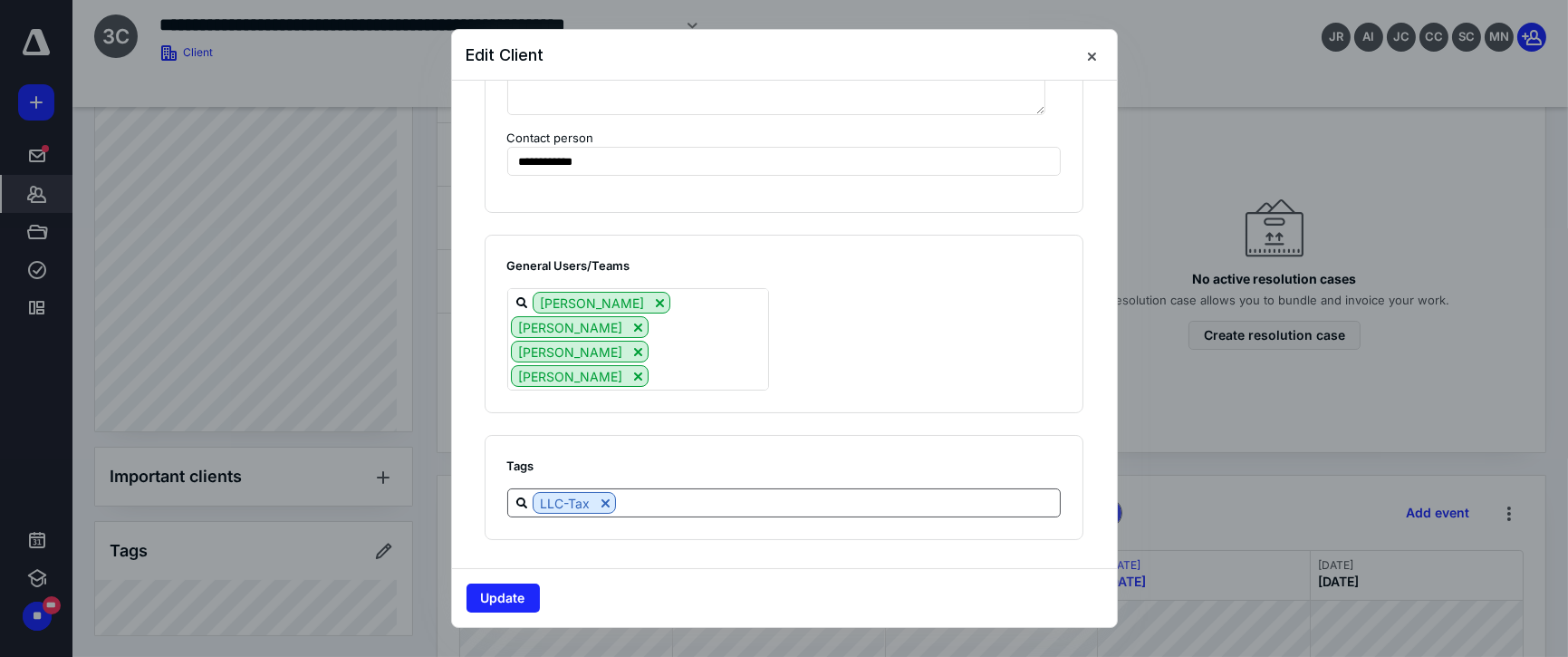 click at bounding box center [605, 503] 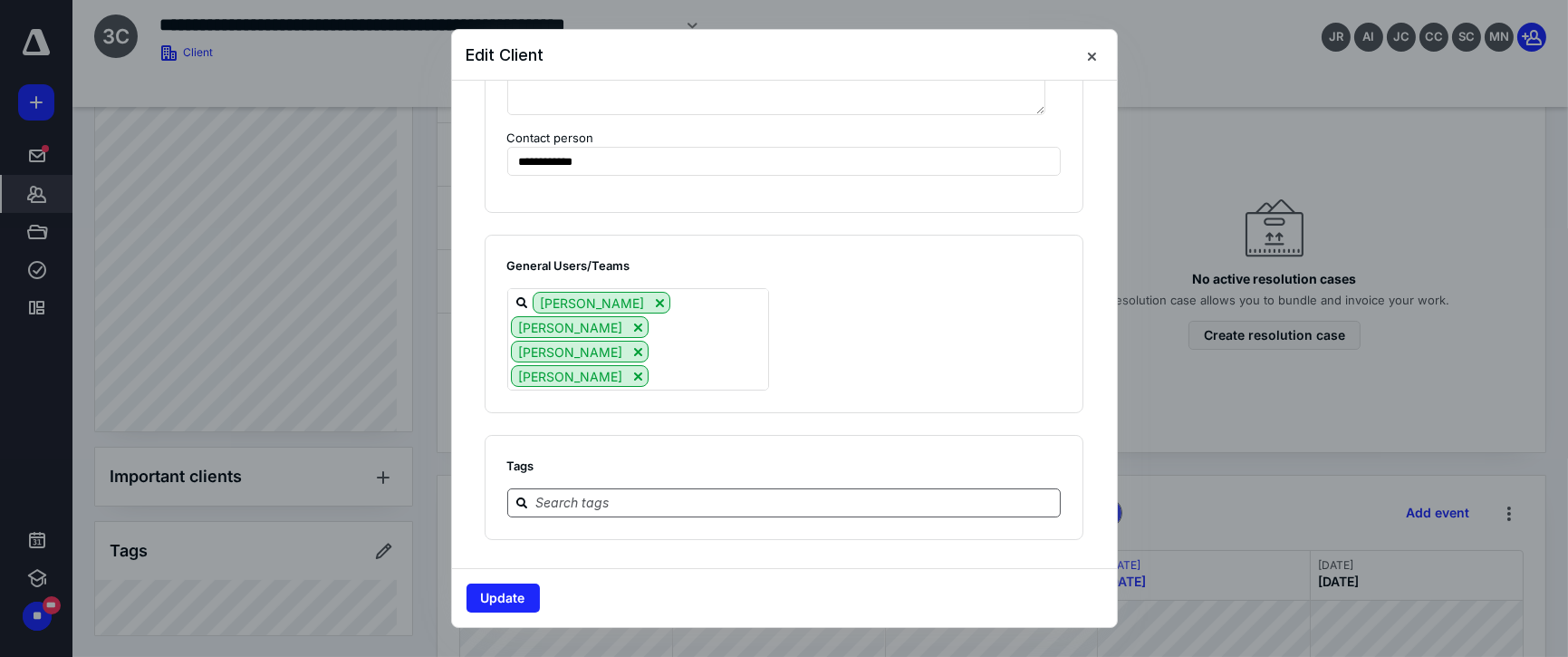 click at bounding box center [795, 502] 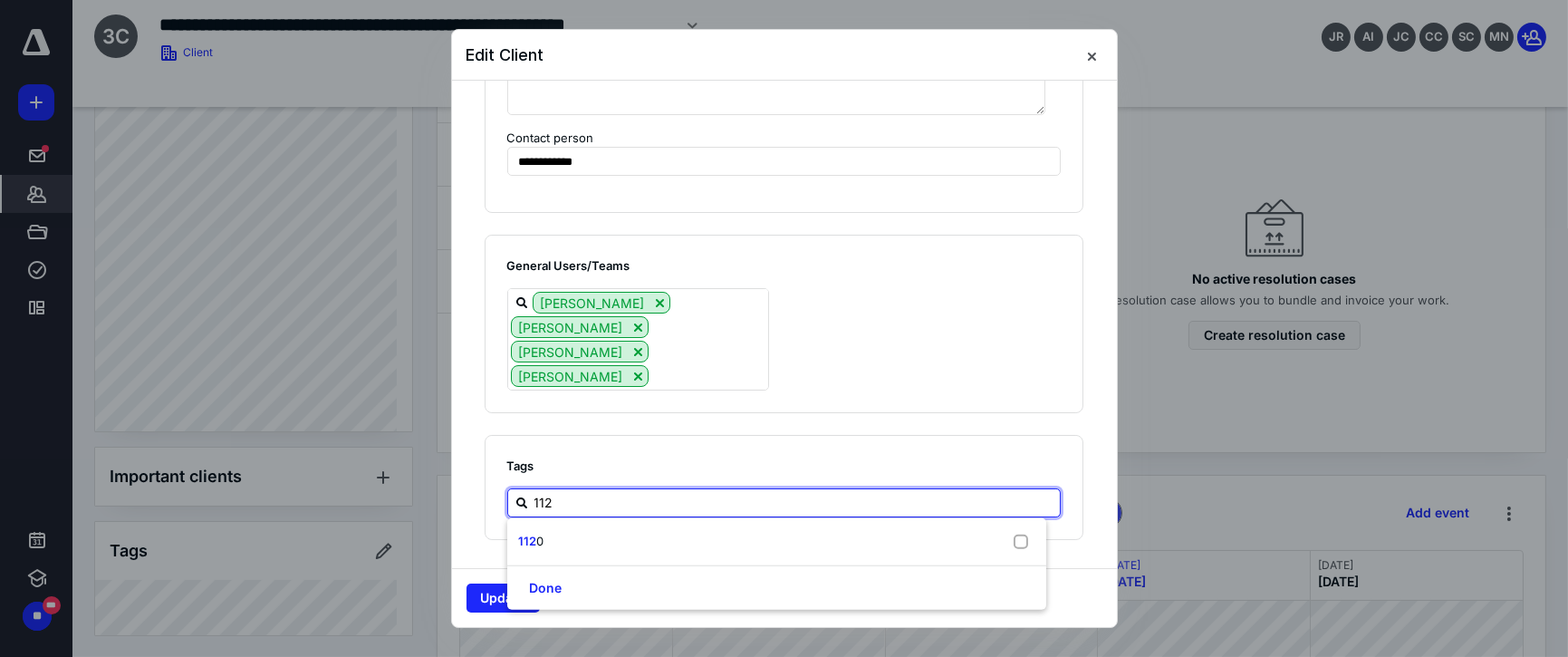 type on "1120" 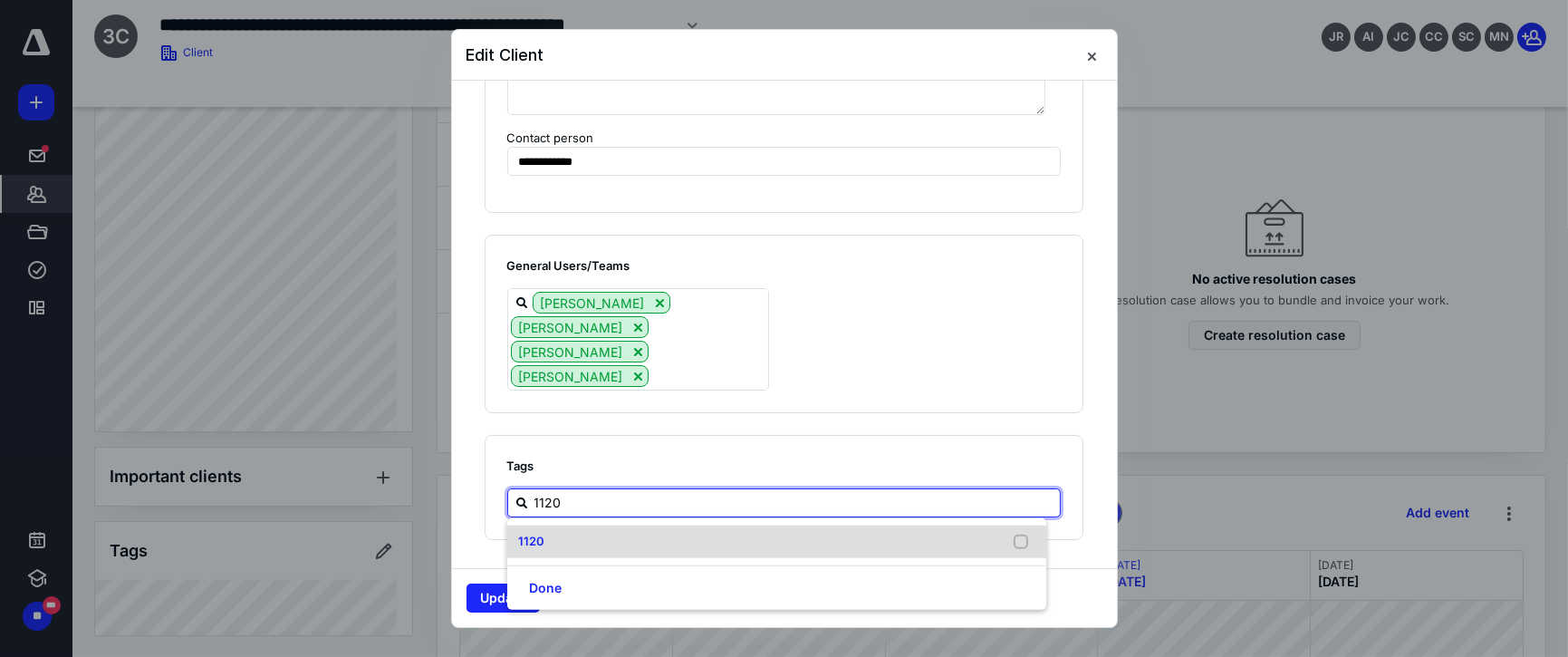 click on "1120" at bounding box center (776, 542) 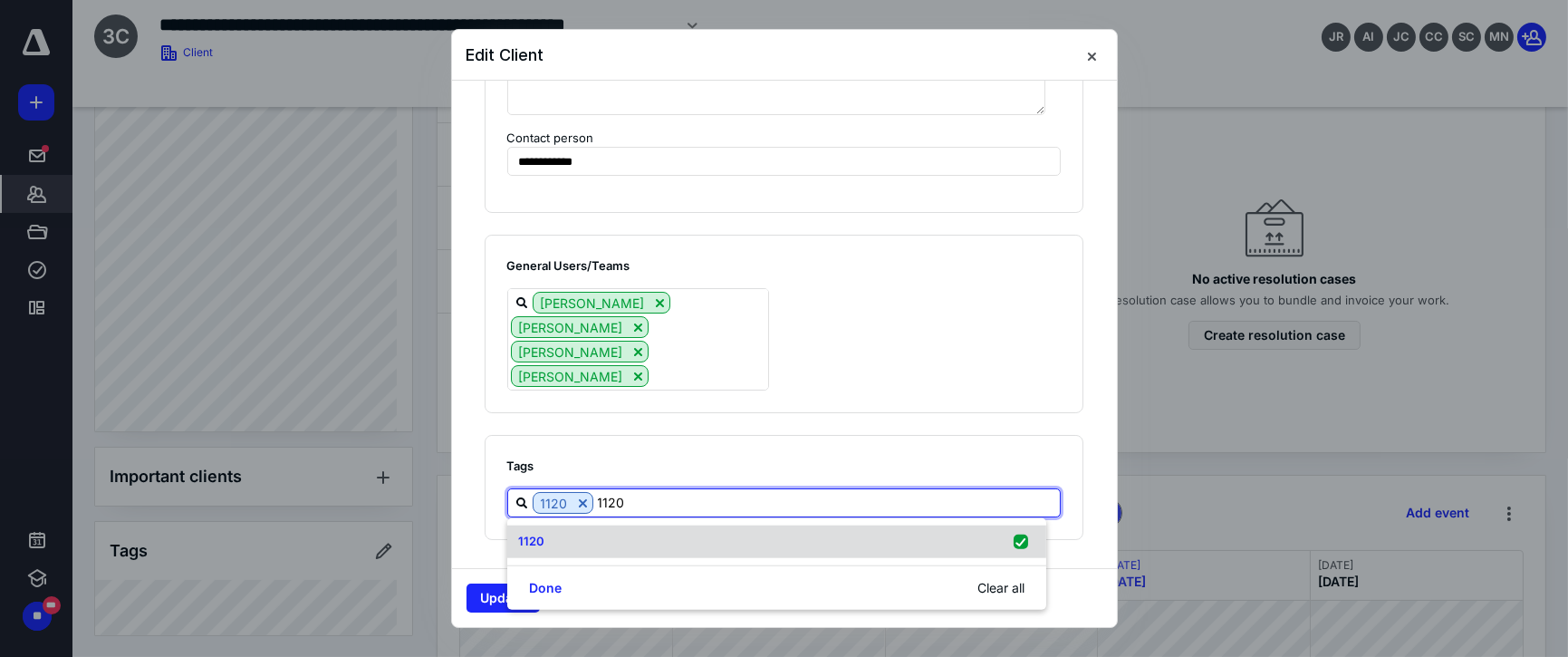 checkbox on "true" 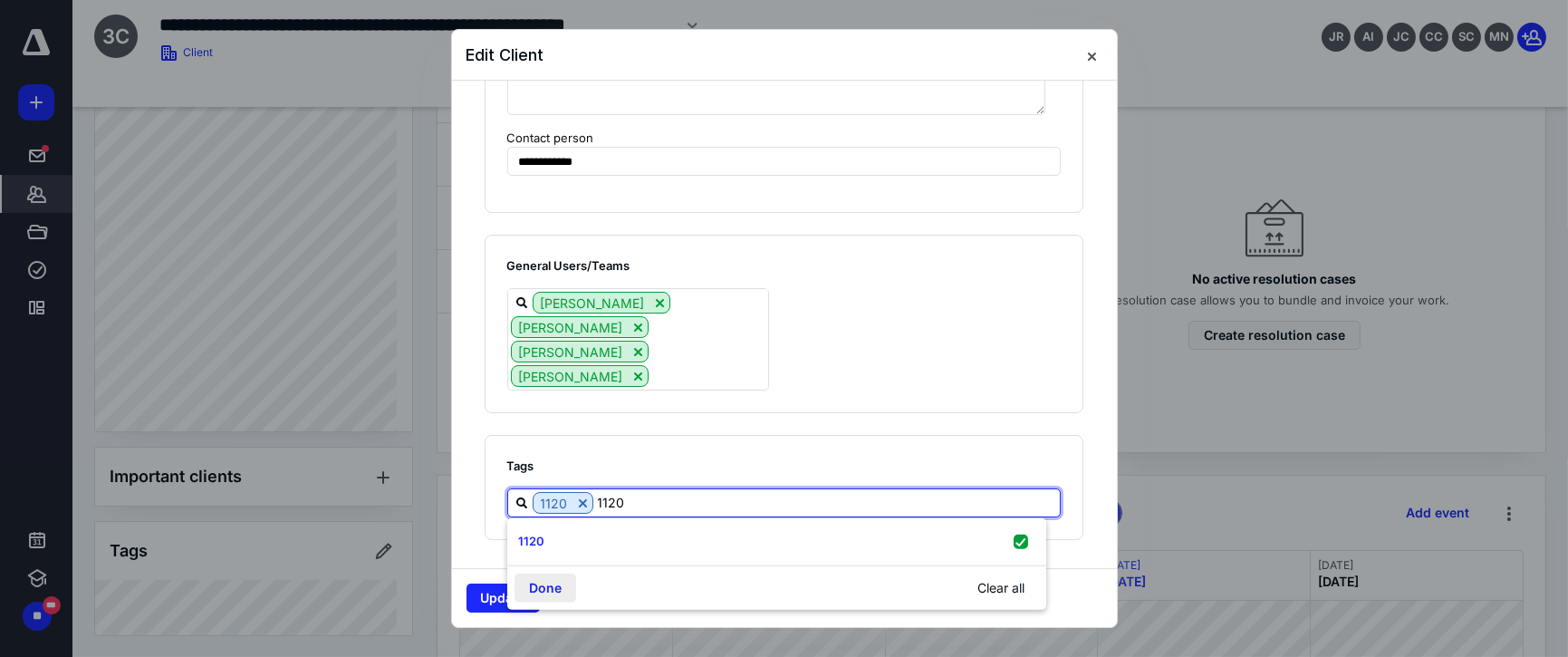 type on "1120" 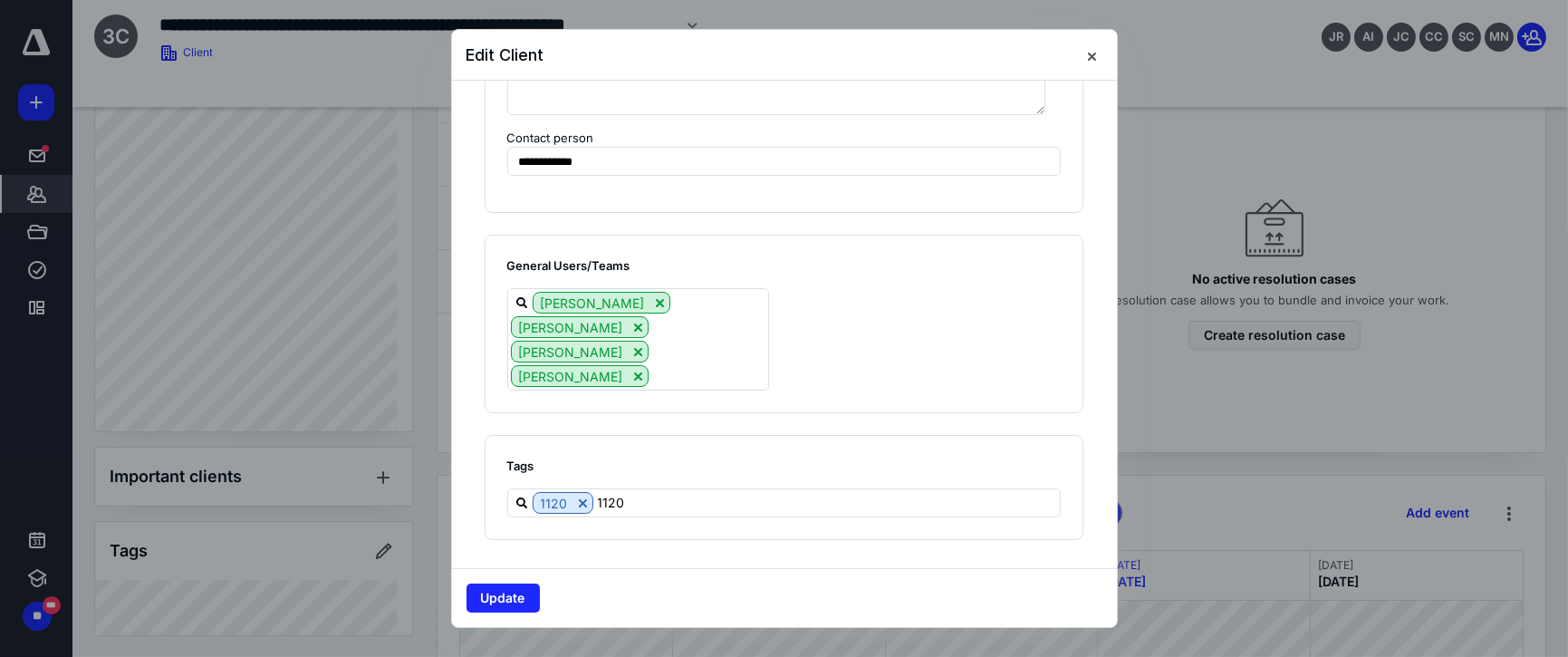 type 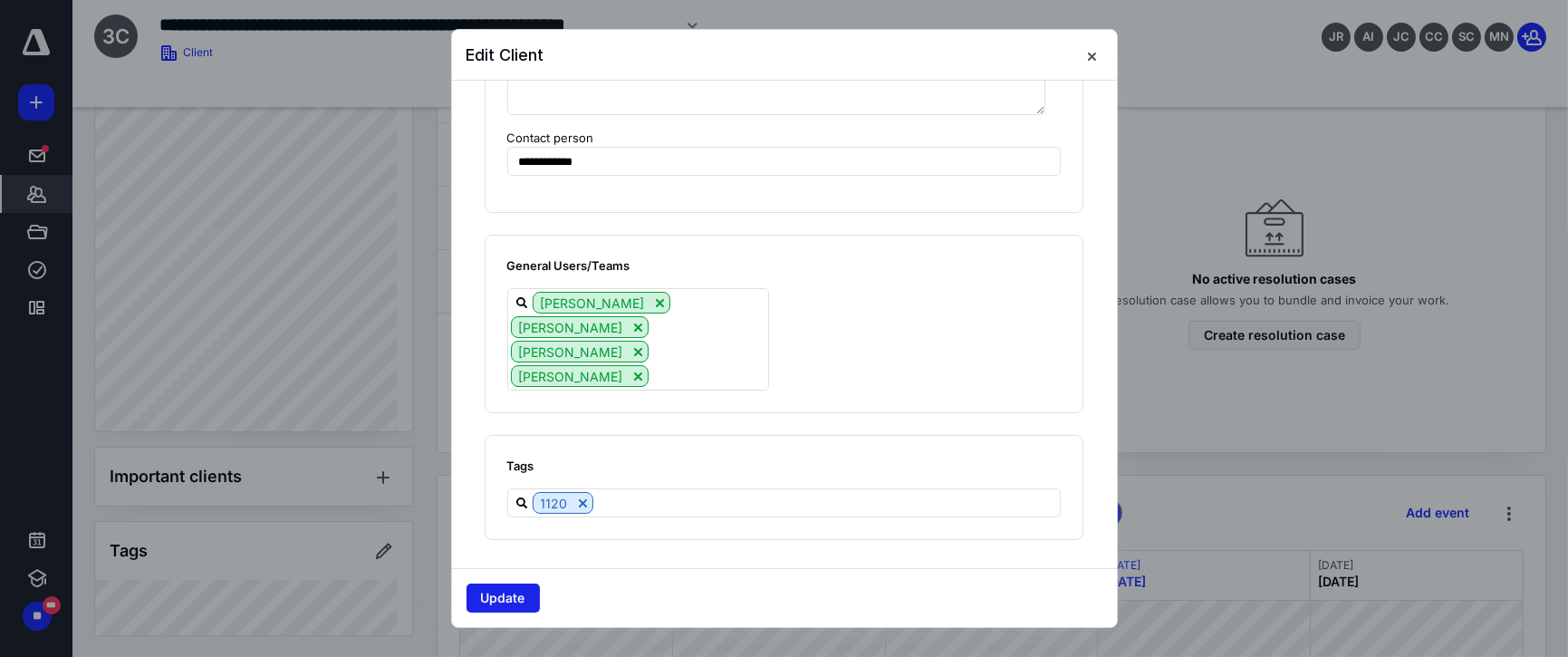 click on "Update" at bounding box center (503, 598) 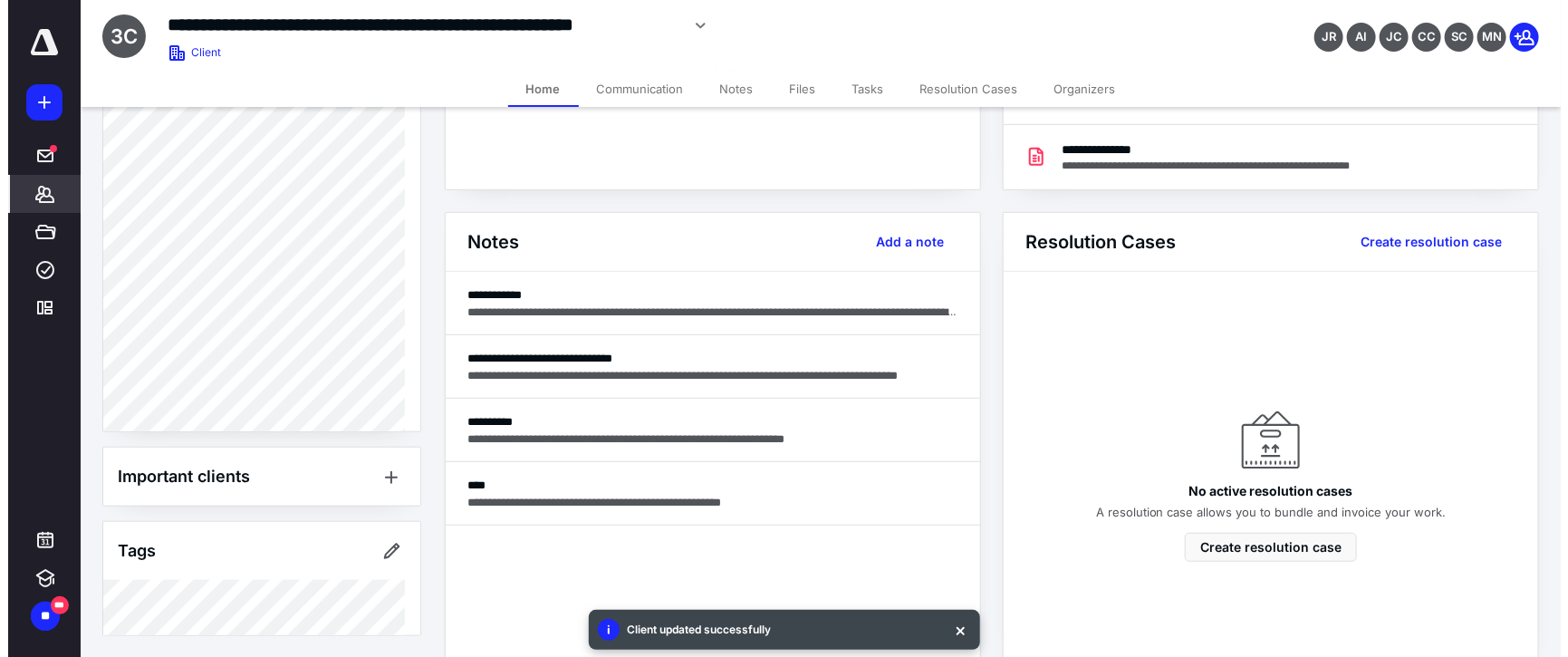 scroll, scrollTop: 0, scrollLeft: 0, axis: both 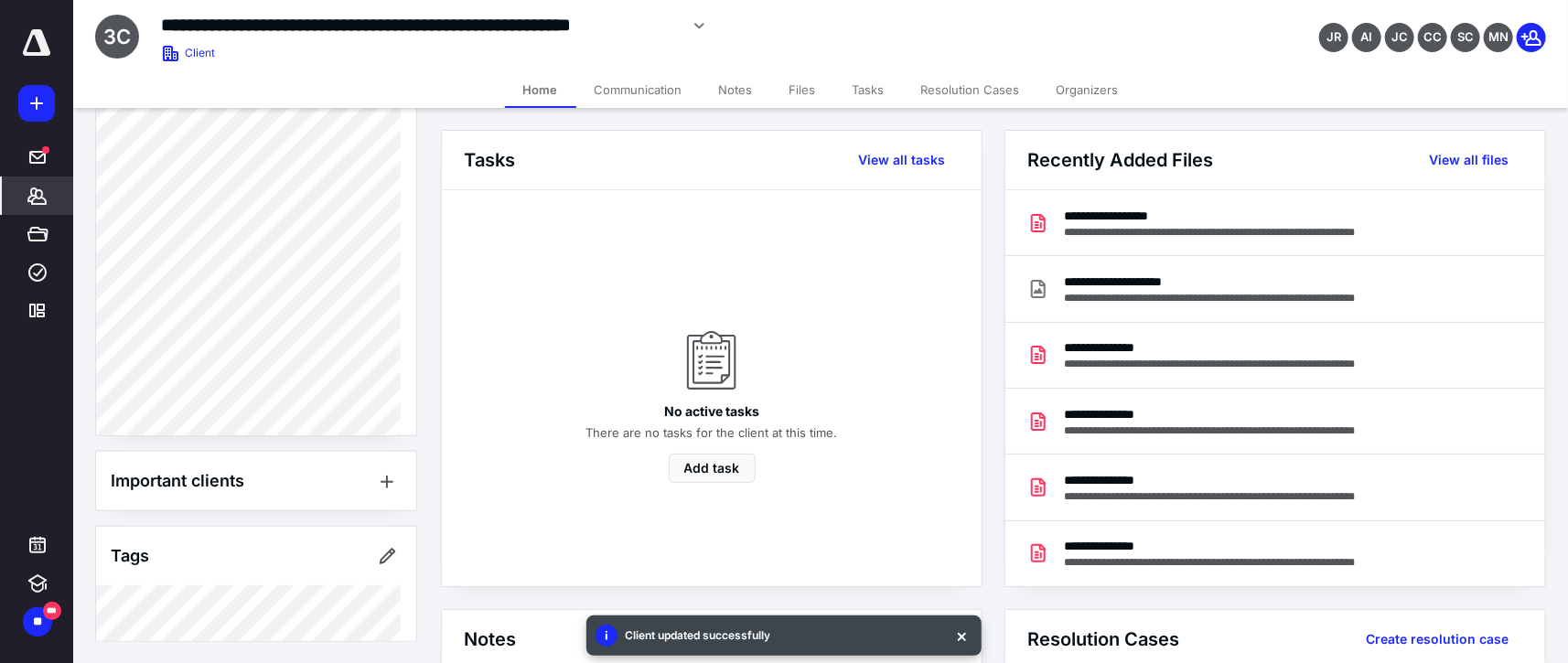 click on "Files" at bounding box center (802, 90) 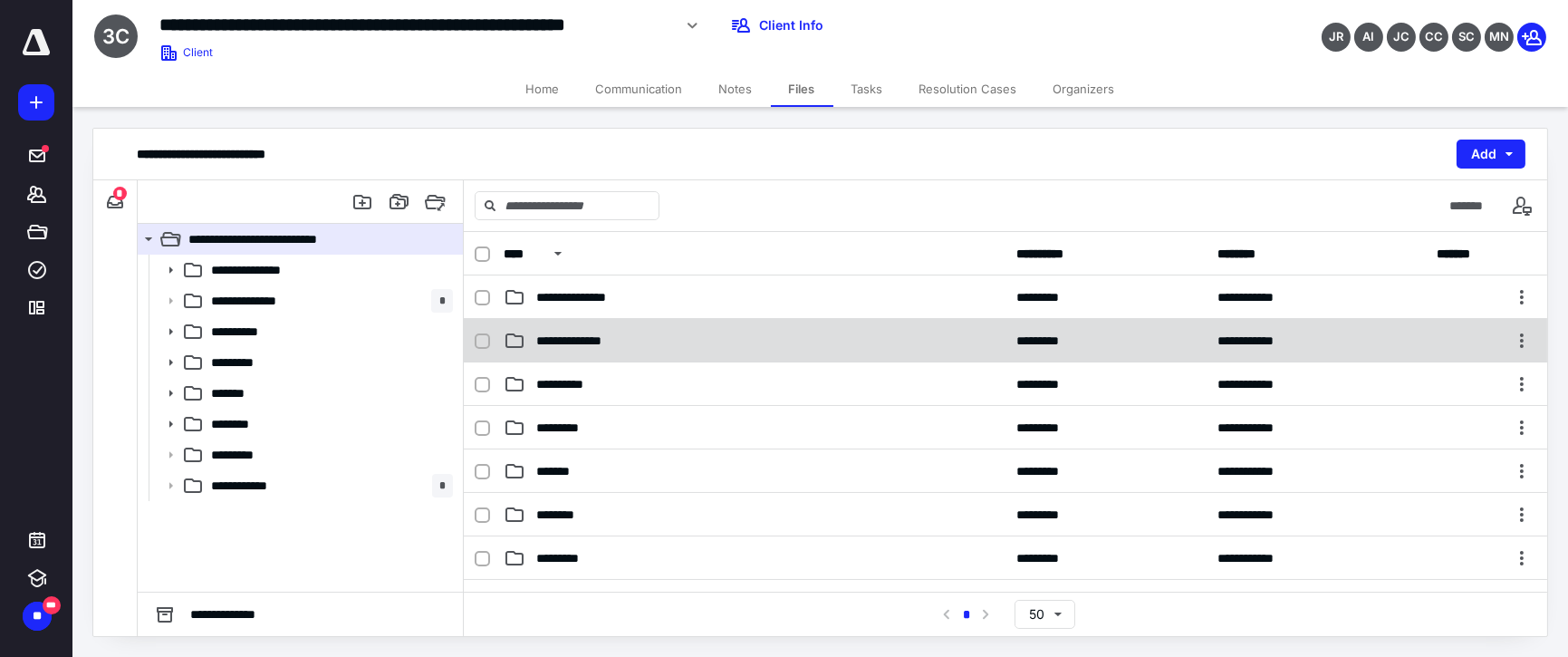 click on "**********" at bounding box center (755, 341) 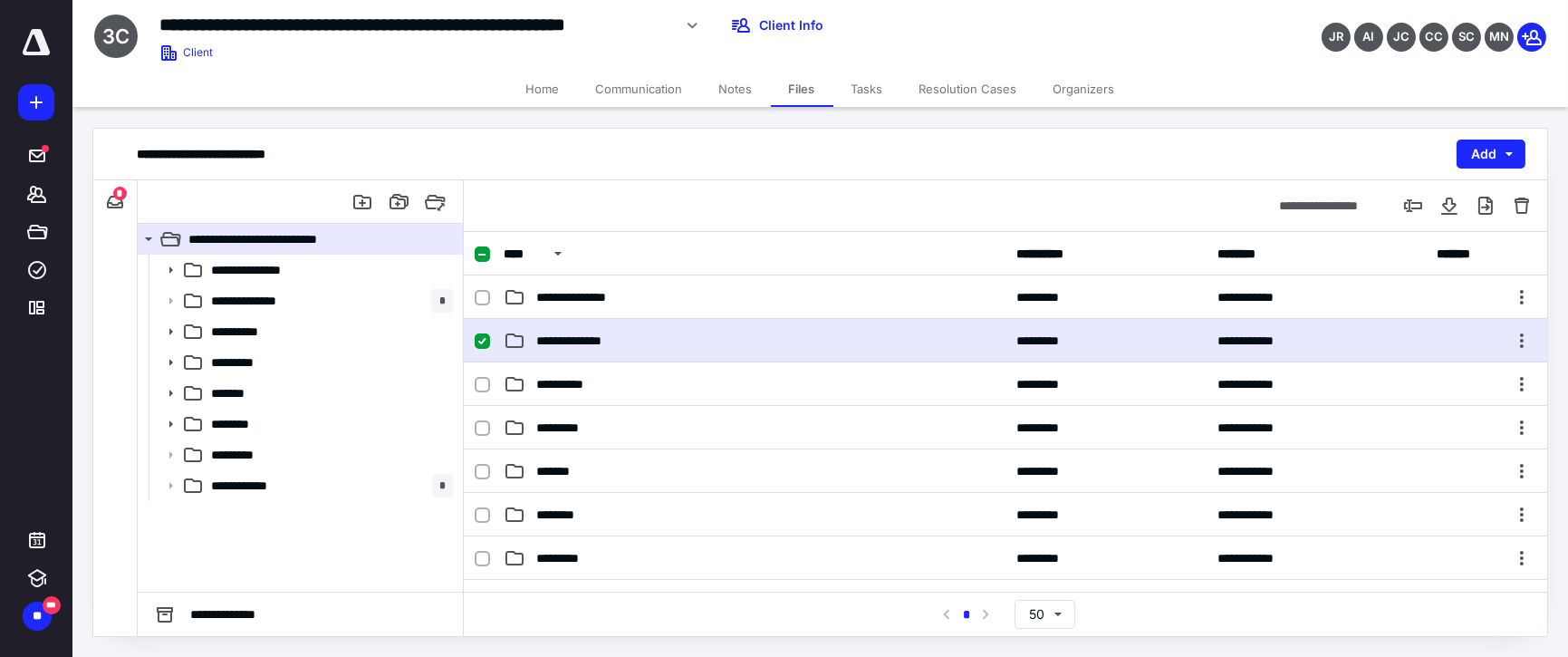 click on "**********" at bounding box center [755, 341] 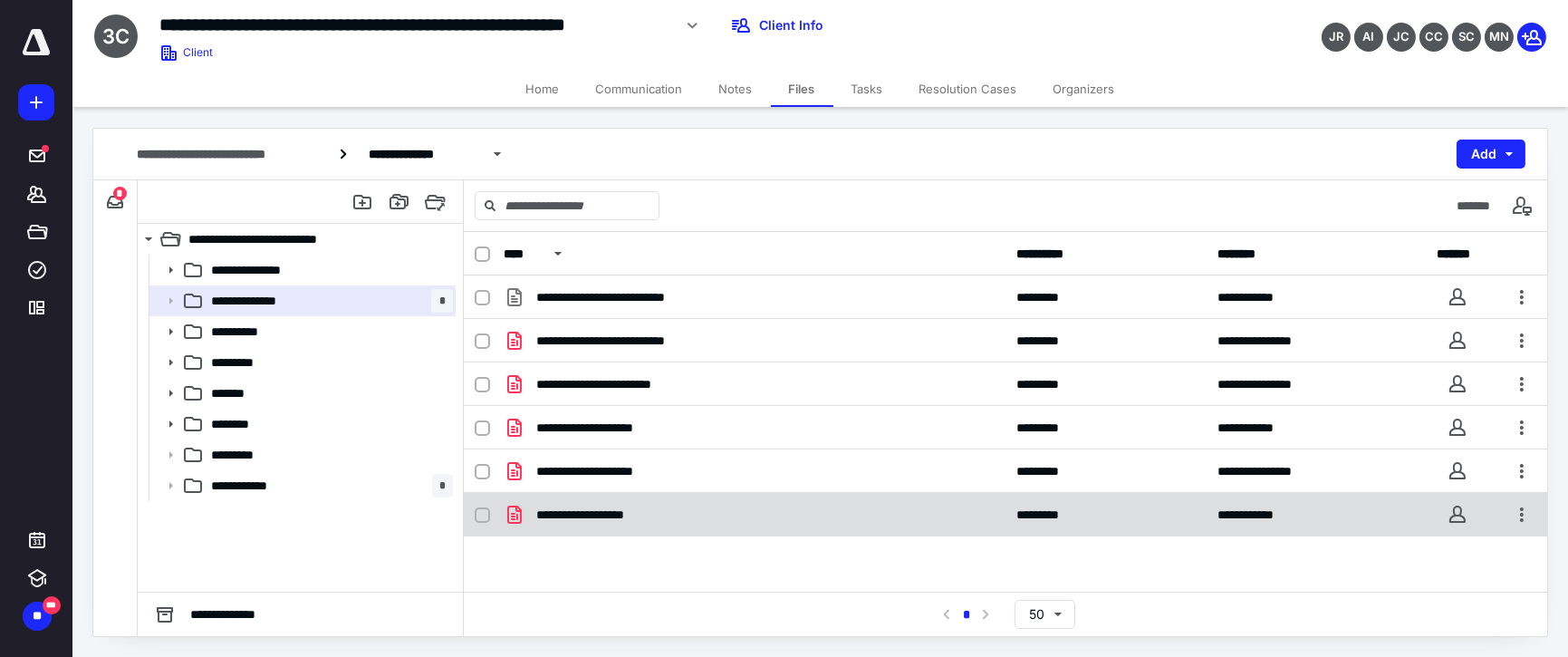 click on "**********" at bounding box center [1005, 515] 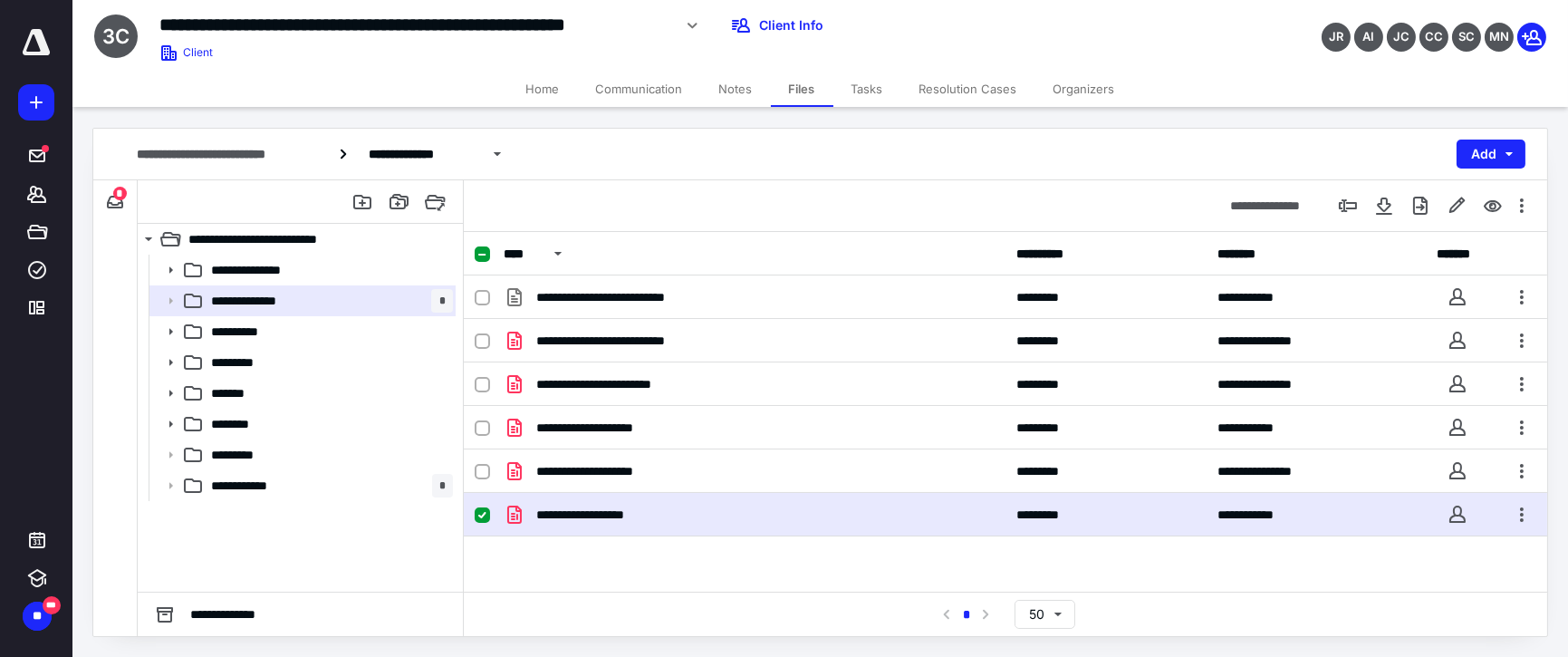 click on "**********" at bounding box center (1005, 515) 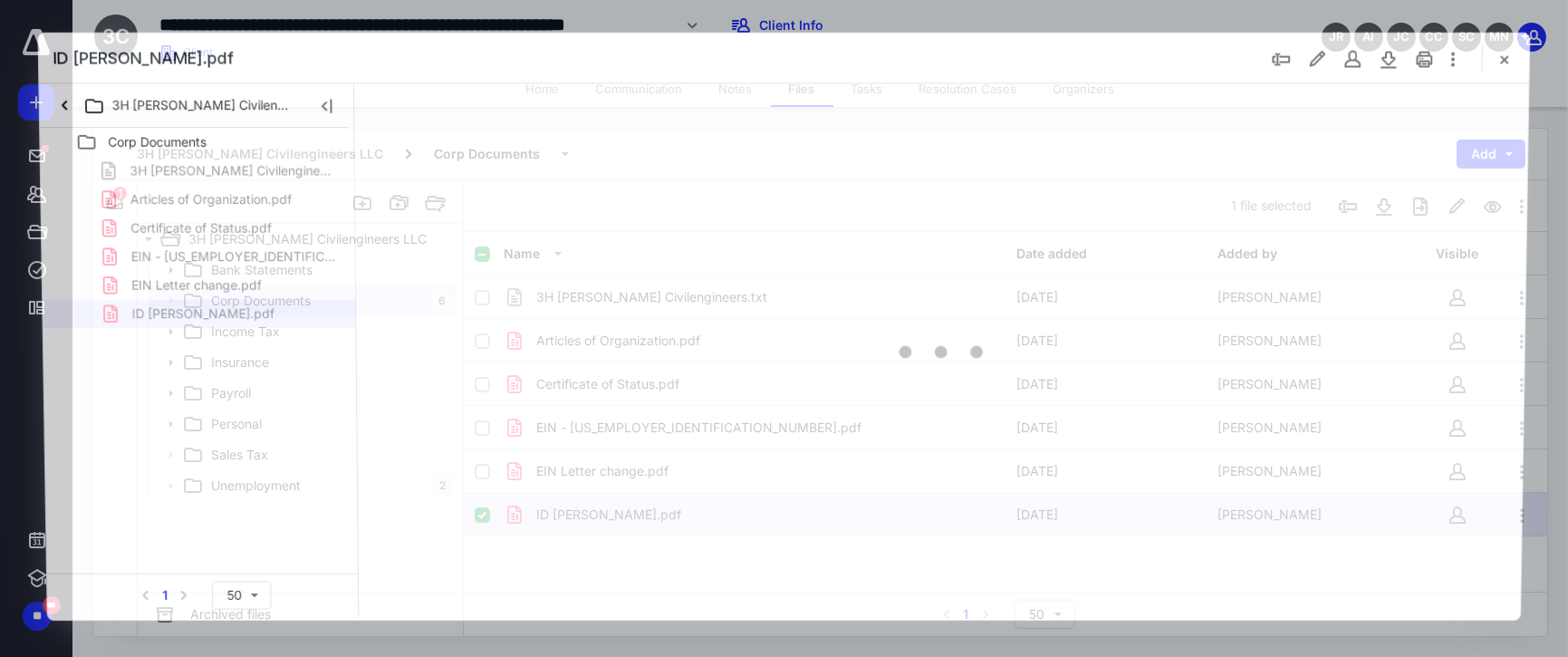 scroll, scrollTop: 0, scrollLeft: 0, axis: both 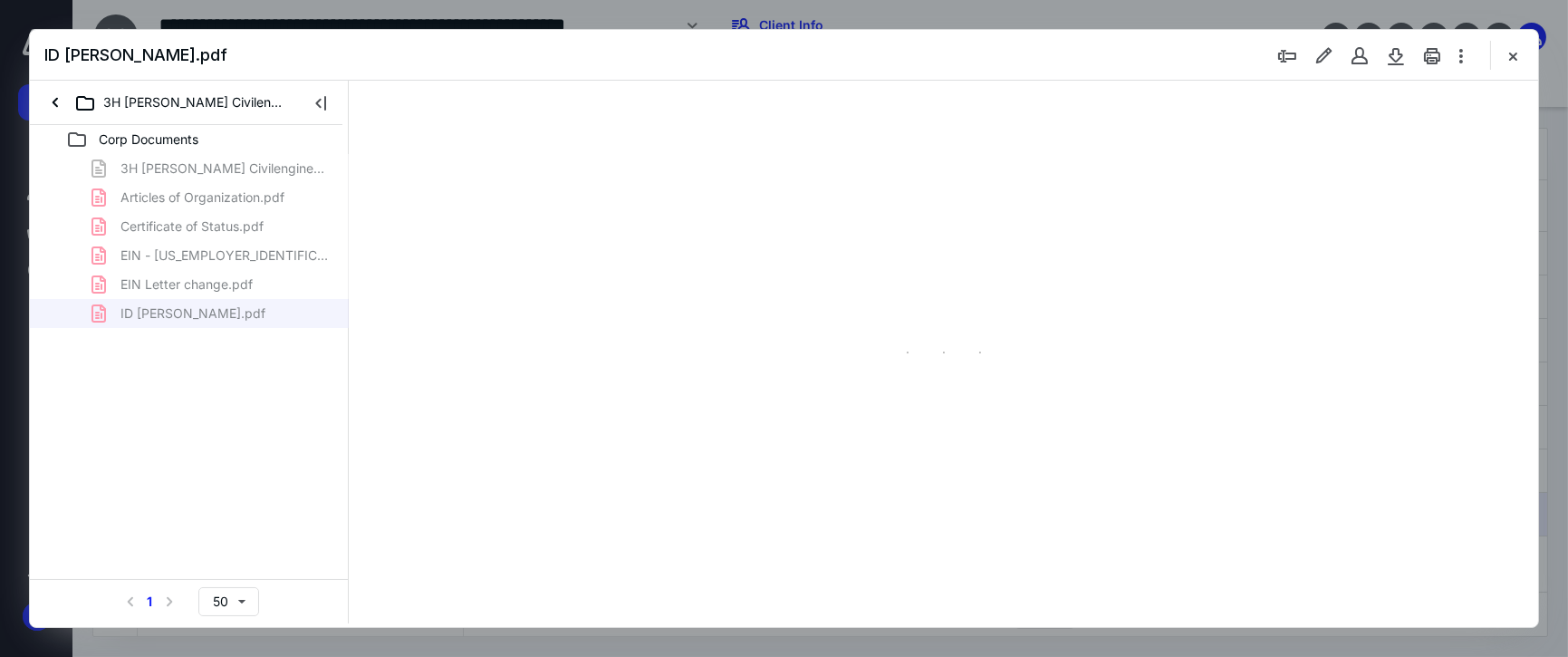type on "291" 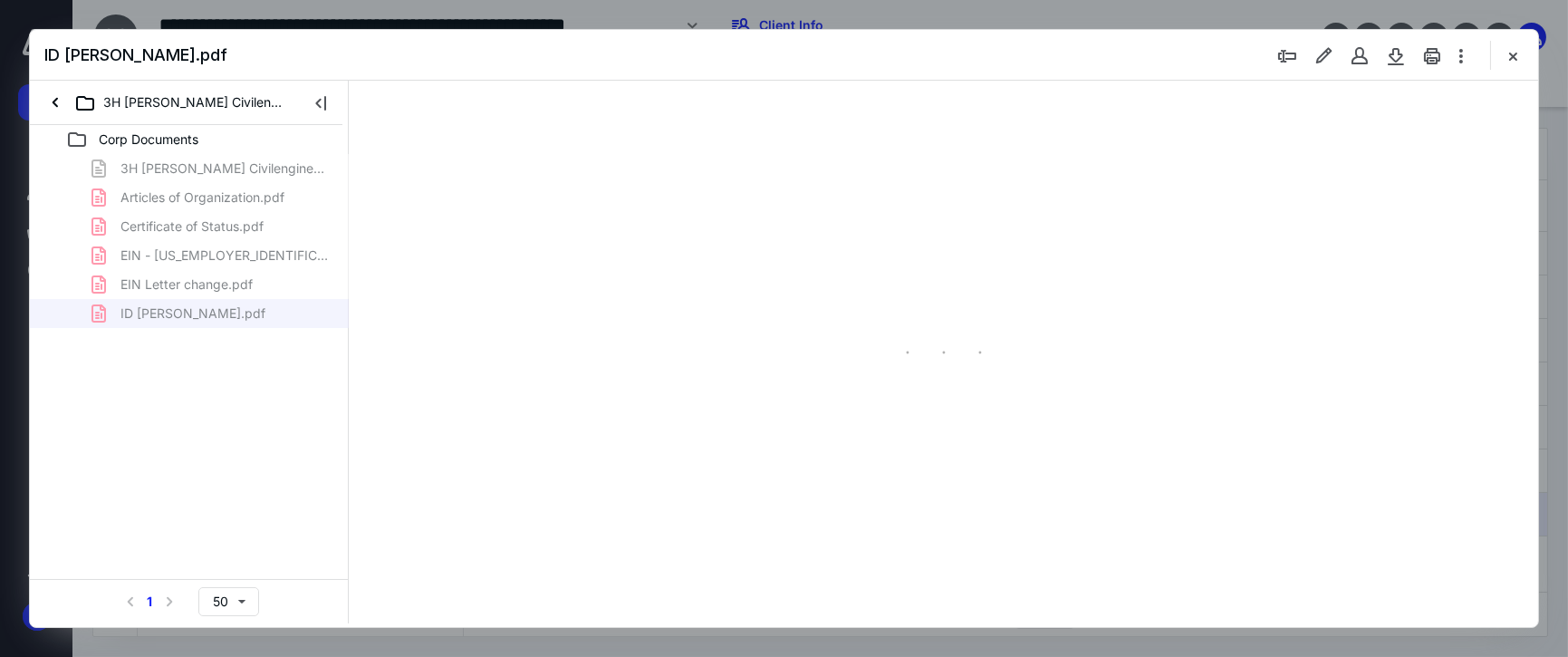 scroll, scrollTop: 79, scrollLeft: 0, axis: vertical 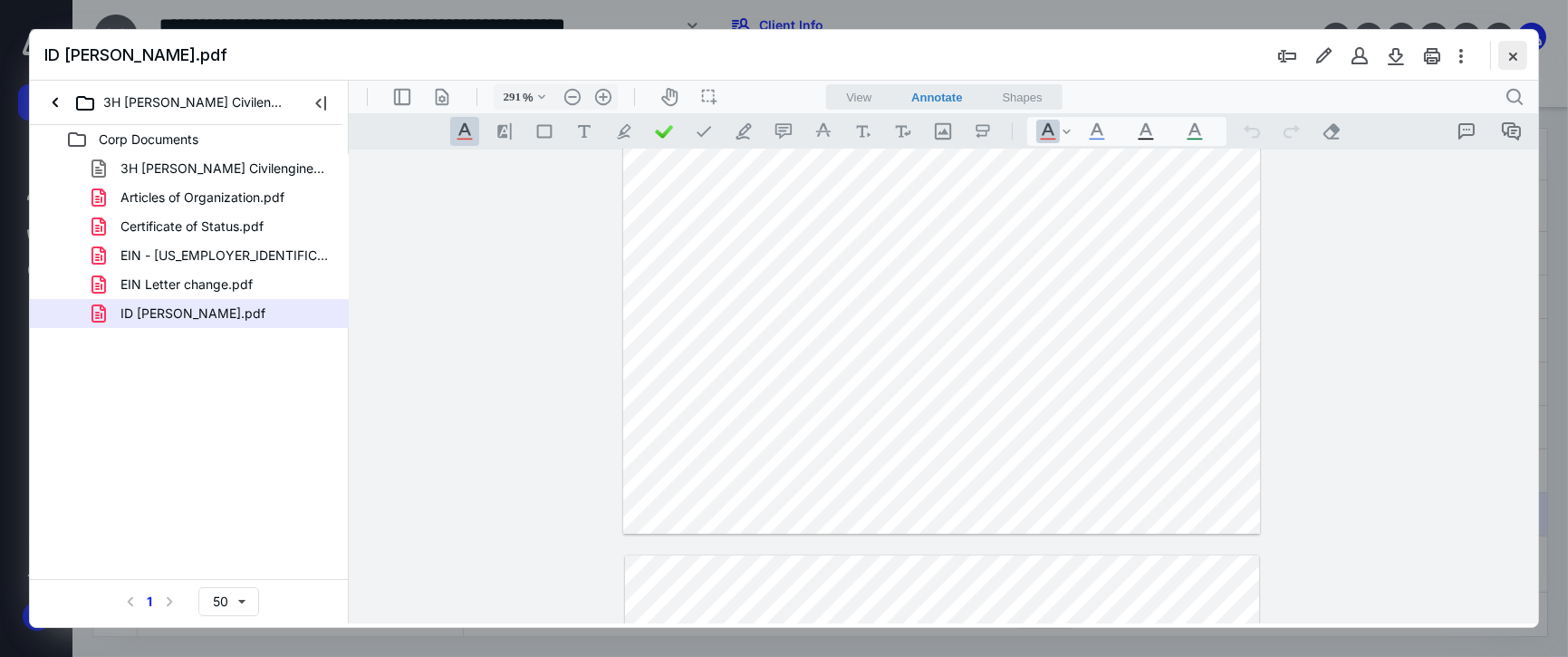 click at bounding box center (1513, 55) 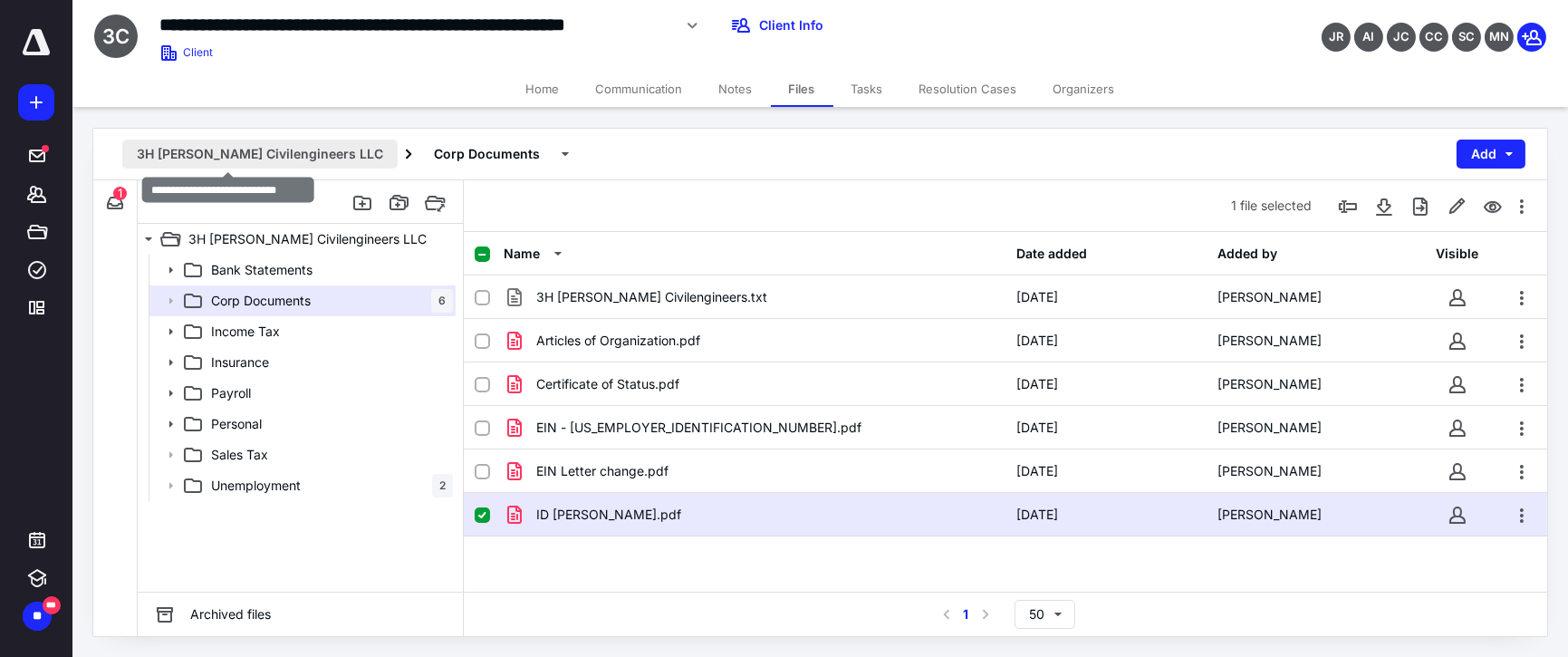 click on "3H [PERSON_NAME] Civilengineers LLC" at bounding box center [260, 154] 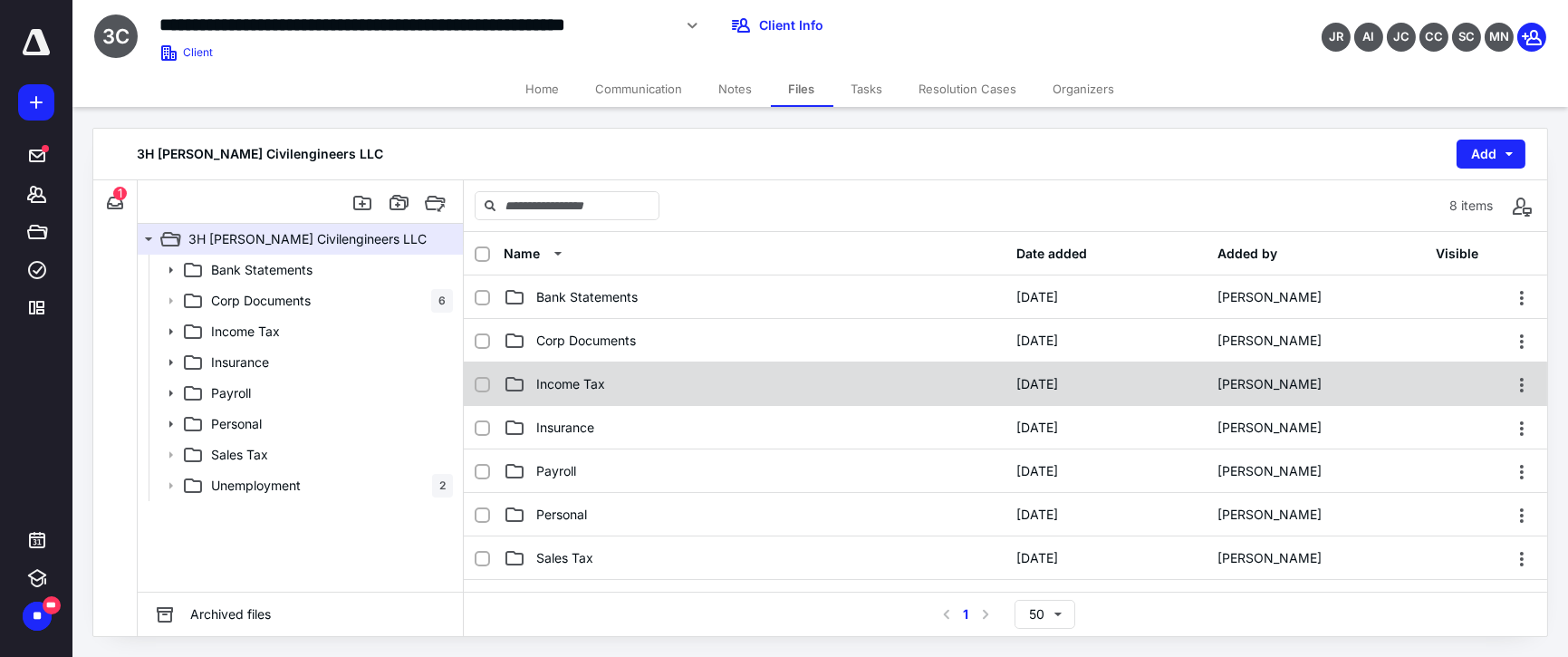 click on "Income Tax" at bounding box center (755, 384) 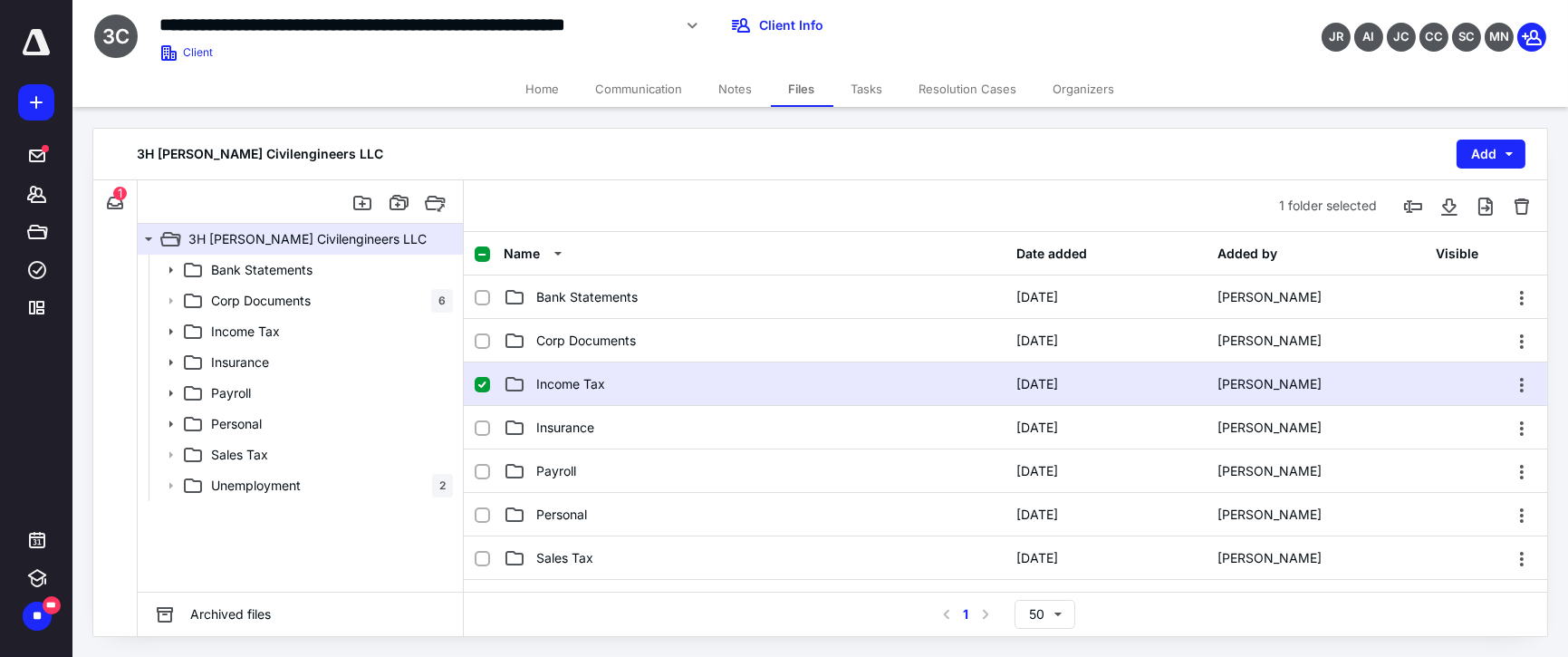 click on "Income Tax" at bounding box center [755, 384] 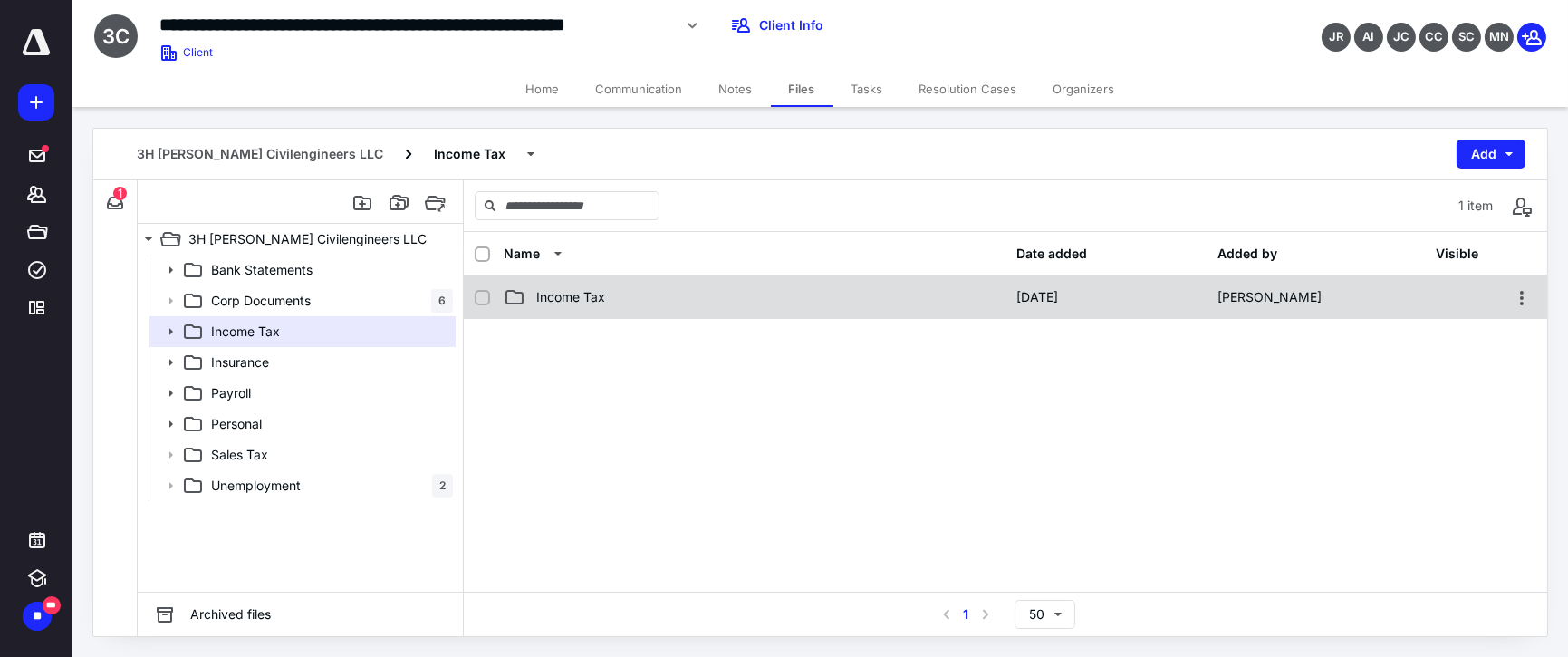 click on "Income Tax" at bounding box center [571, 297] 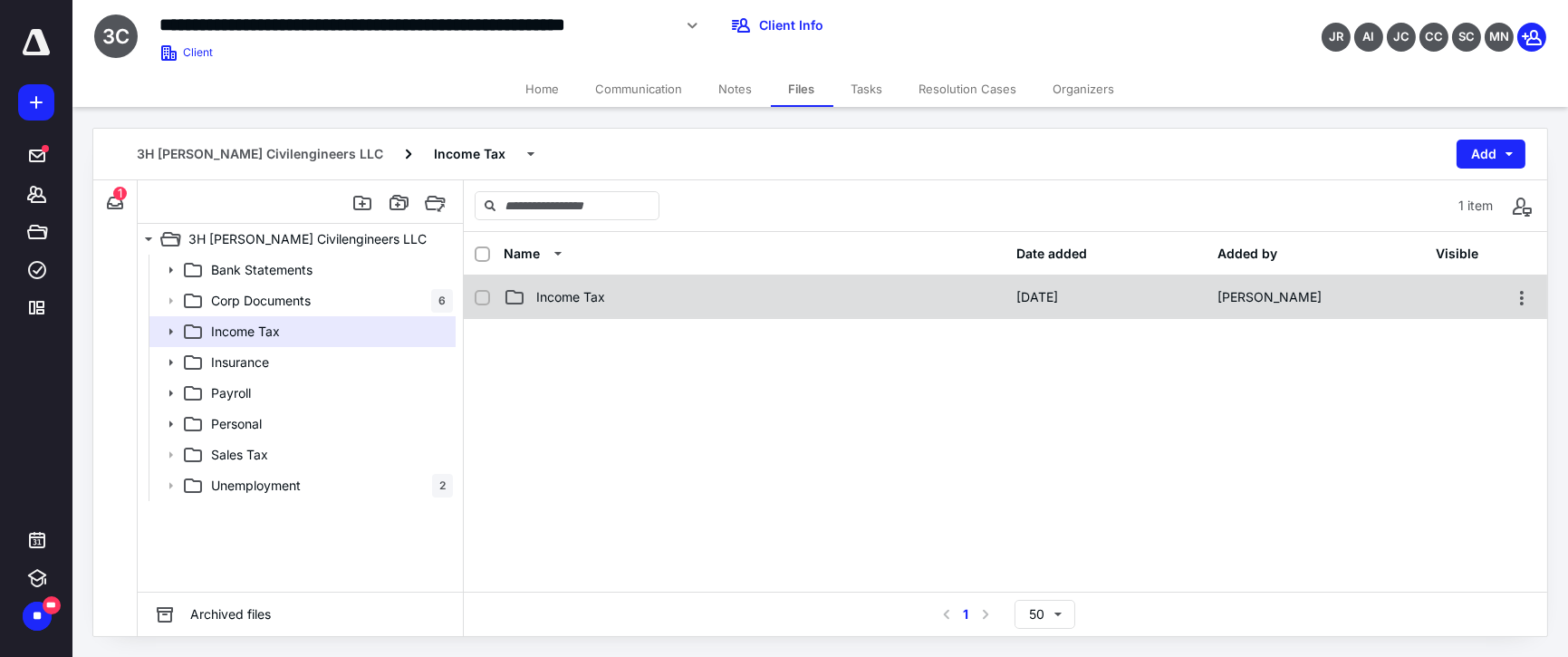 checkbox on "false" 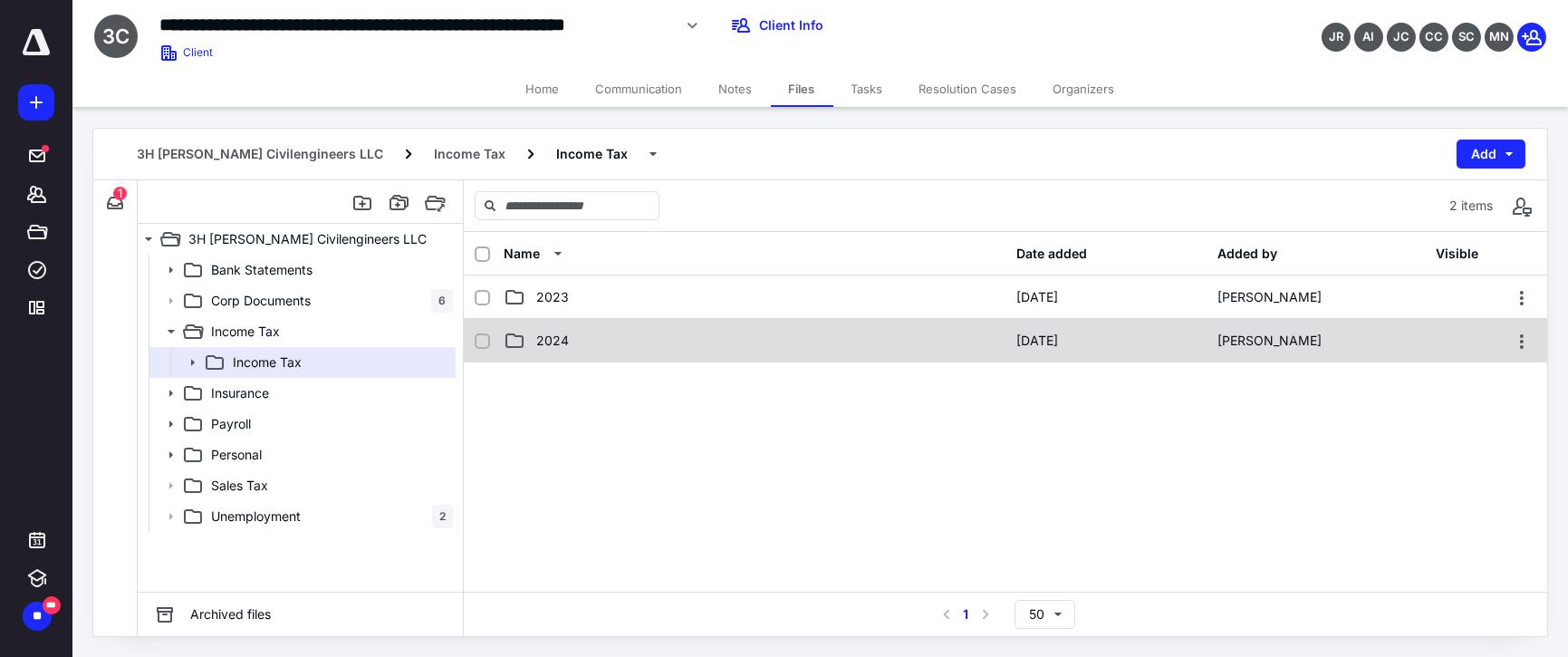 click on "2024" at bounding box center (755, 341) 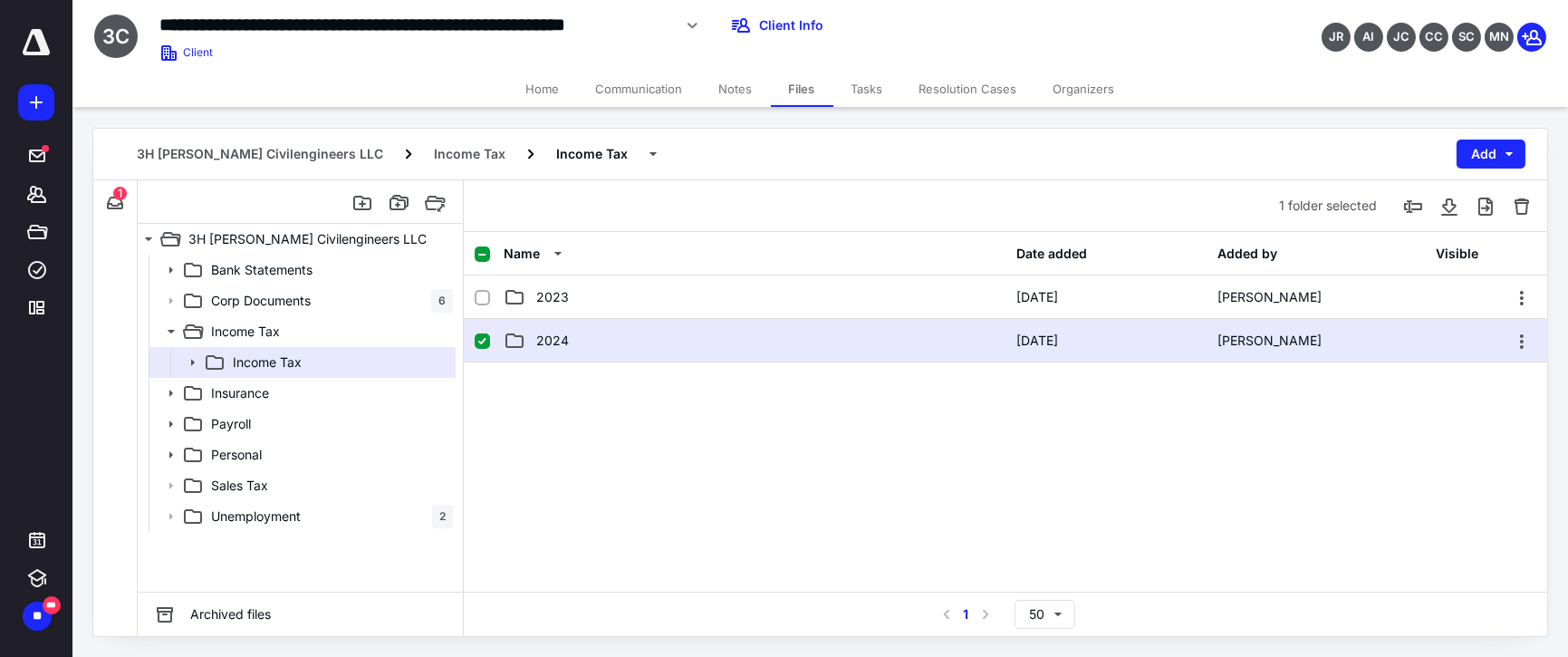 click on "2024" at bounding box center (755, 341) 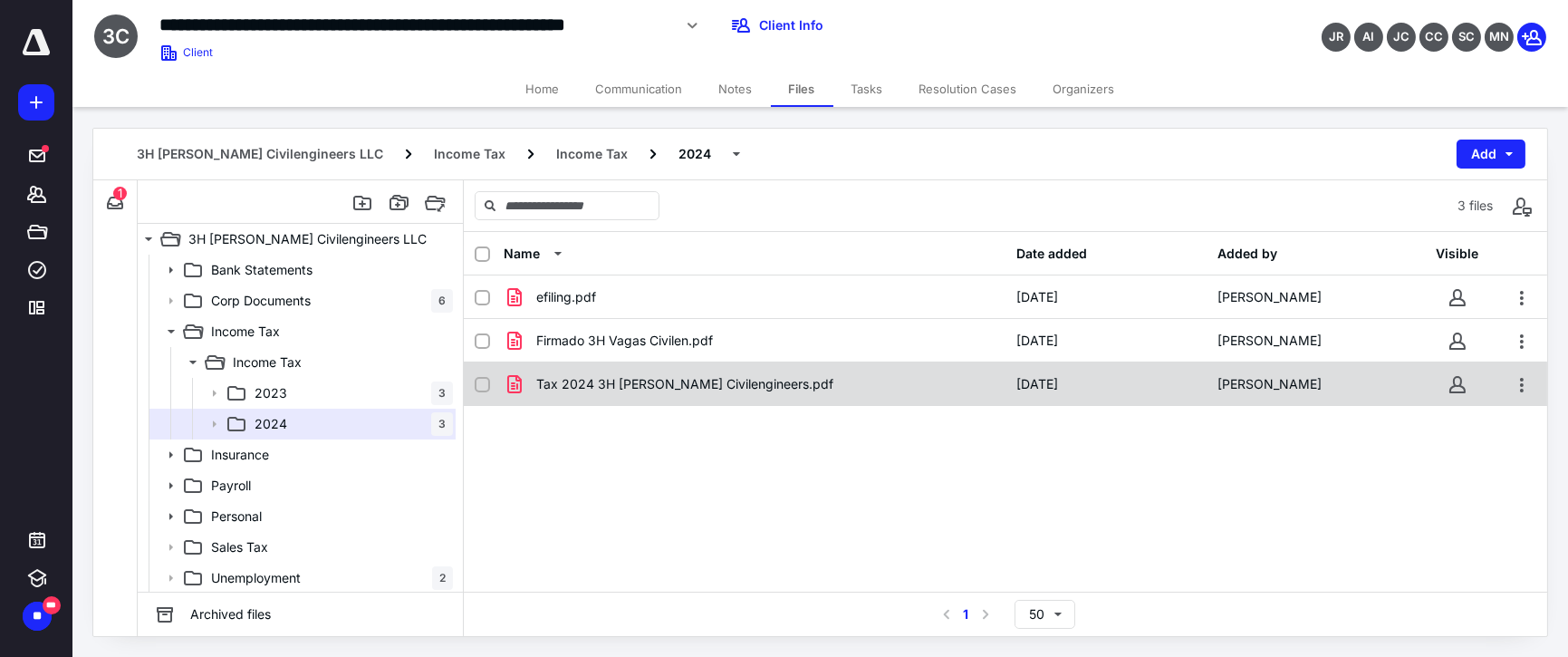 click on "Tax 2024 3H [PERSON_NAME] Civilengineers.pdf" at bounding box center (685, 384) 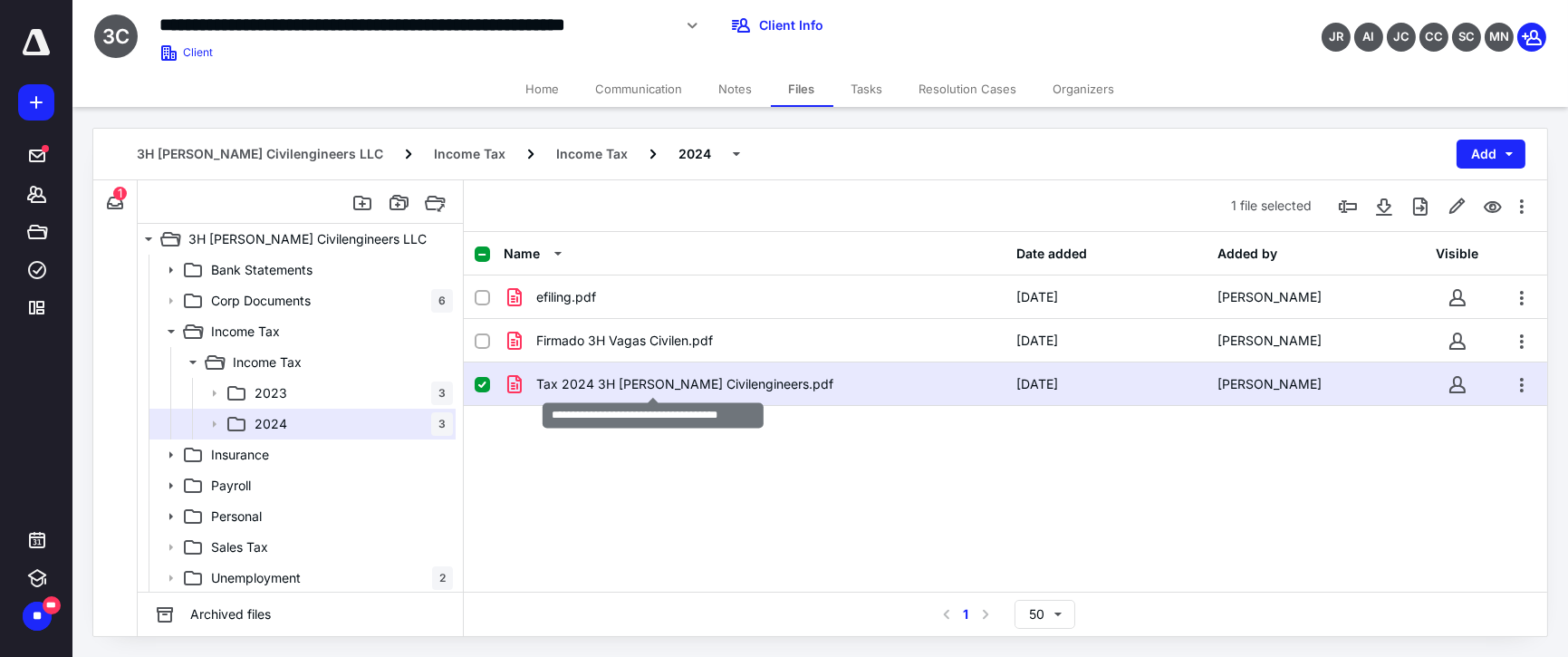 click on "Tax 2024 3H [PERSON_NAME] Civilengineers.pdf" at bounding box center [685, 384] 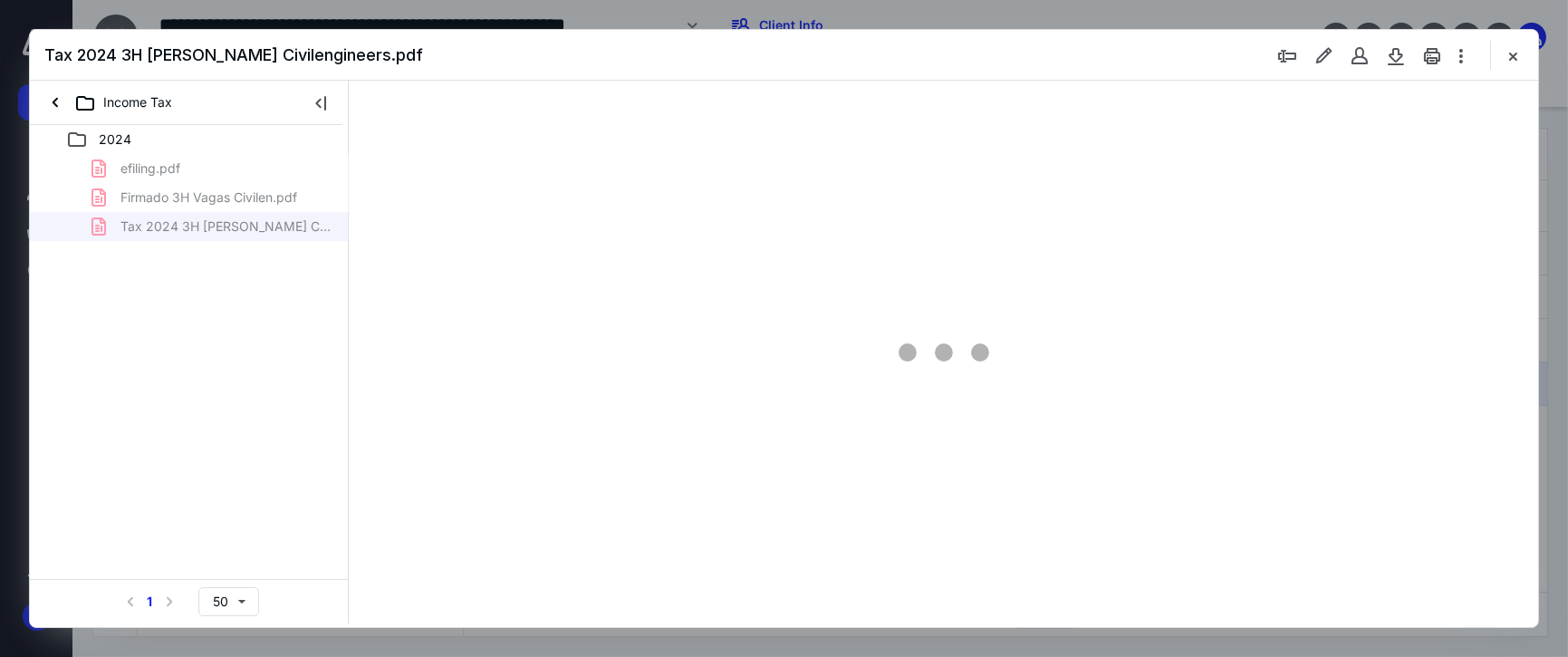 scroll, scrollTop: 0, scrollLeft: 0, axis: both 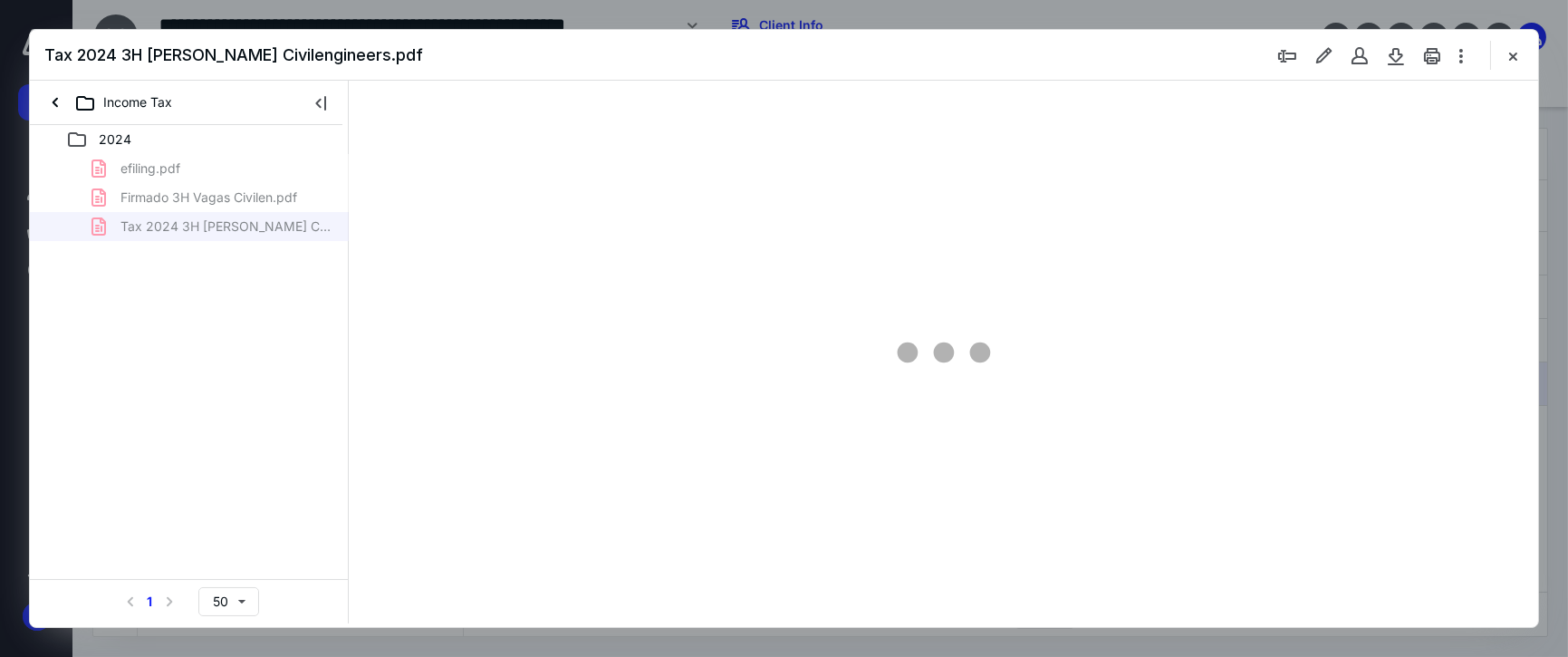 type on "66" 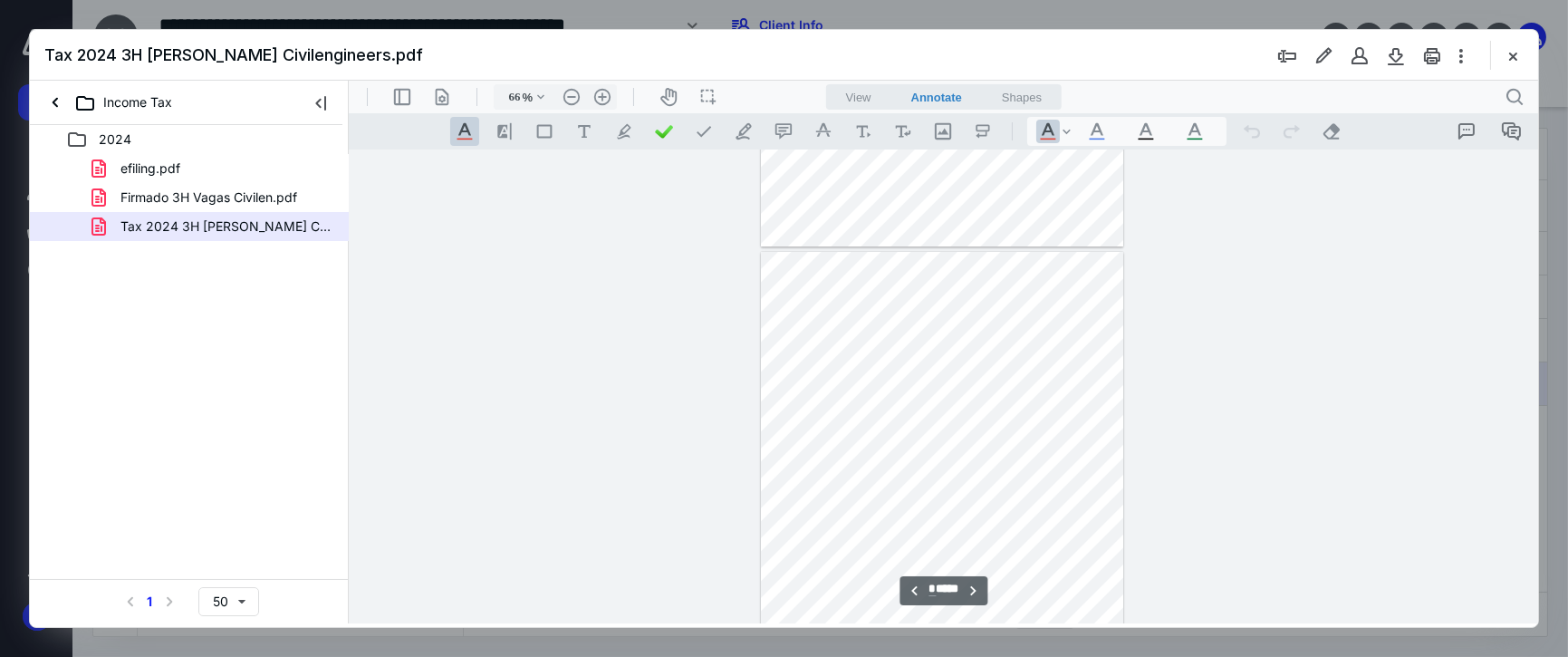 type on "*" 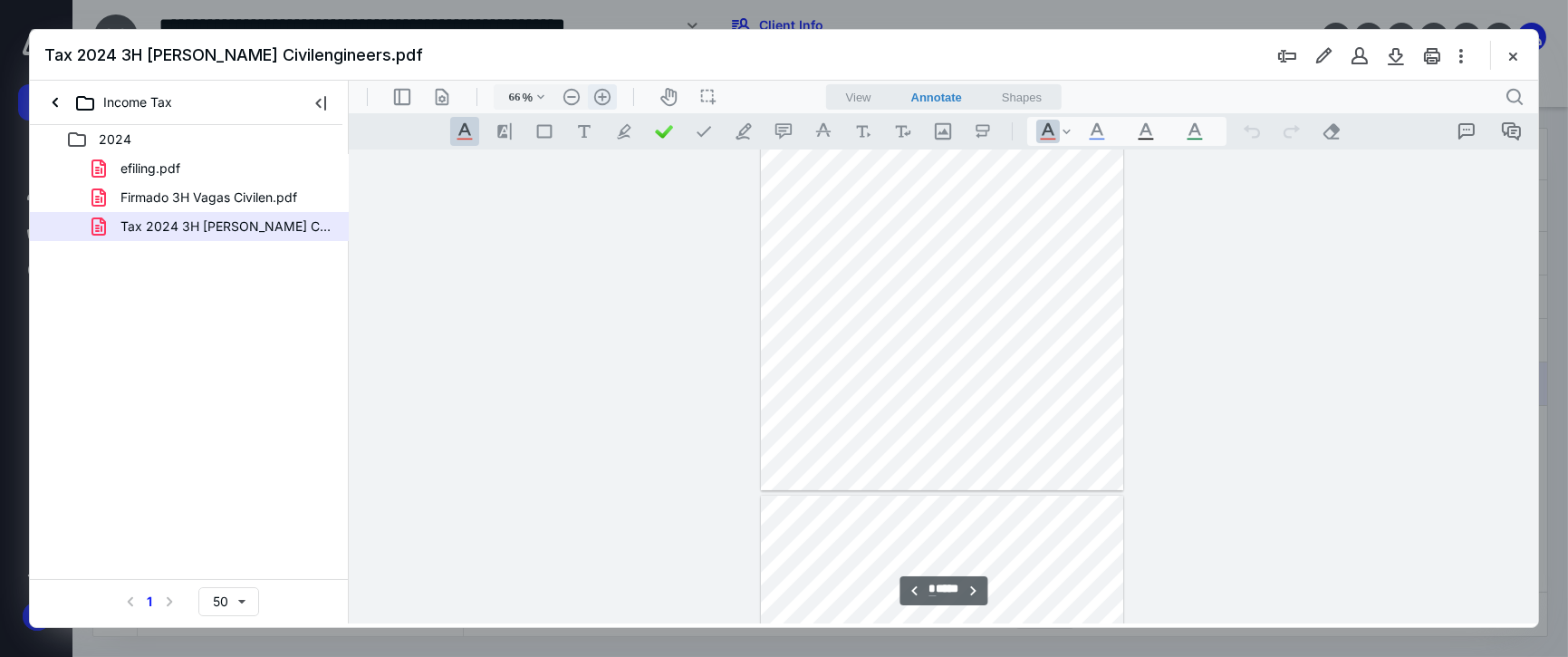 click on ".cls-1{fill:#abb0c4;} icon - header - zoom - in - line" at bounding box center (601, 97) 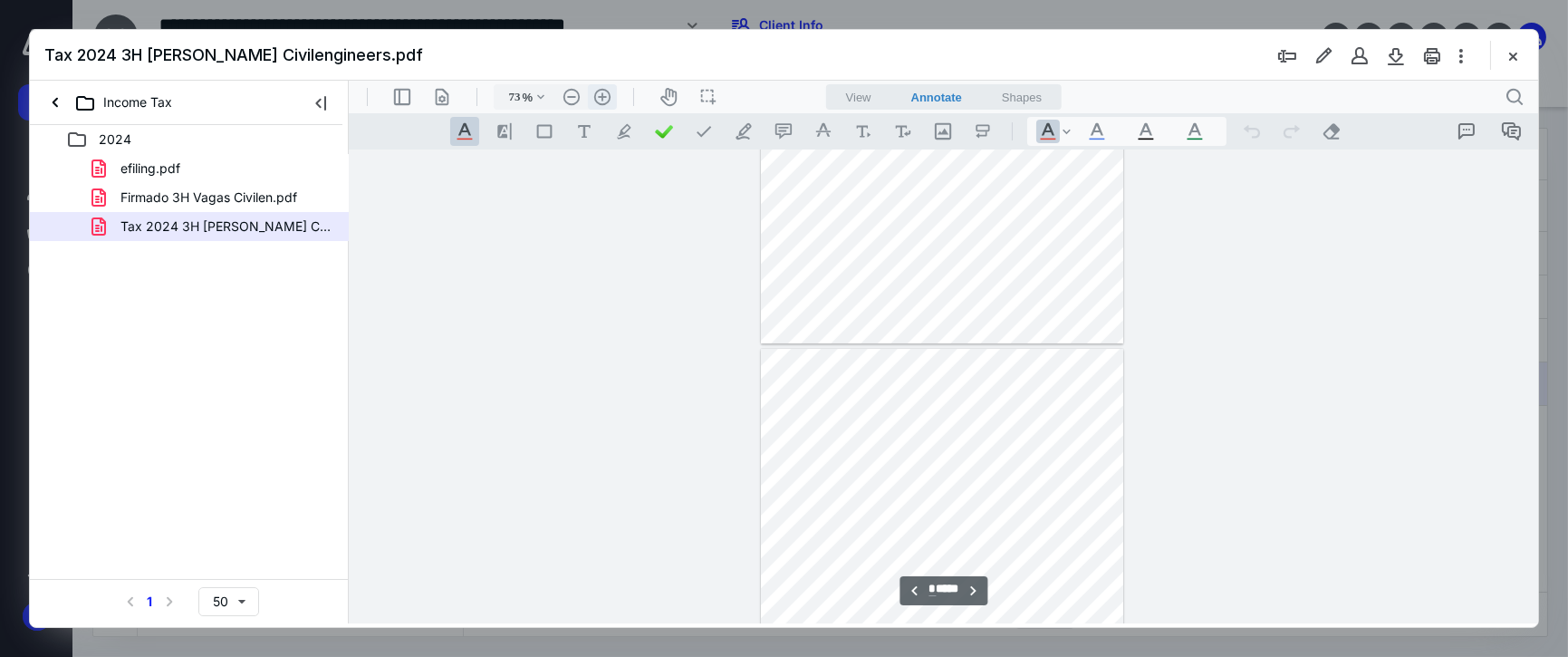 click on ".cls-1{fill:#abb0c4;} icon - header - zoom - in - line" at bounding box center (601, 97) 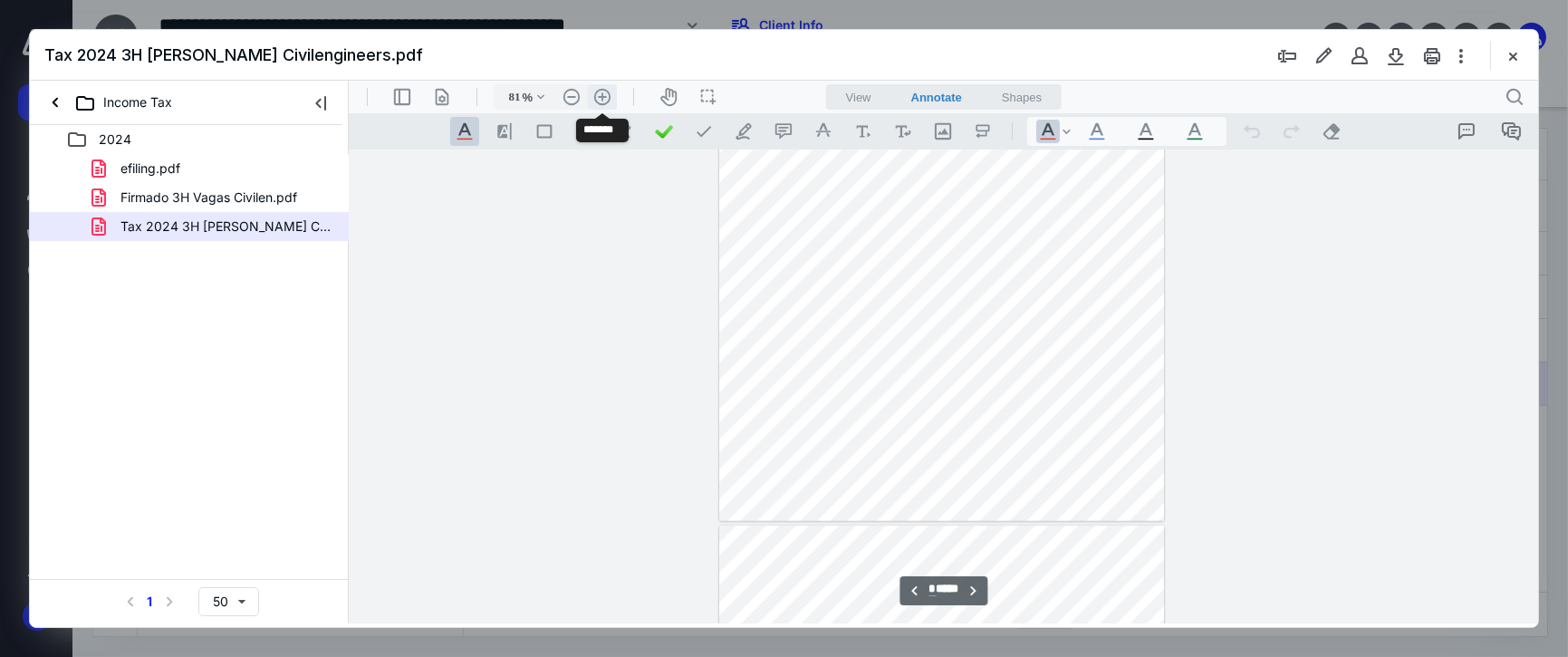 click on ".cls-1{fill:#abb0c4;} icon - header - zoom - in - line" at bounding box center (601, 97) 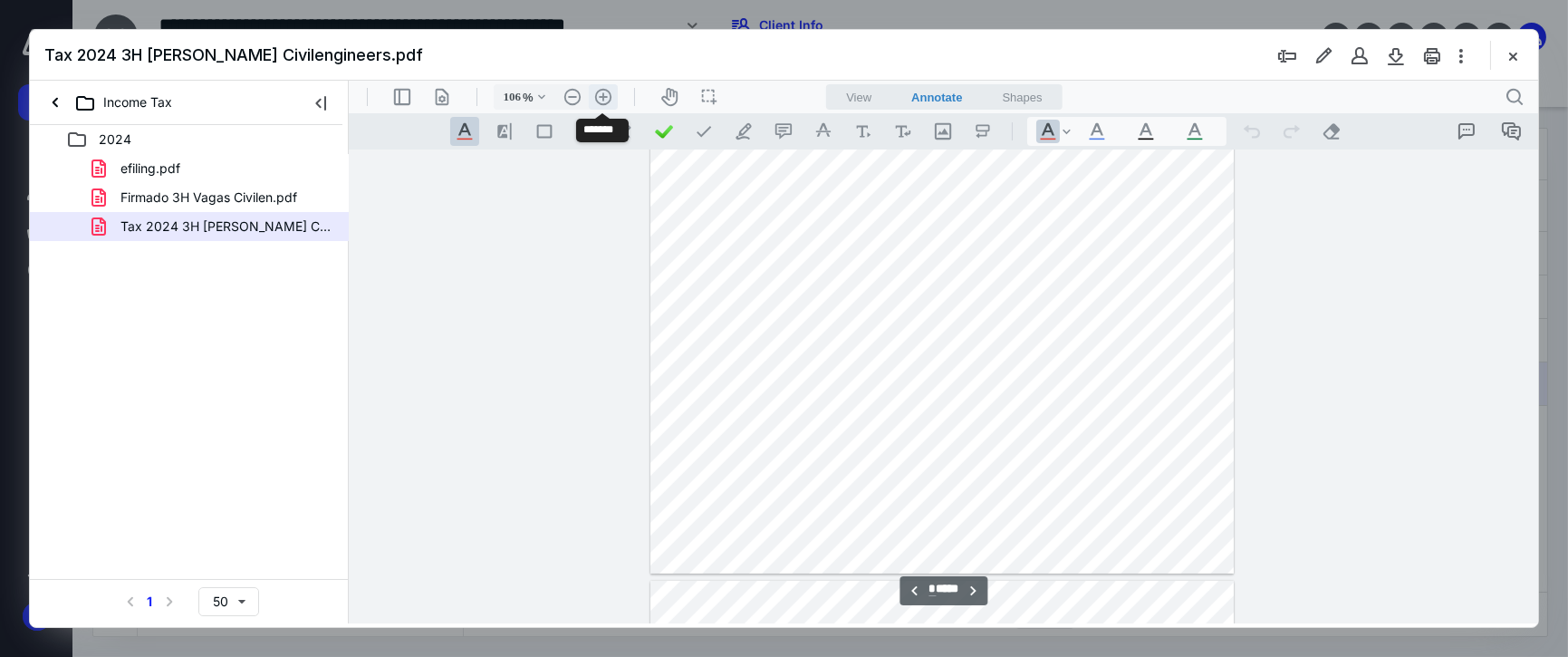 click on ".cls-1{fill:#abb0c4;} icon - header - zoom - in - line" at bounding box center [602, 97] 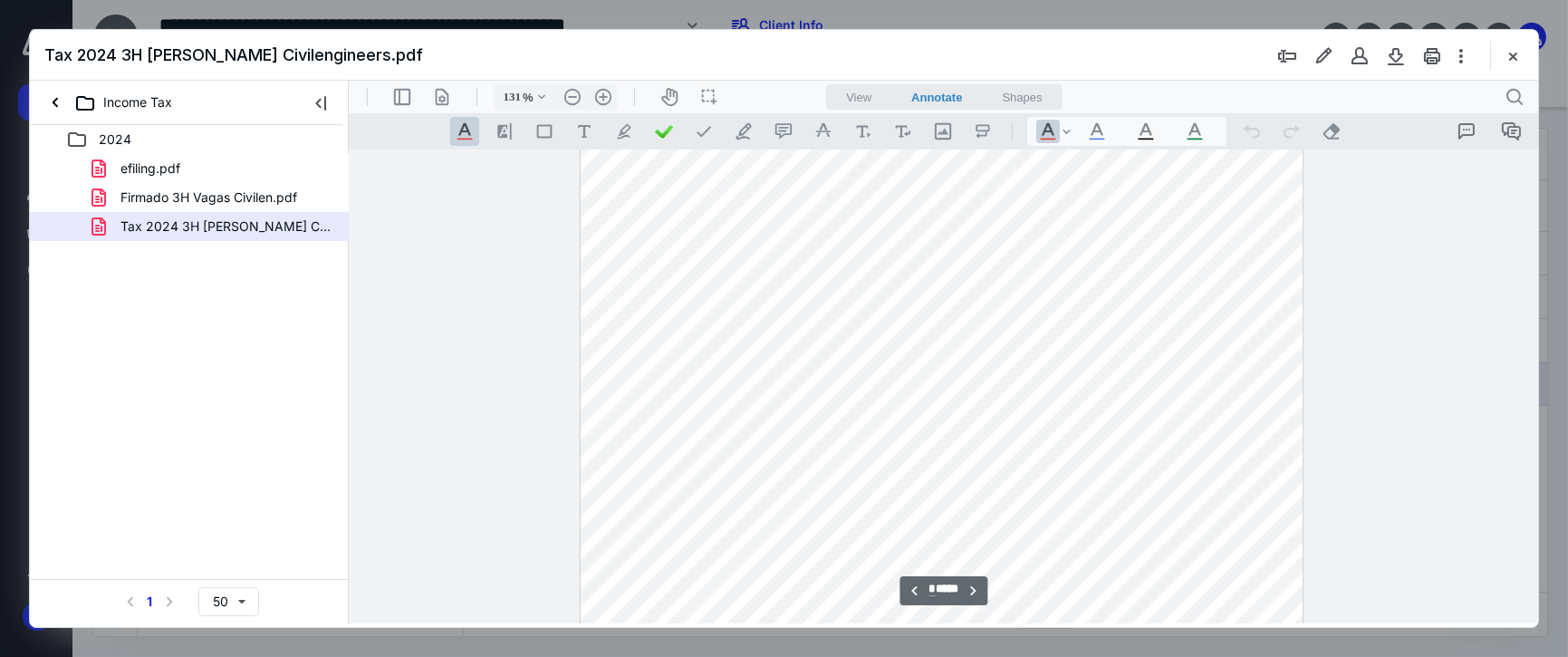 scroll, scrollTop: 6681, scrollLeft: 0, axis: vertical 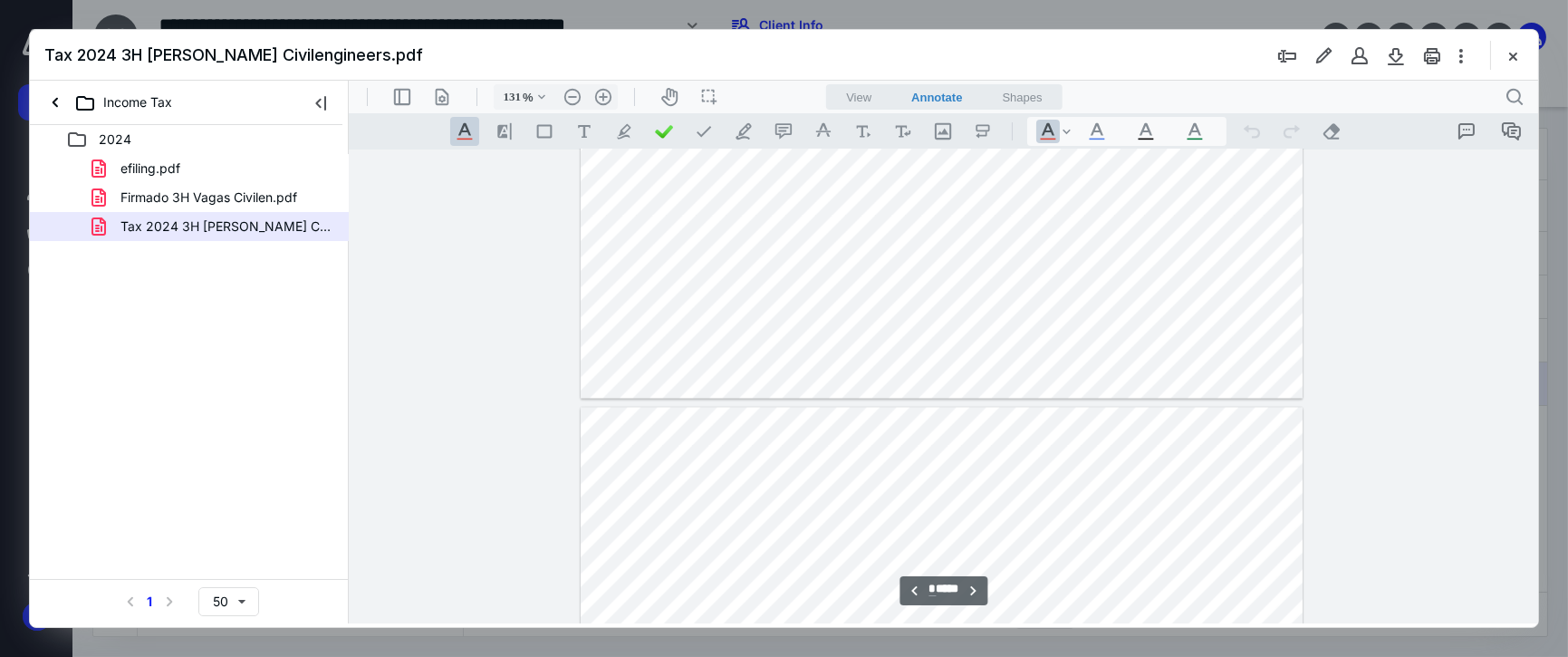 type on "*" 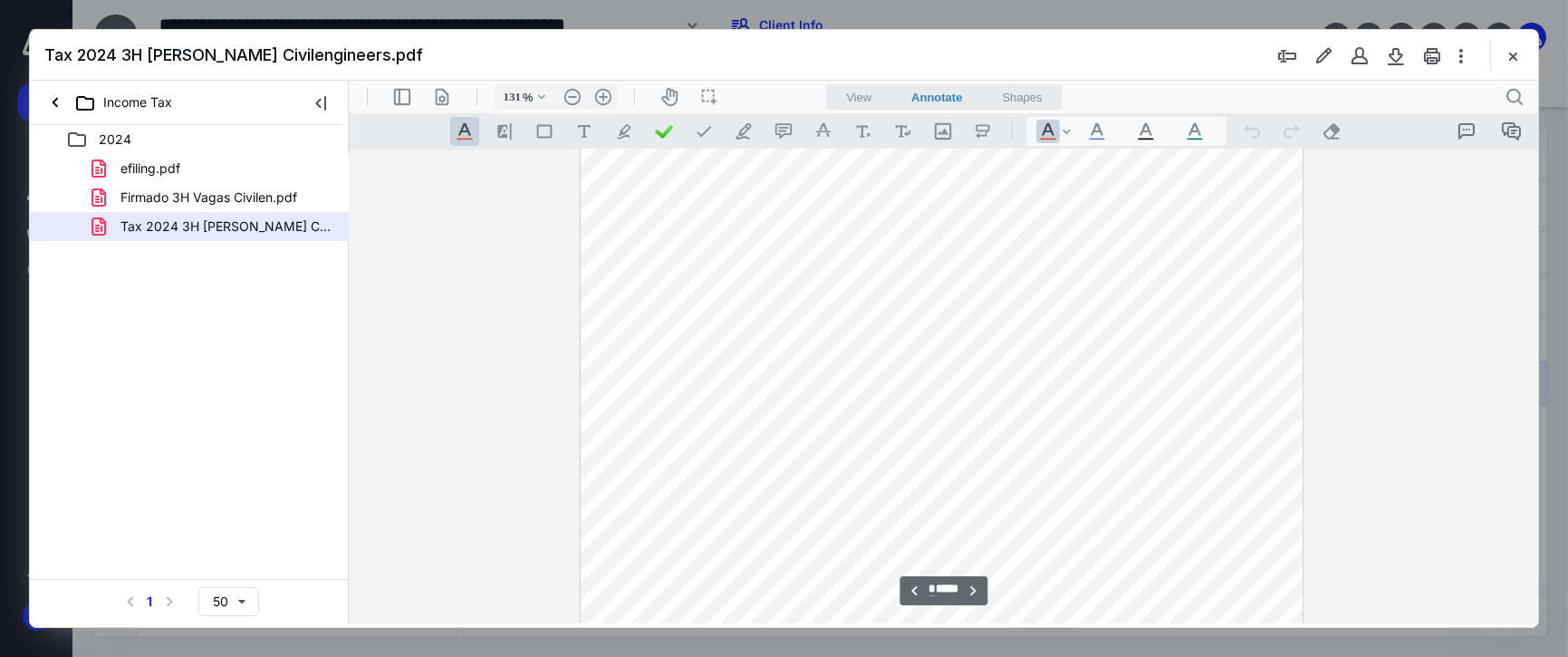 scroll, scrollTop: 7486, scrollLeft: 0, axis: vertical 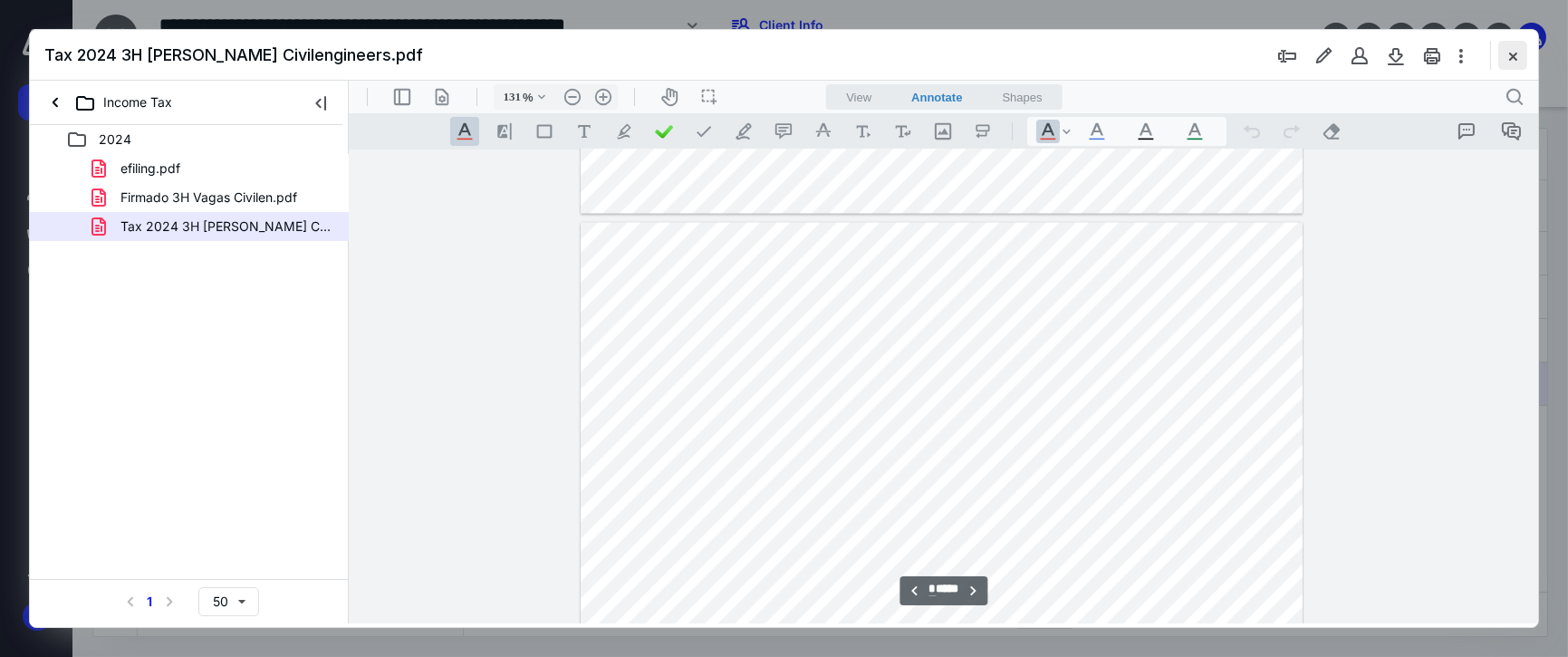 click at bounding box center [1513, 55] 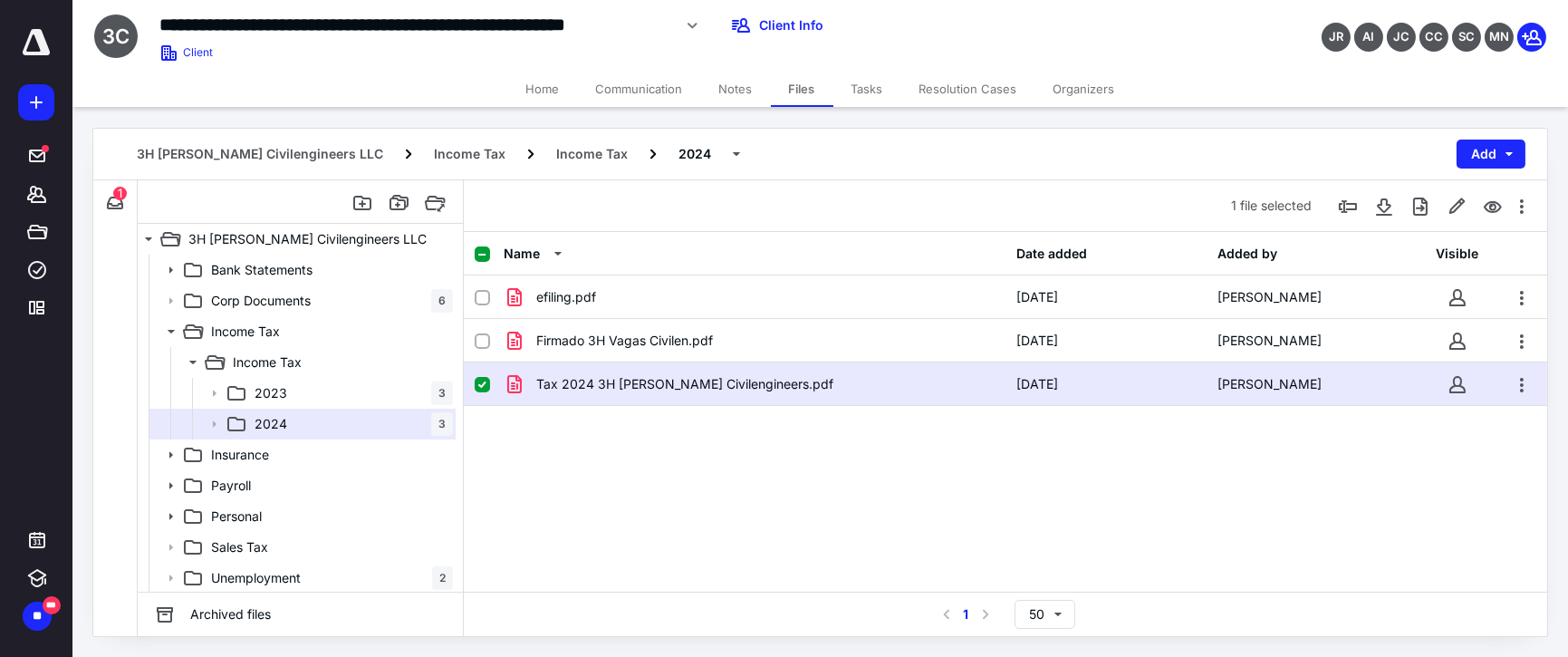 click on "Files" at bounding box center [802, 89] 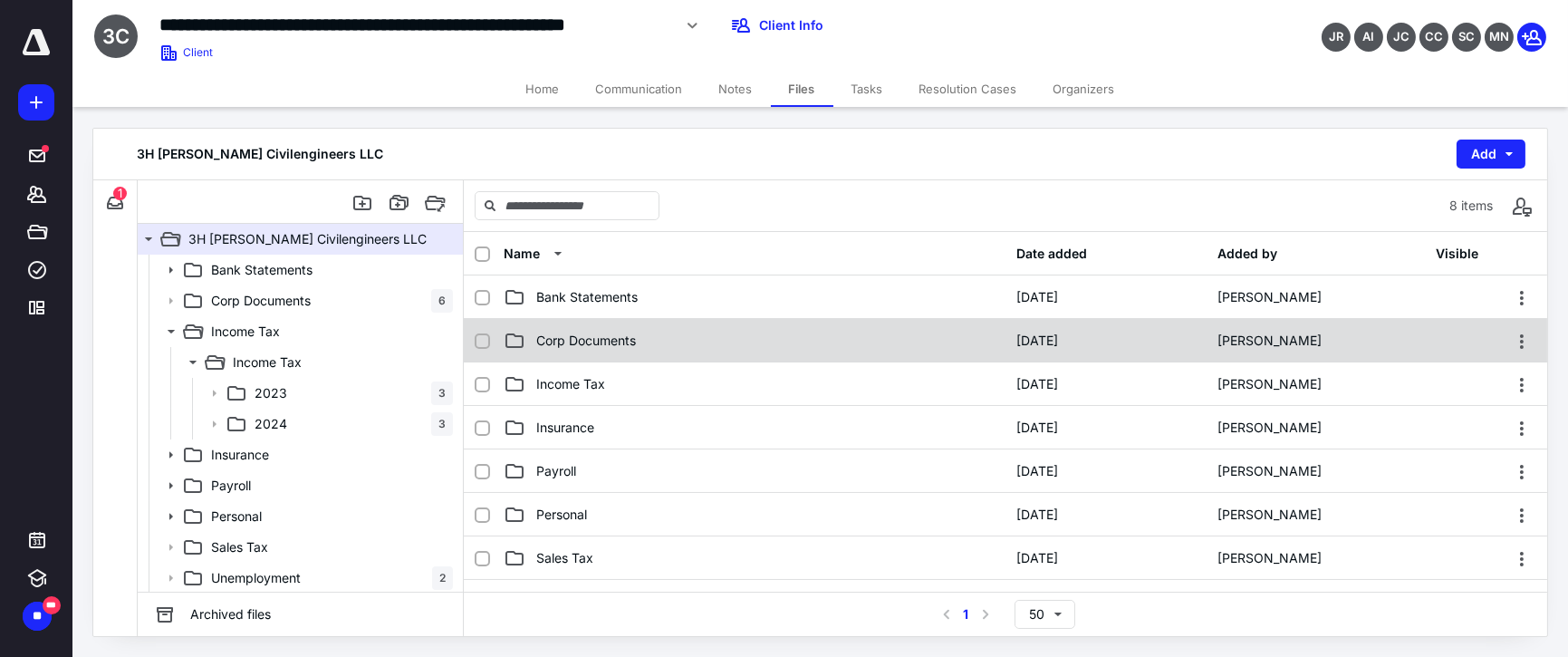 click on "Corp Documents" at bounding box center [586, 341] 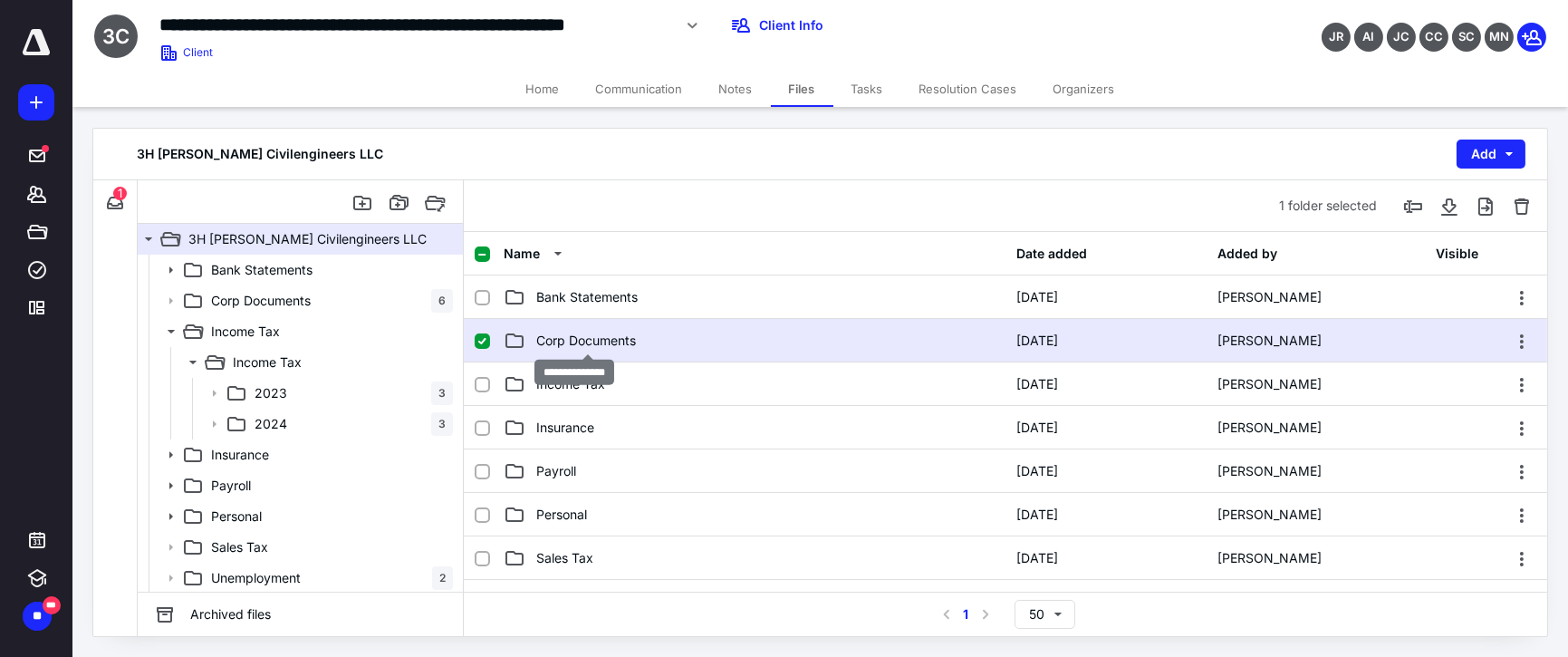 click on "Corp Documents" at bounding box center [586, 341] 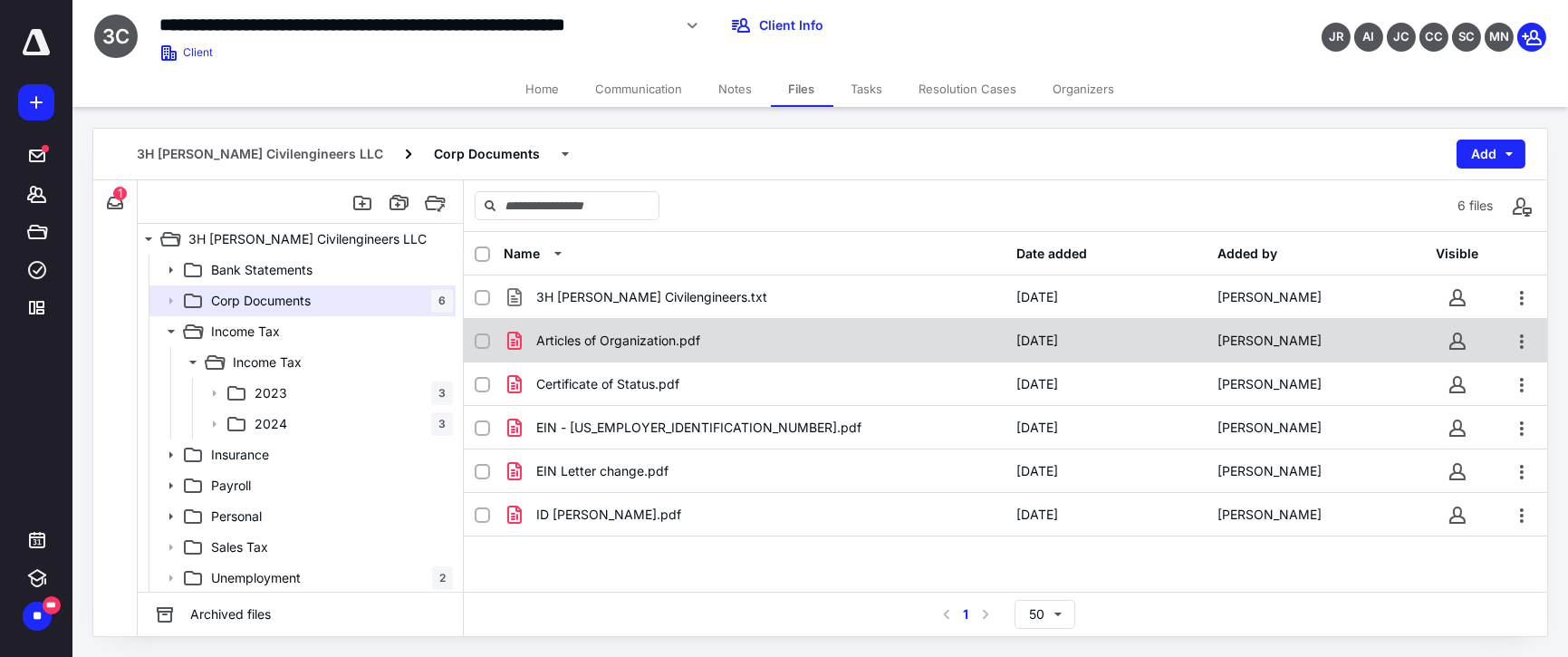 click on "Articles of Organization.pdf" at bounding box center (755, 341) 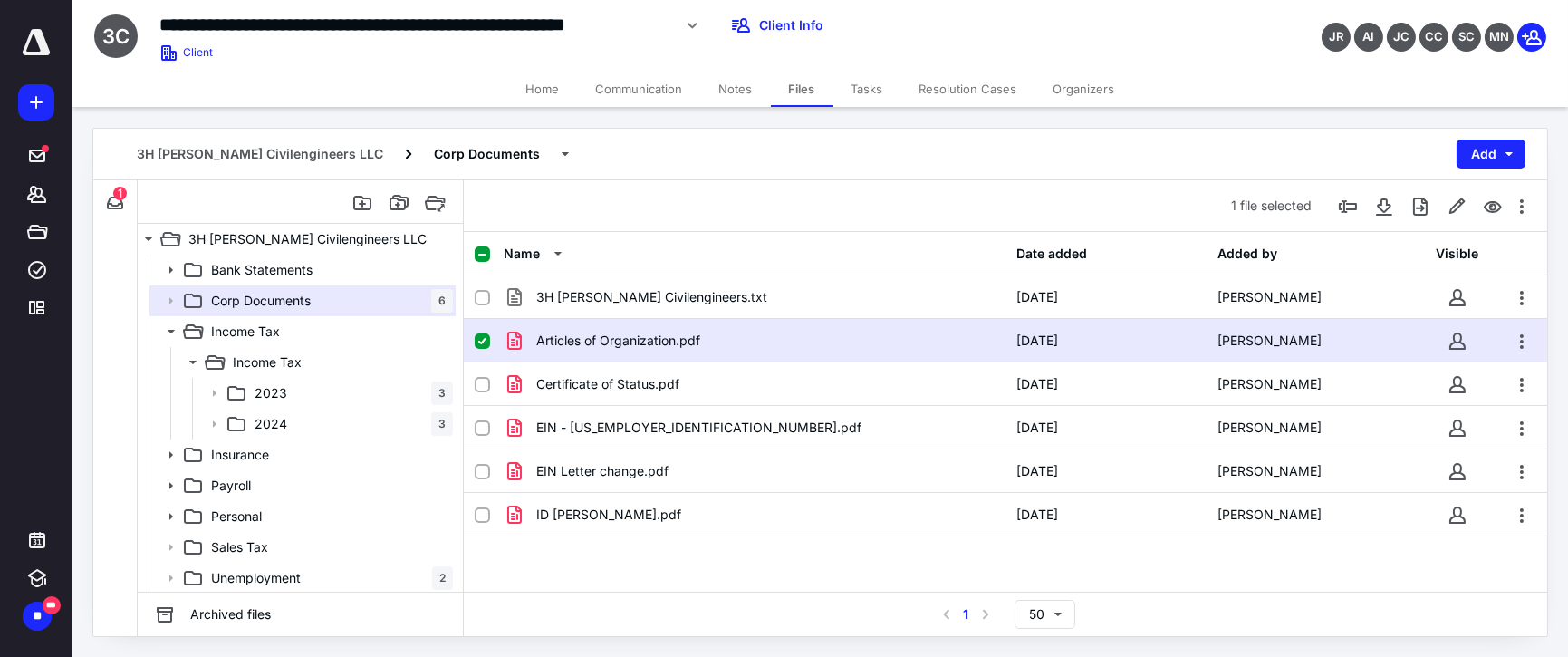 click on "Articles of Organization.pdf" at bounding box center [755, 341] 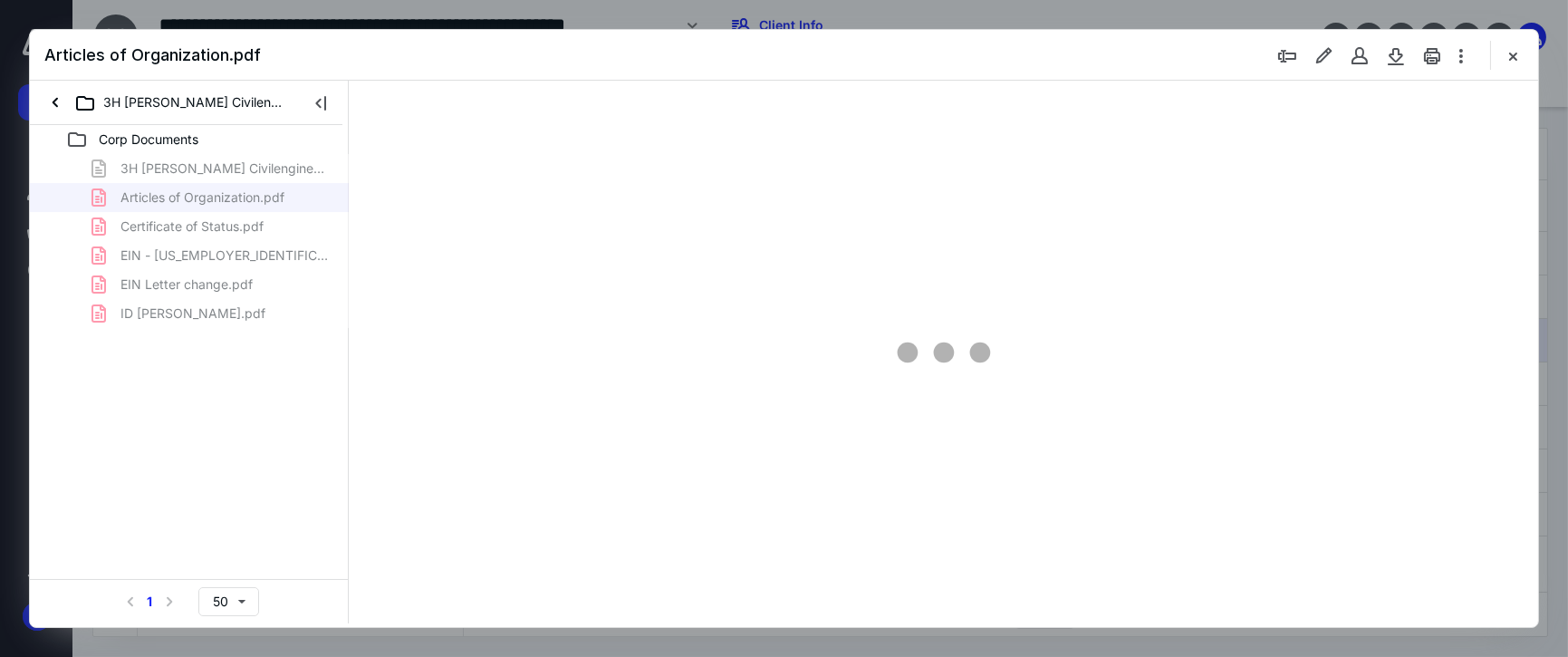 scroll, scrollTop: 0, scrollLeft: 0, axis: both 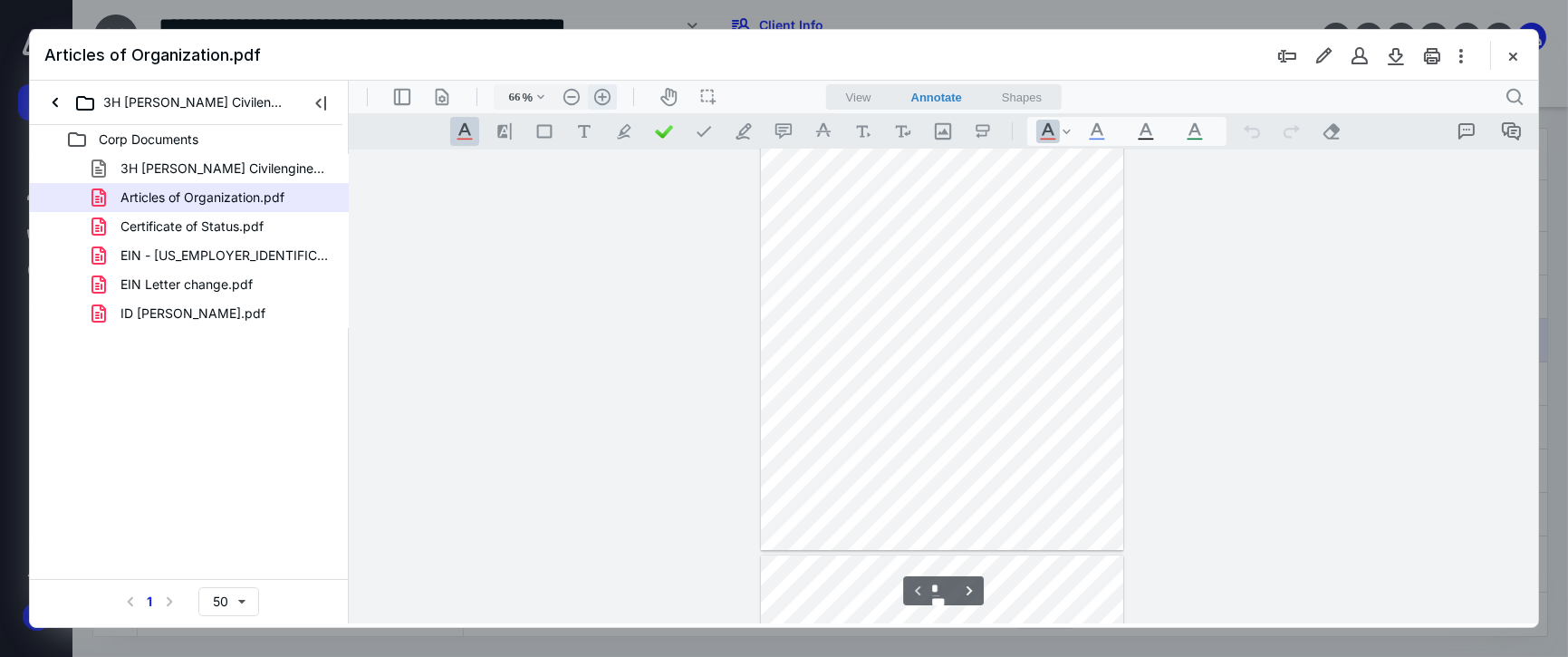 click on ".cls-1{fill:#abb0c4;} icon - header - zoom - in - line" at bounding box center [601, 97] 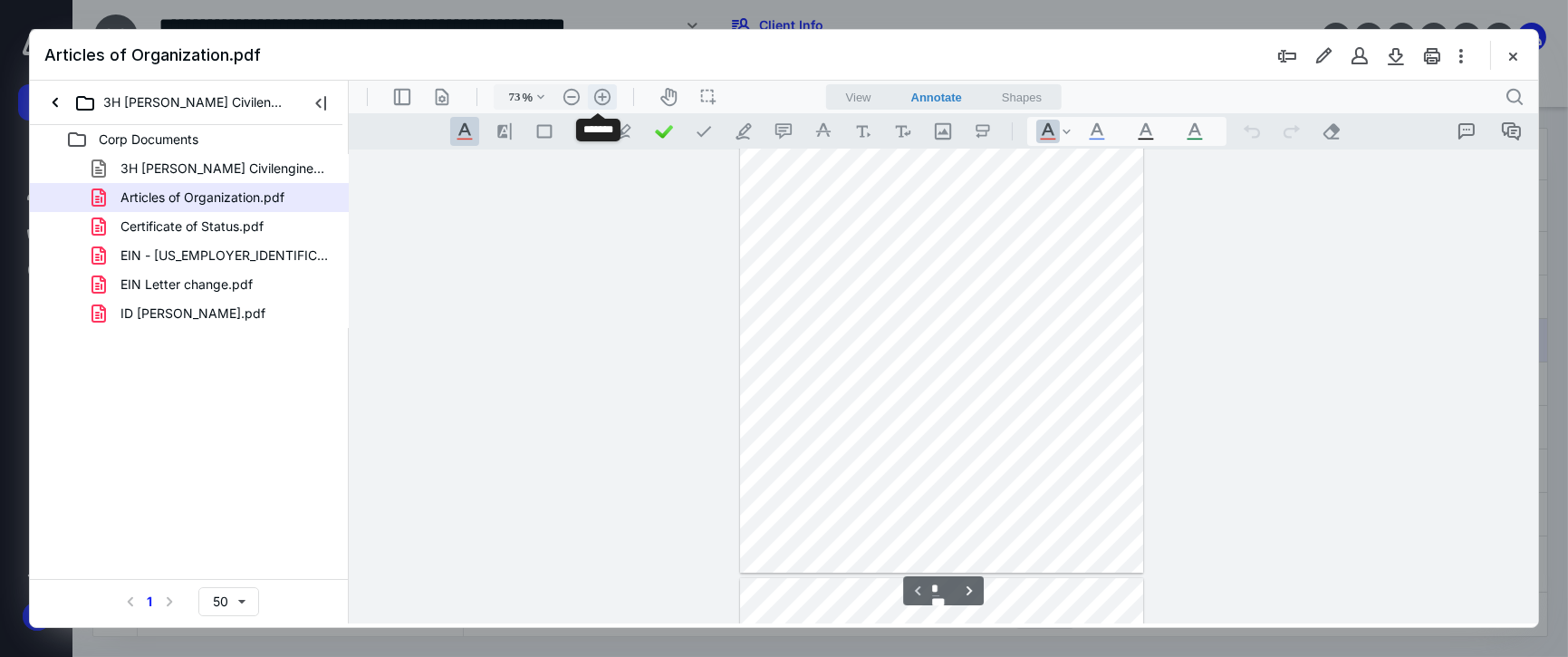 click on ".cls-1{fill:#abb0c4;} icon - header - zoom - in - line" at bounding box center [601, 97] 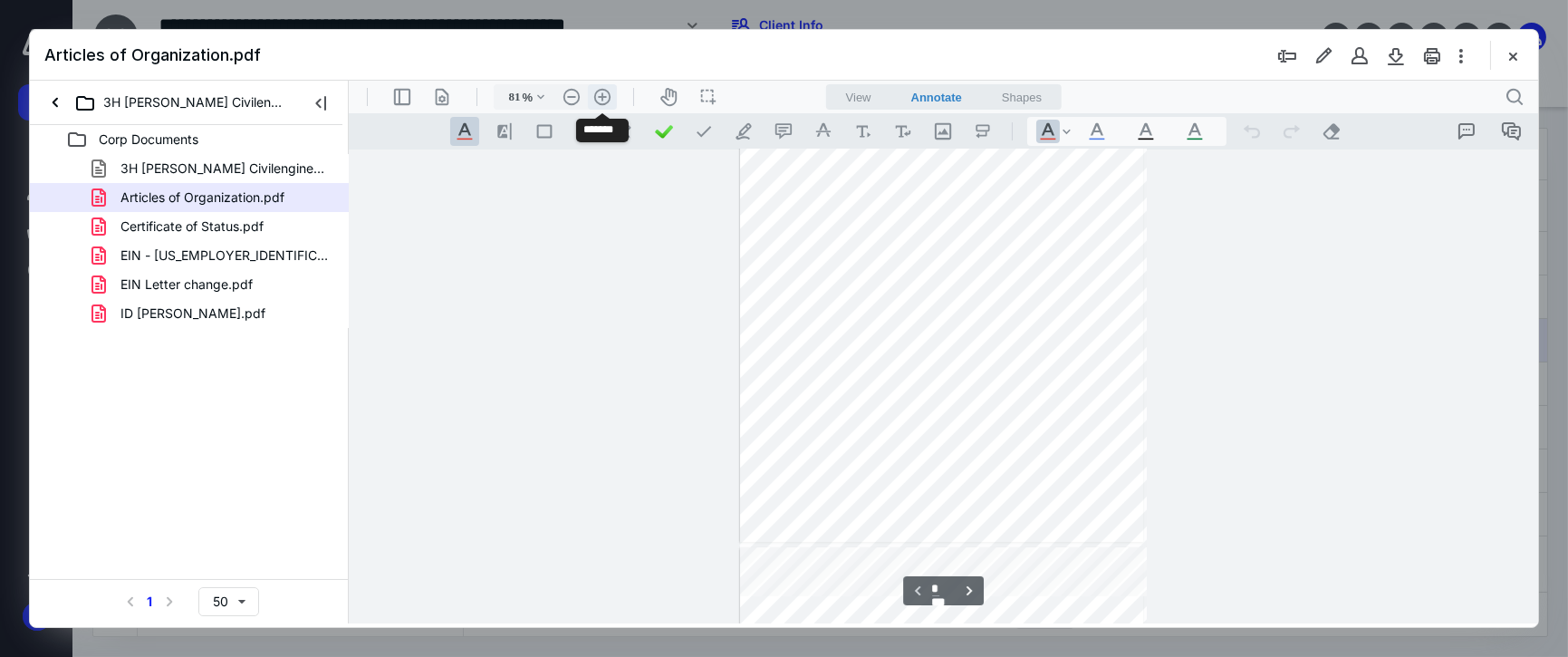 click on ".cls-1{fill:#abb0c4;} icon - header - zoom - in - line" at bounding box center [601, 97] 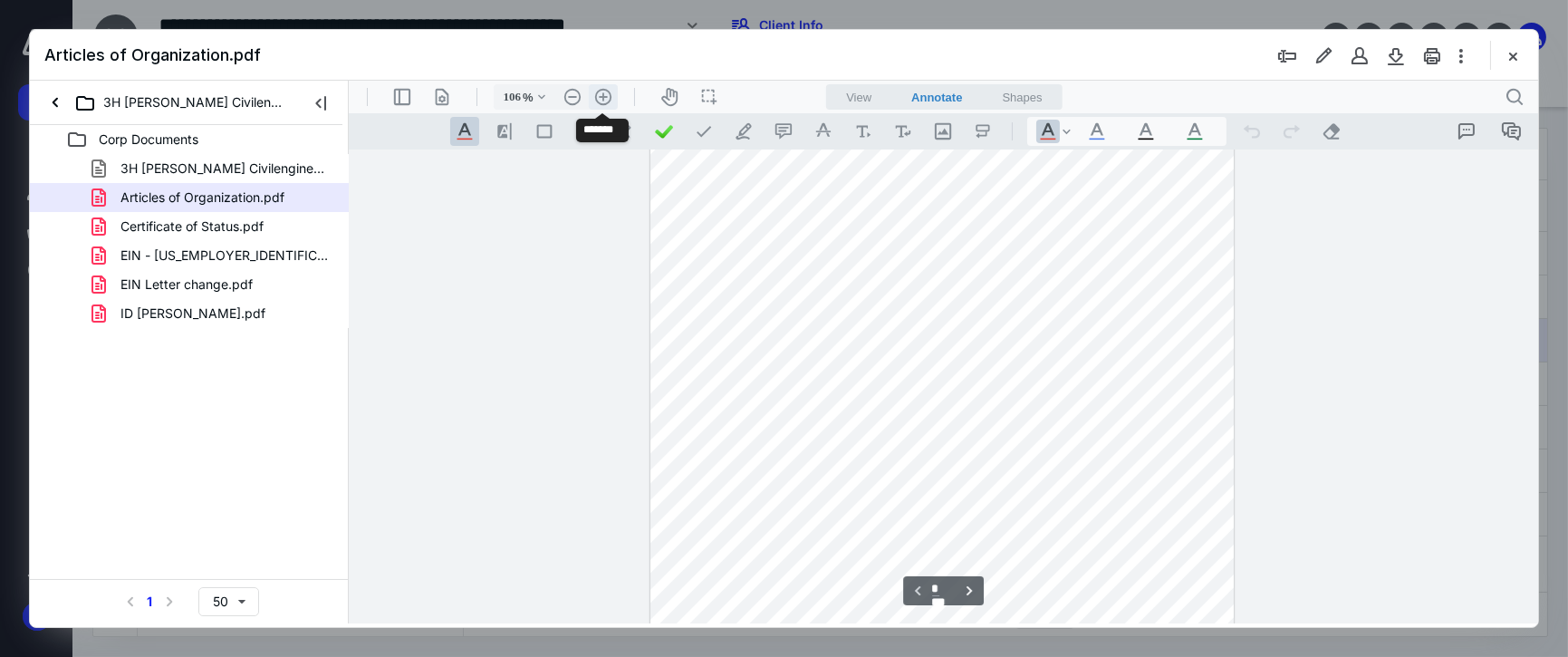 click on ".cls-1{fill:#abb0c4;} icon - header - zoom - in - line" at bounding box center [602, 97] 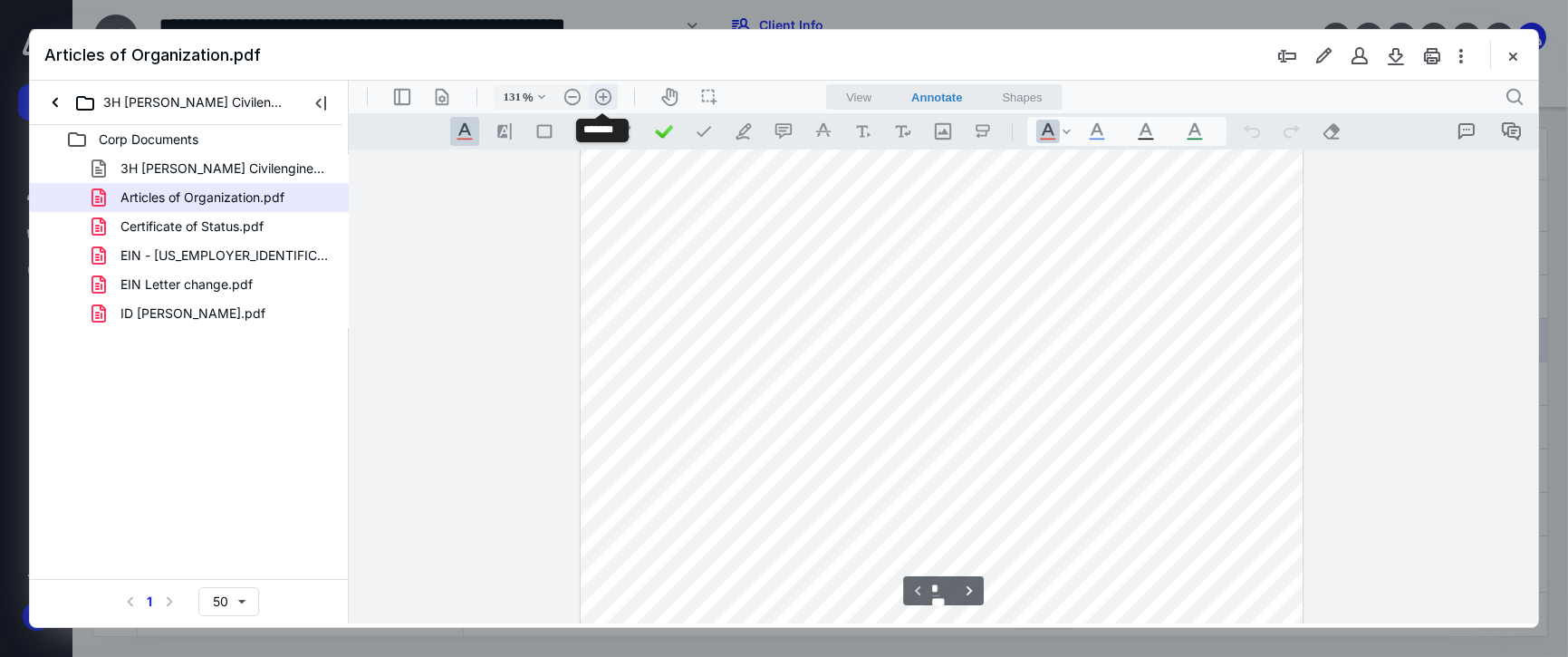 click on ".cls-1{fill:#abb0c4;} icon - header - zoom - in - line" at bounding box center (602, 97) 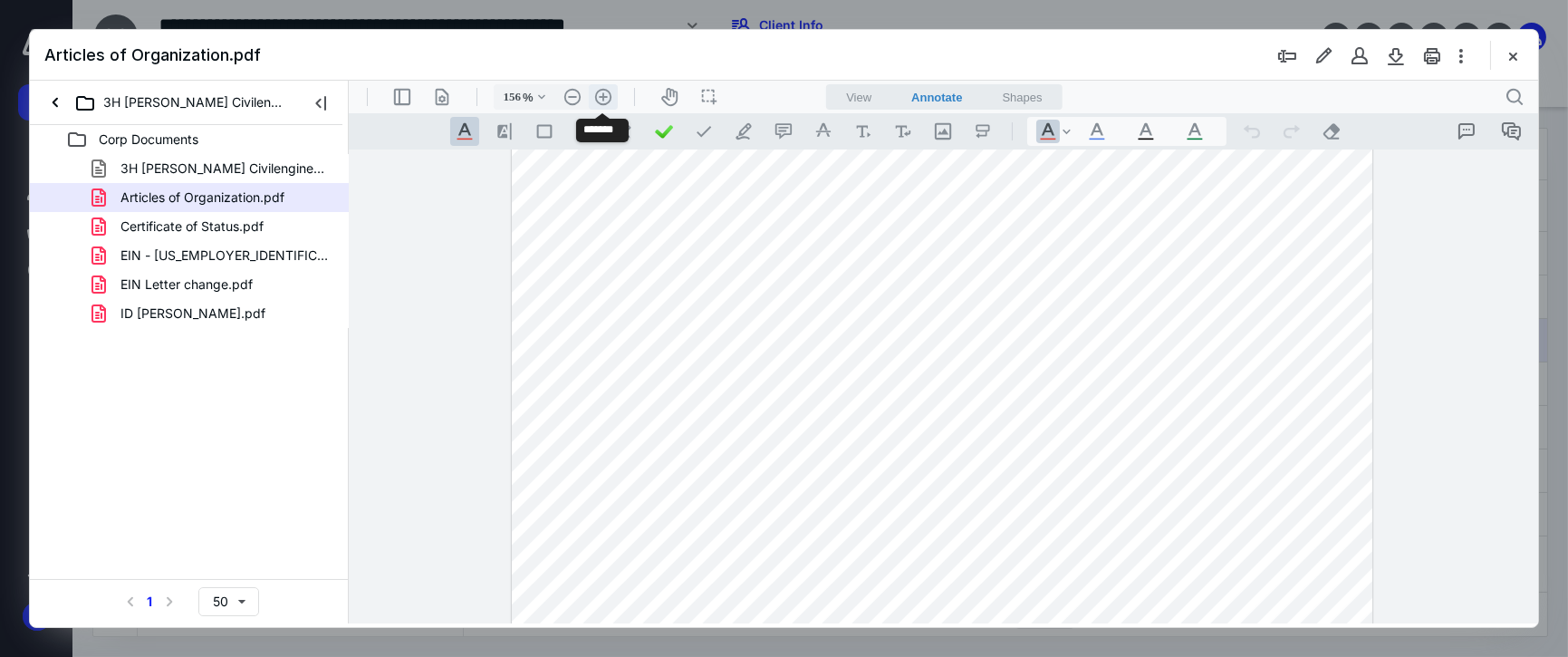 click on ".cls-1{fill:#abb0c4;} icon - header - zoom - in - line" at bounding box center (602, 97) 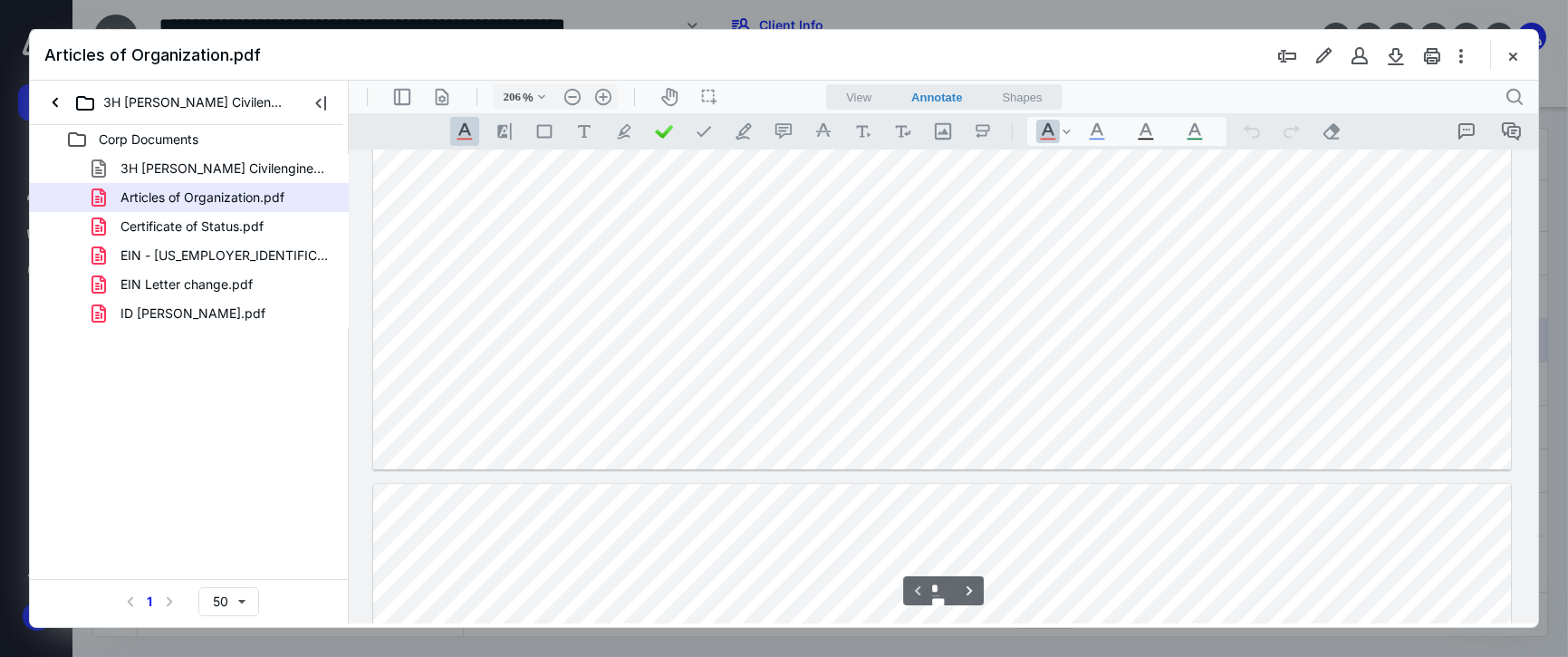type on "*" 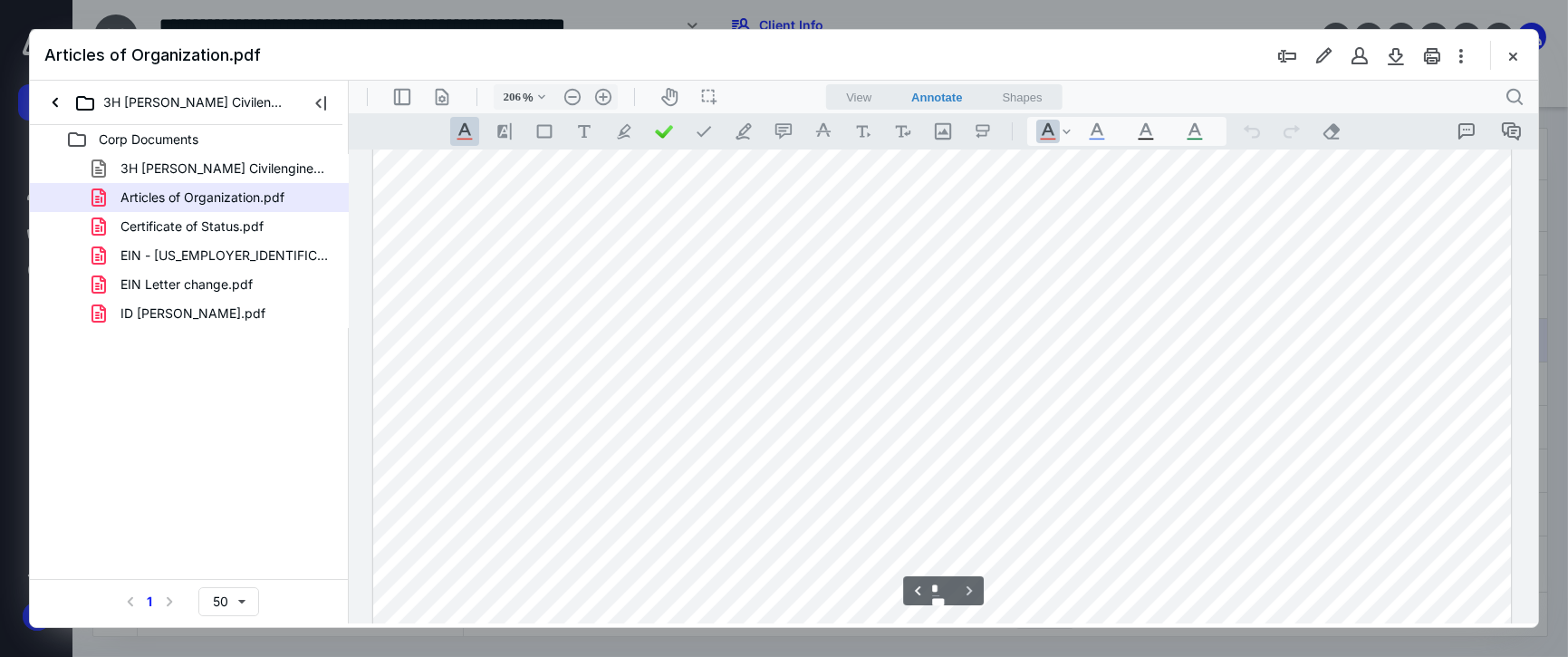 scroll, scrollTop: 1563, scrollLeft: 0, axis: vertical 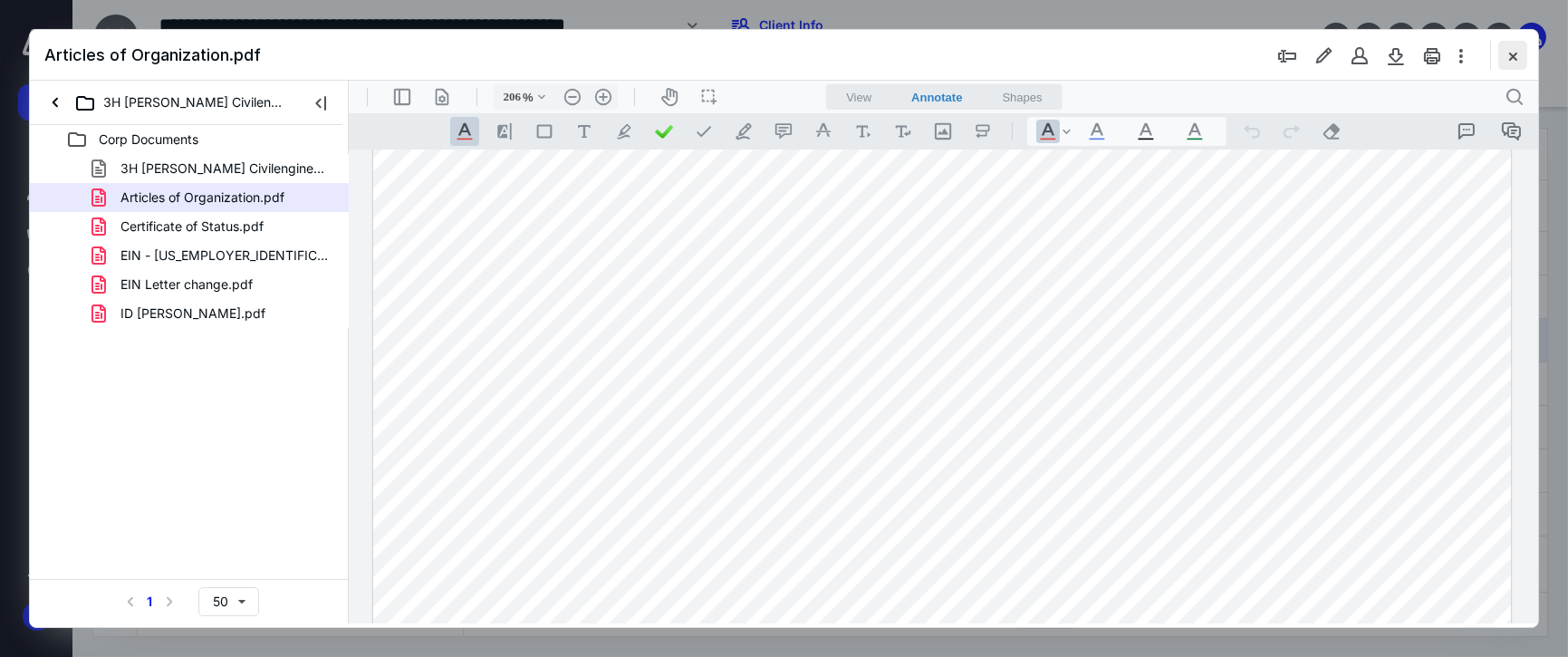 click at bounding box center [1513, 55] 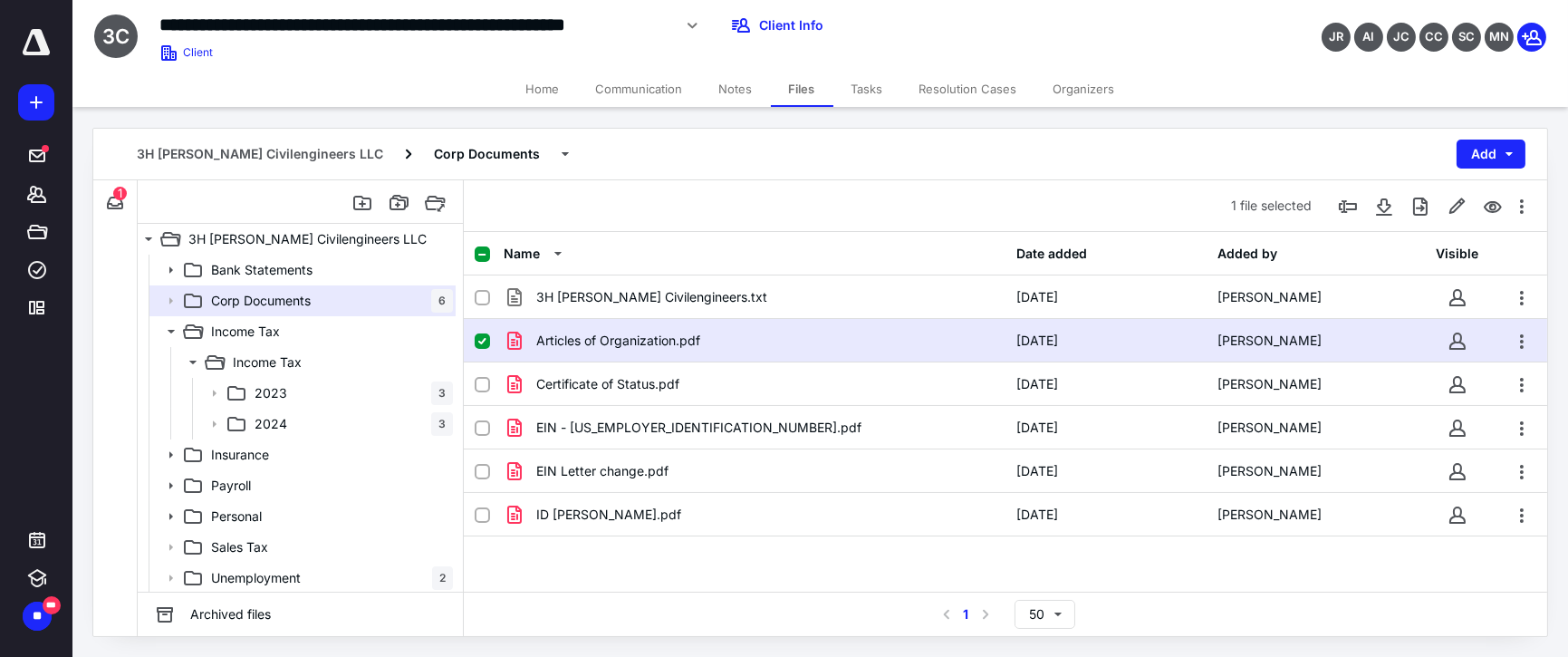 click on "Files" at bounding box center [802, 89] 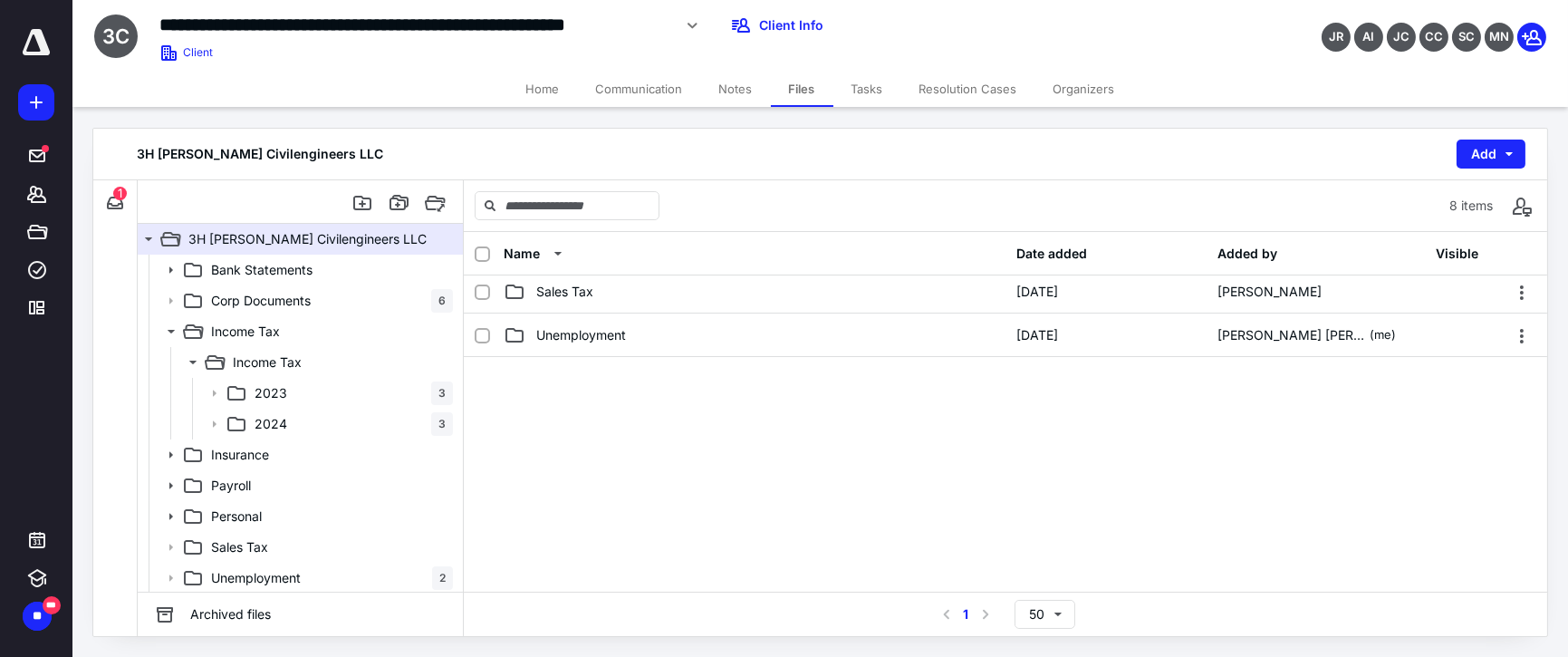 scroll, scrollTop: 304, scrollLeft: 0, axis: vertical 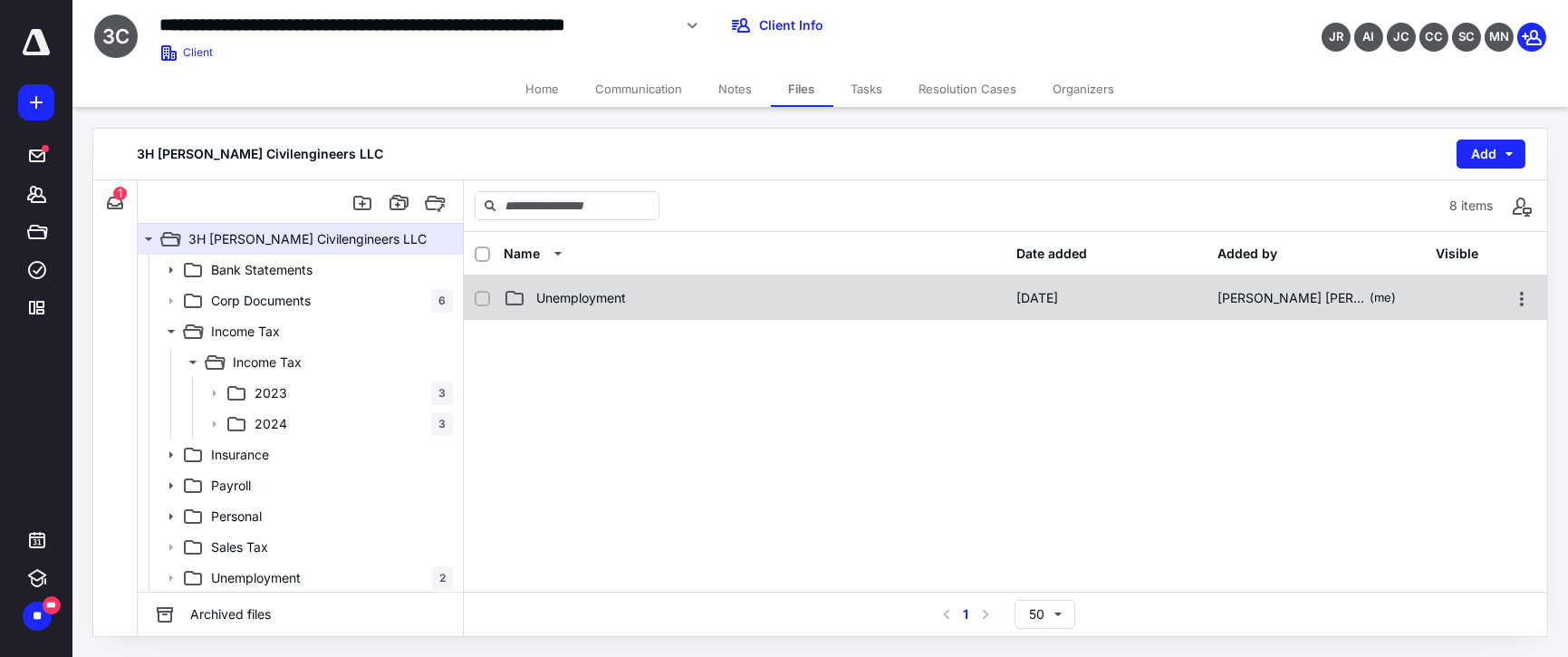 click on "Unemployment" at bounding box center [755, 298] 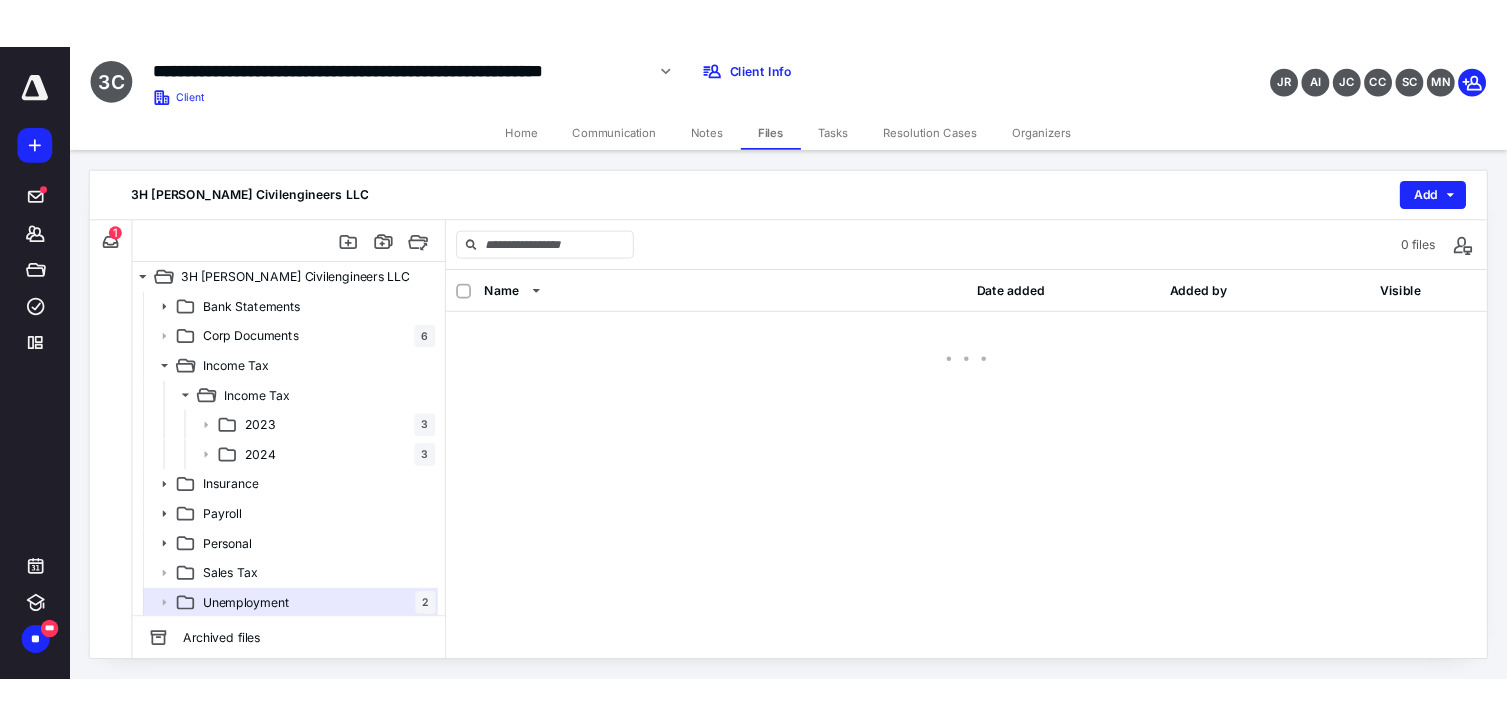 scroll, scrollTop: 0, scrollLeft: 0, axis: both 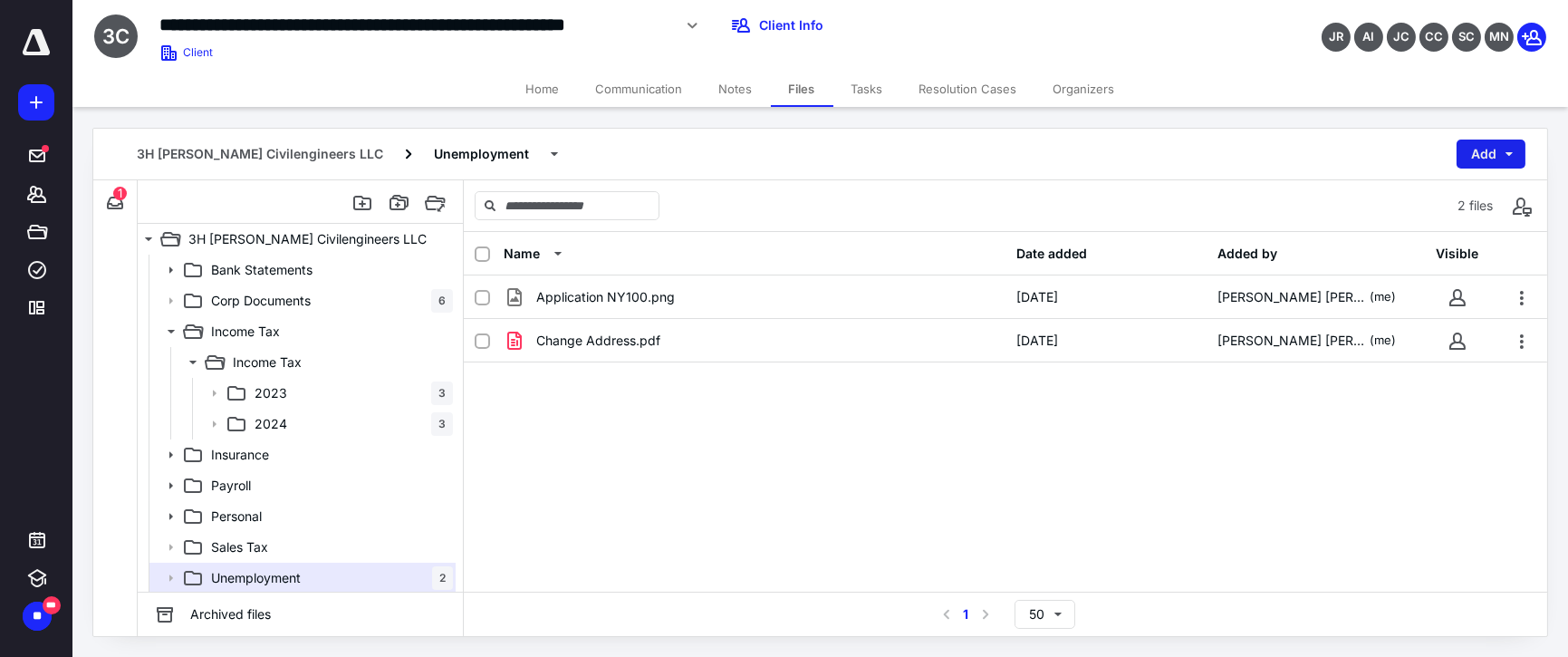 click on "Add" at bounding box center (1491, 154) 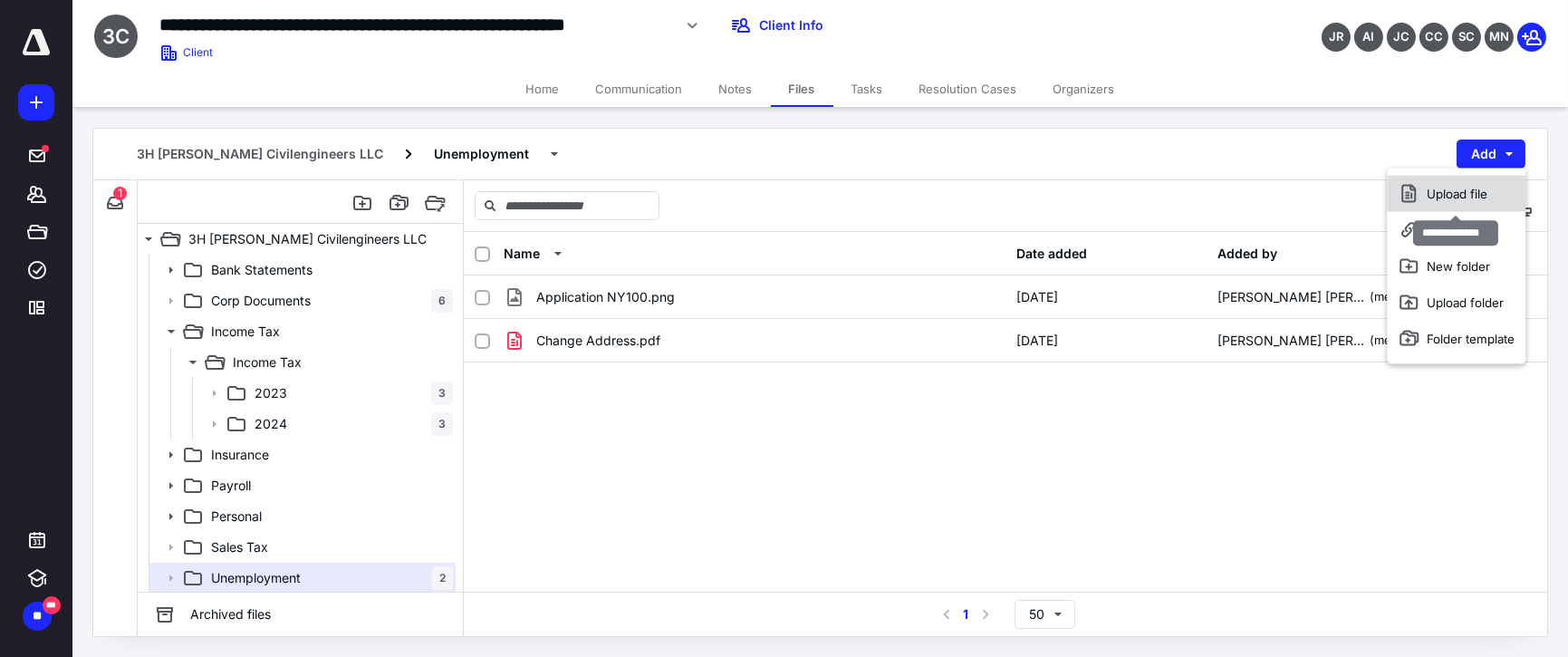 click on "Upload file" at bounding box center [1456, 194] 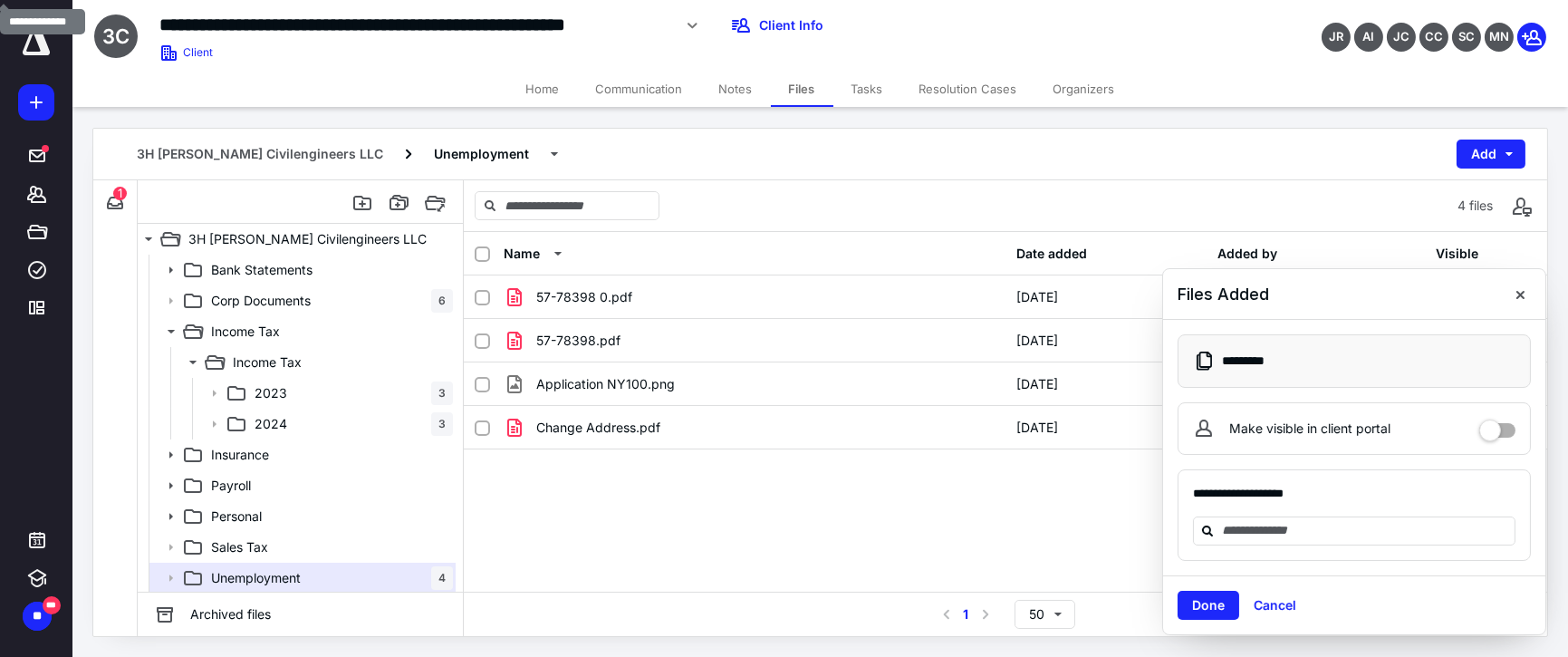 click on "Cancel" at bounding box center (1275, 605) 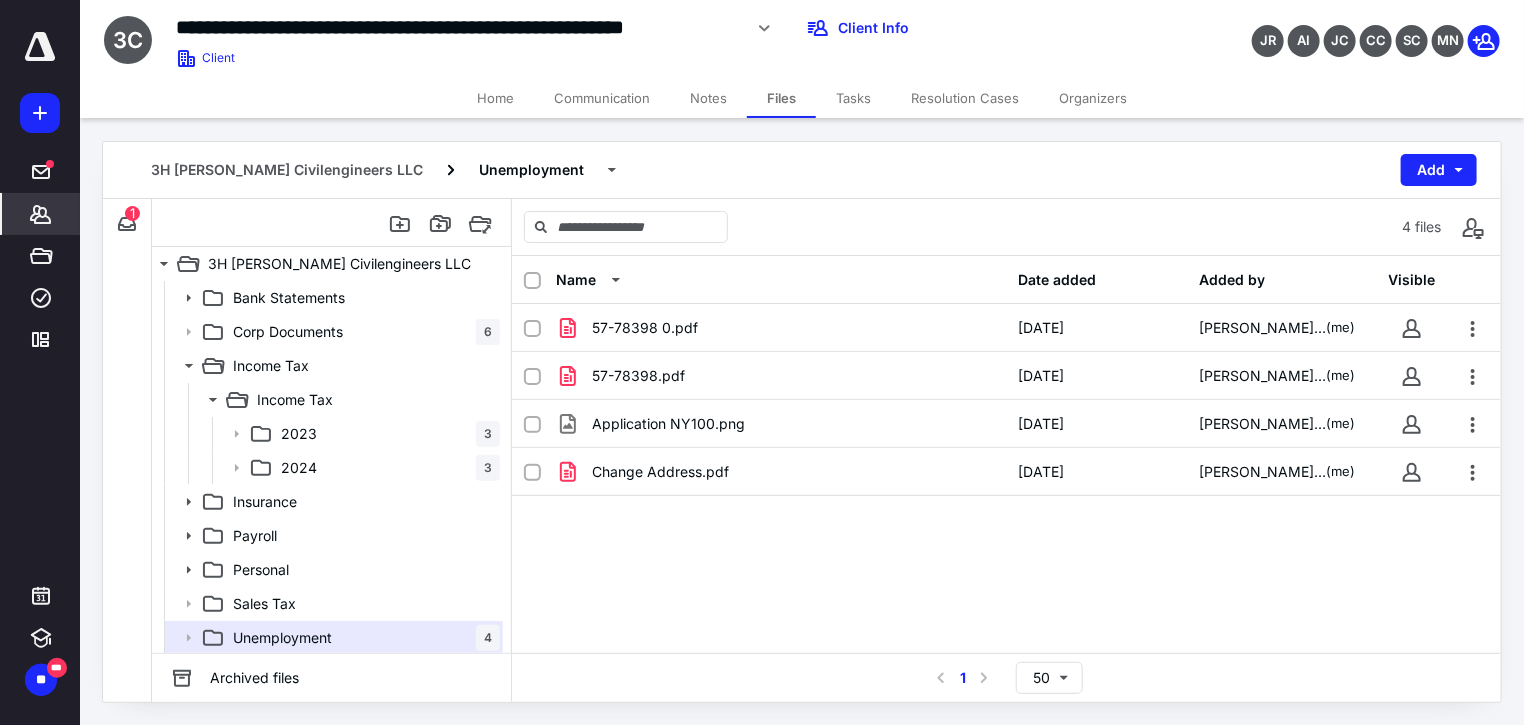 click 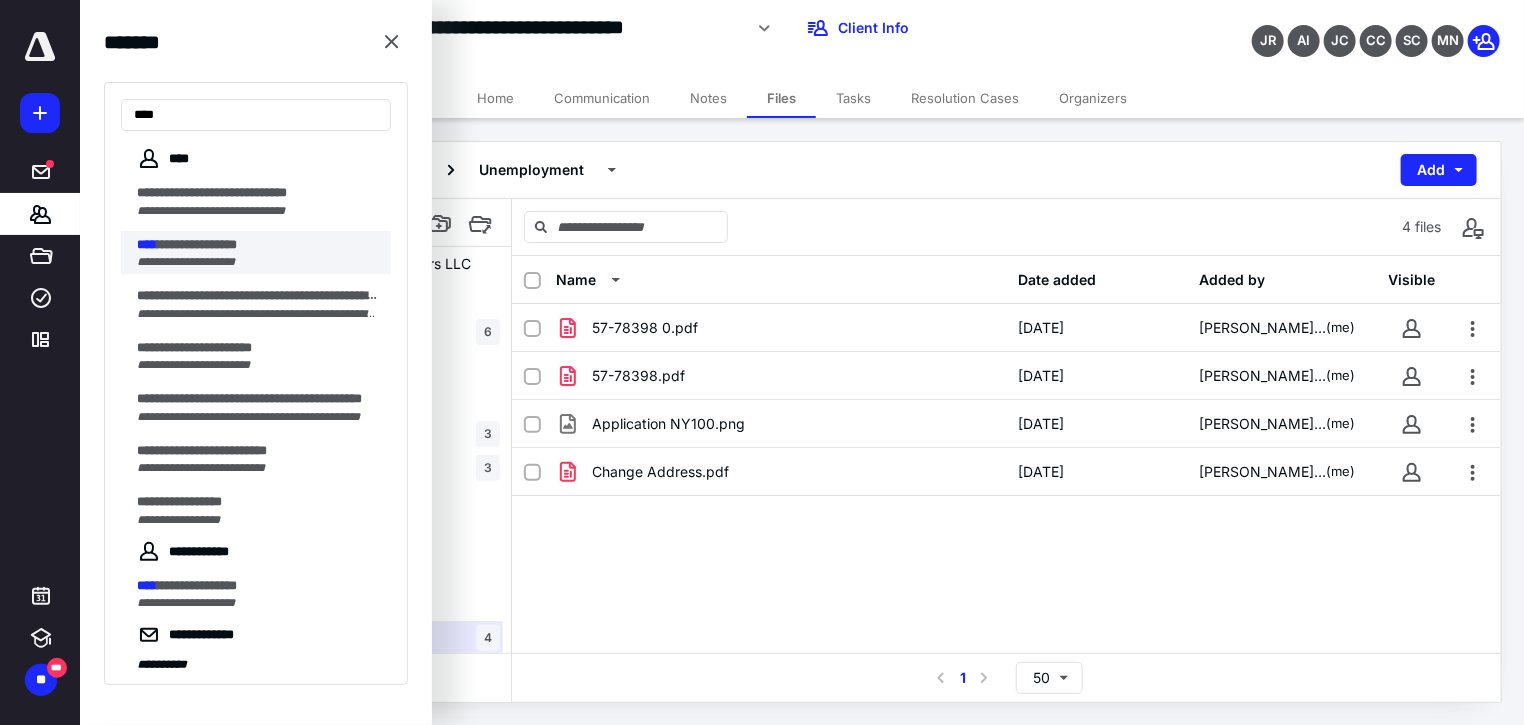 type on "****" 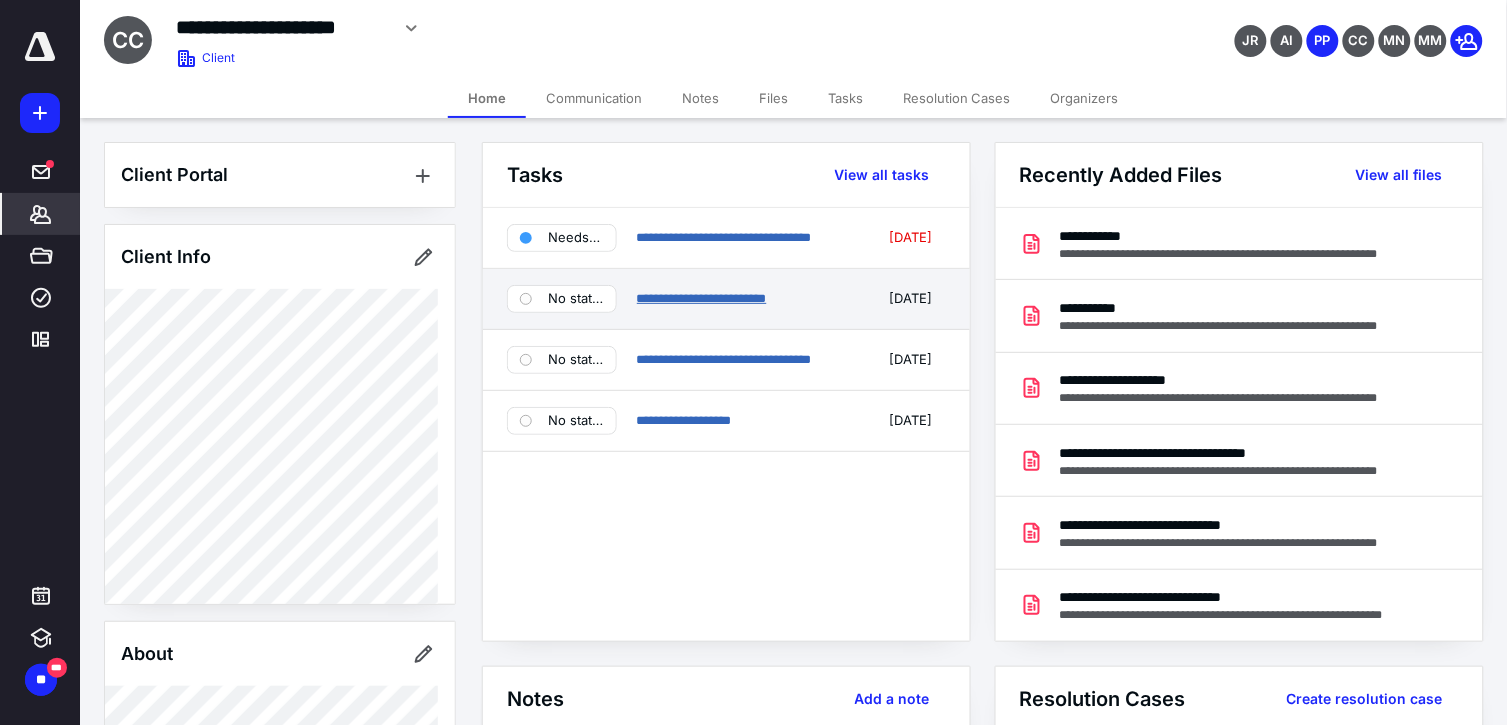 click on "**********" at bounding box center (702, 298) 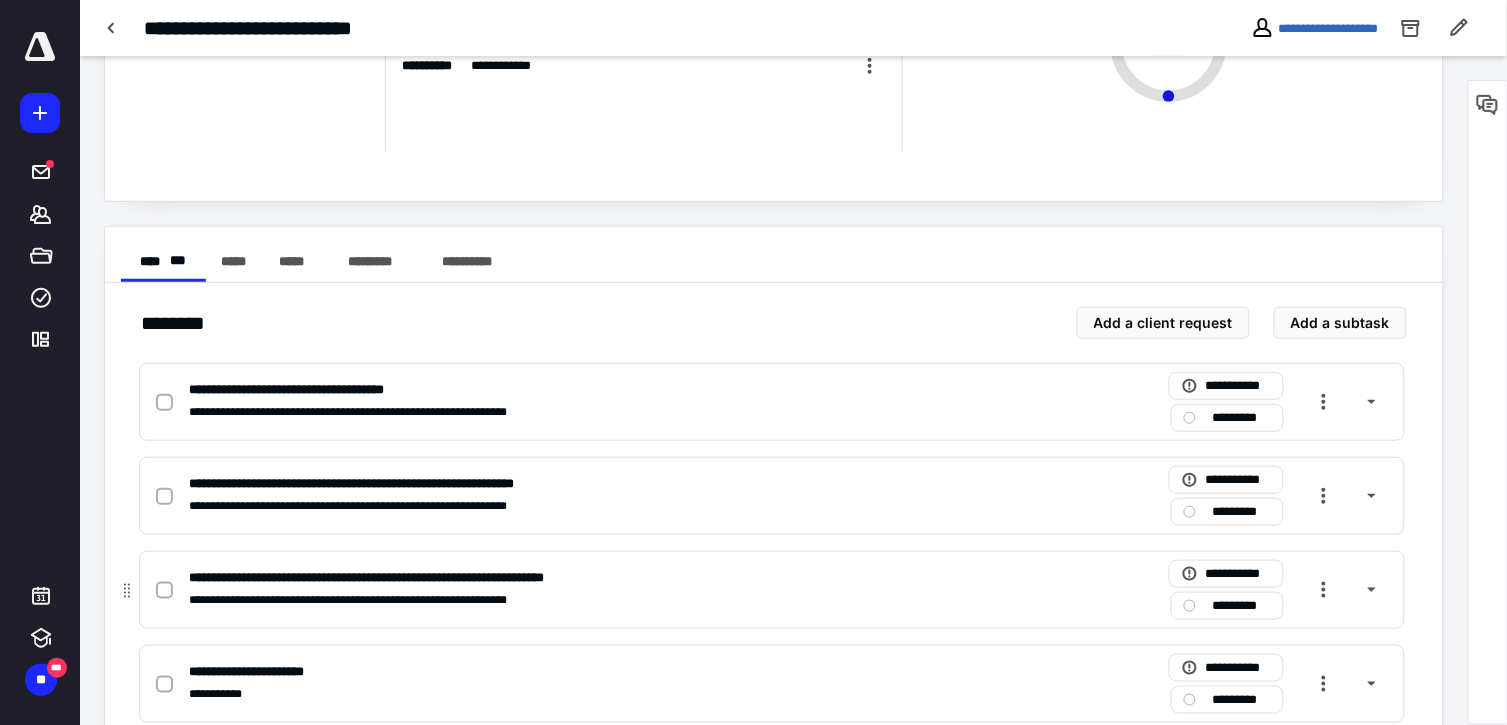 scroll, scrollTop: 444, scrollLeft: 0, axis: vertical 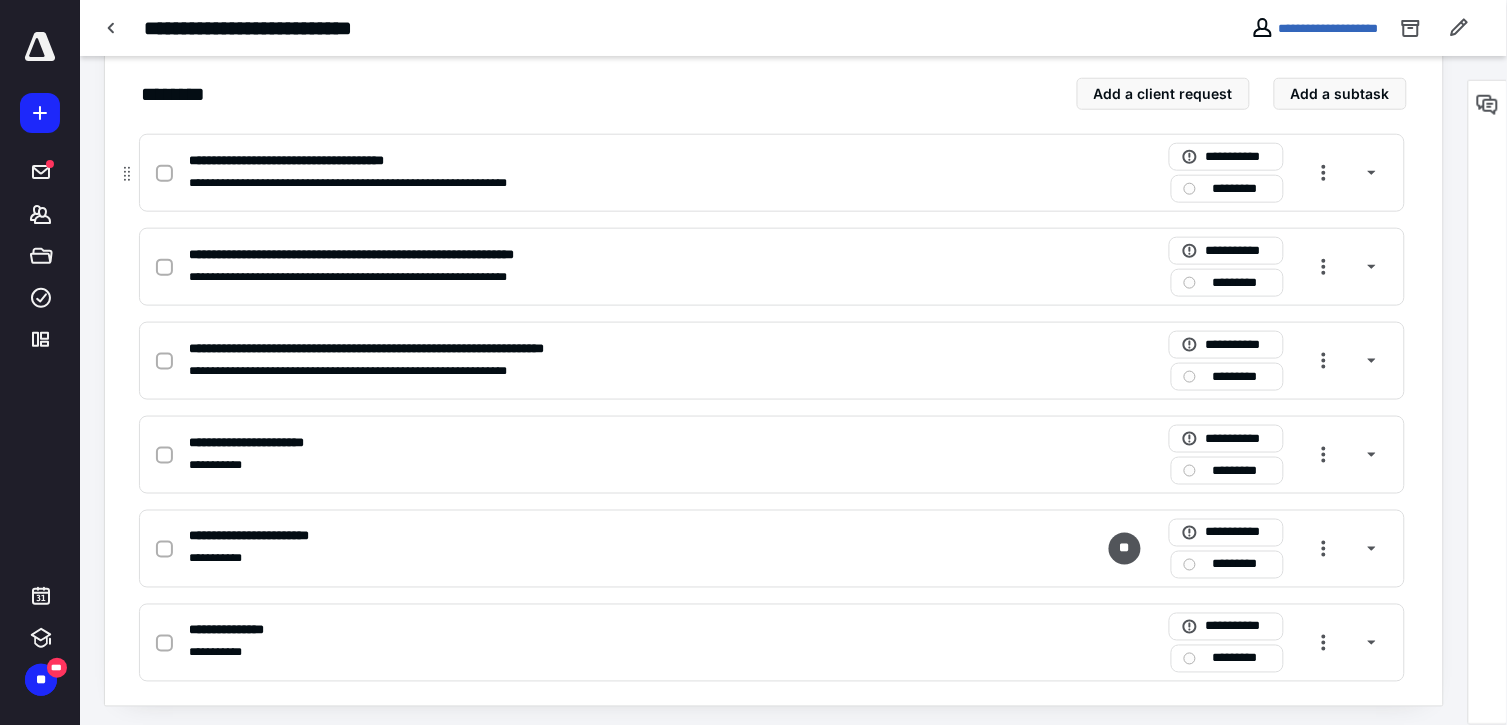 click 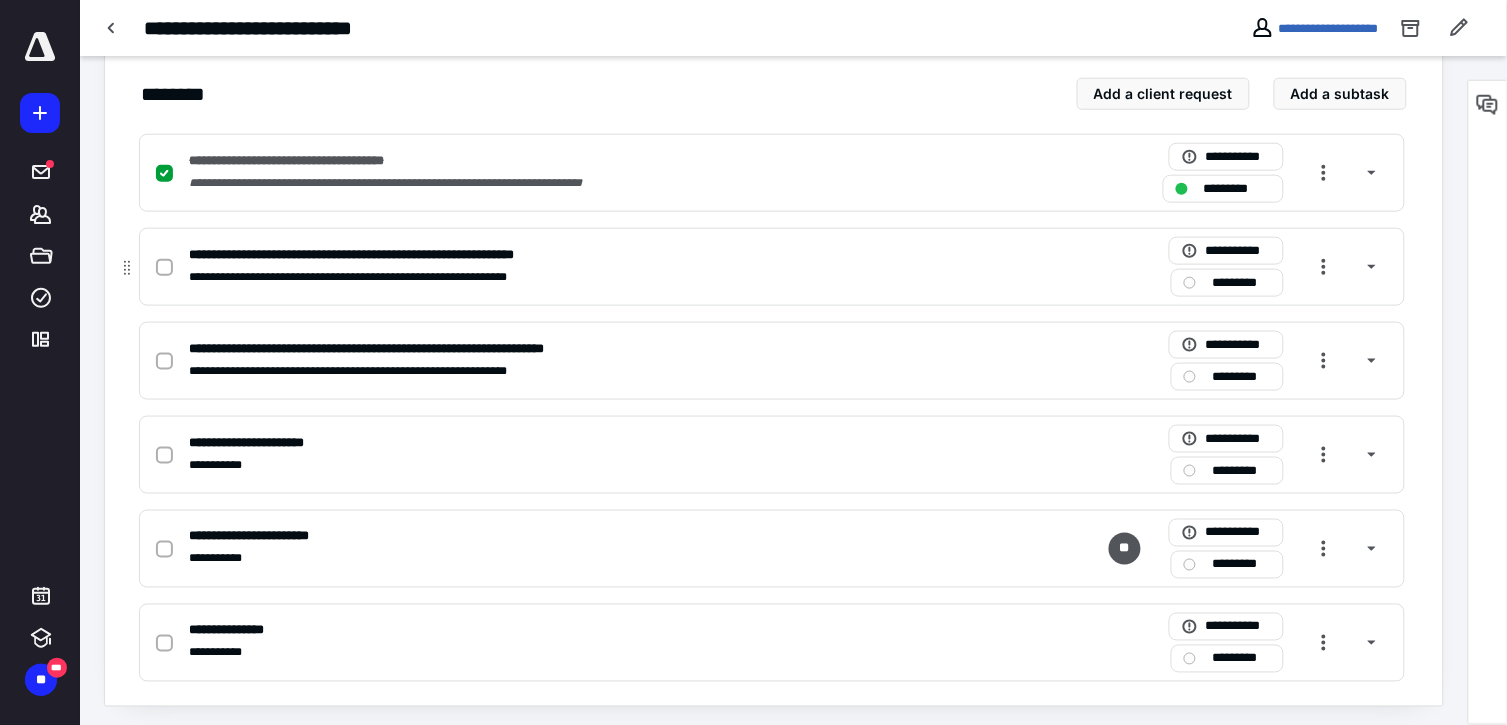 click 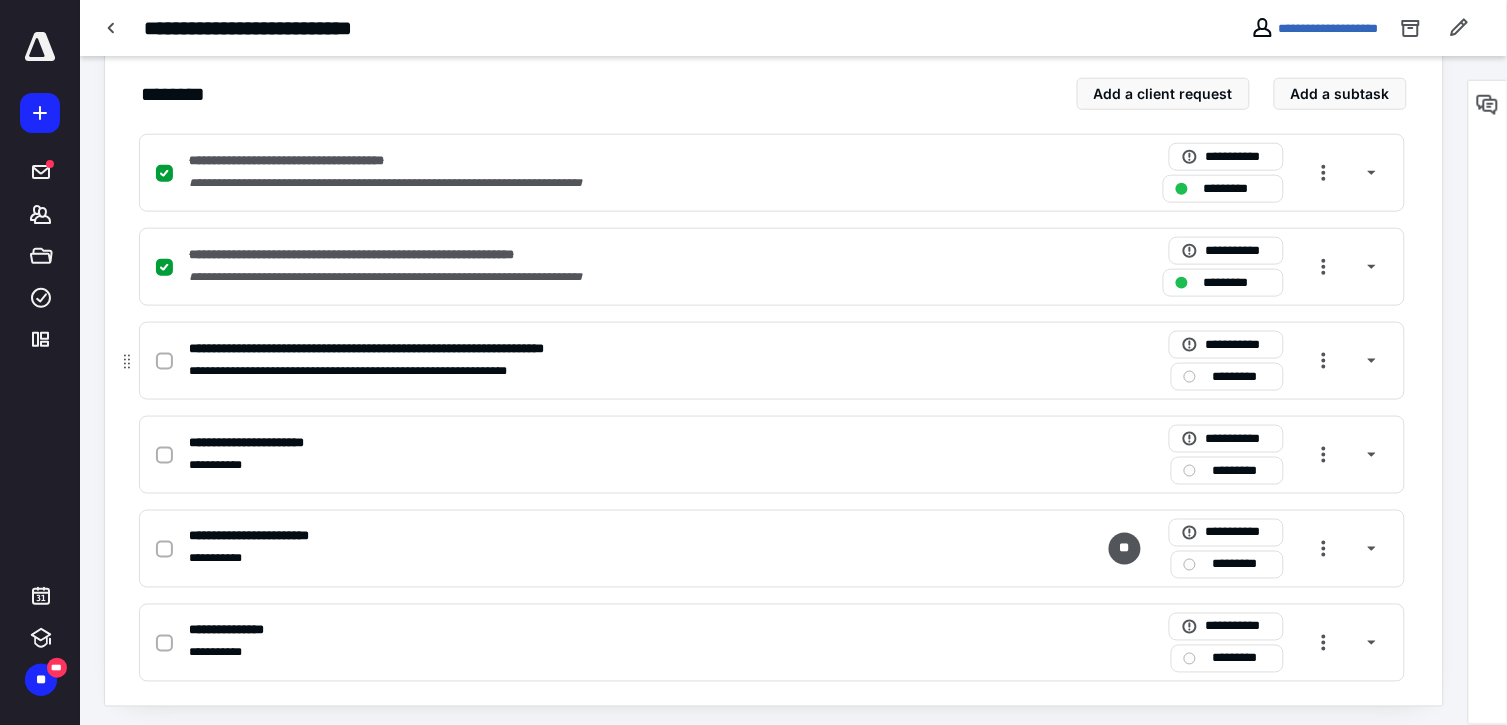 click 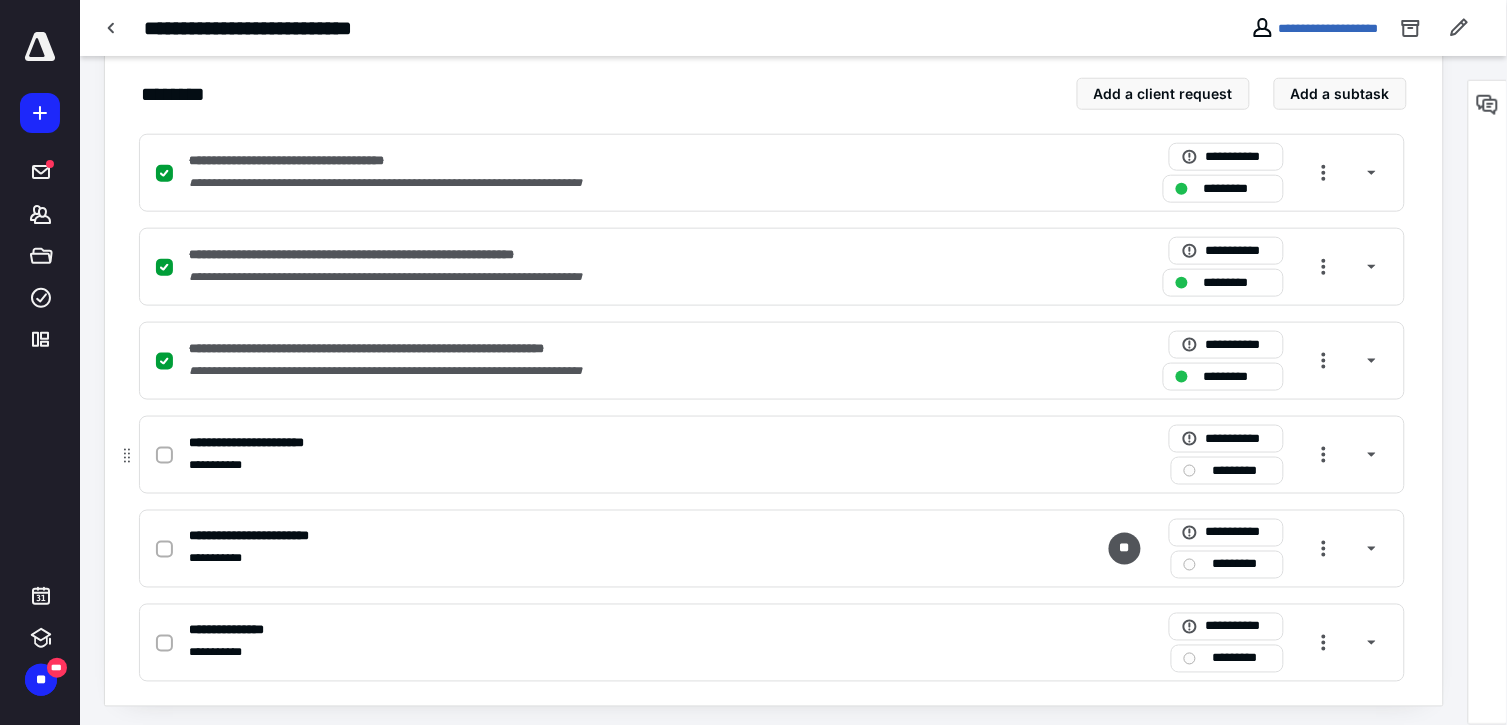 click 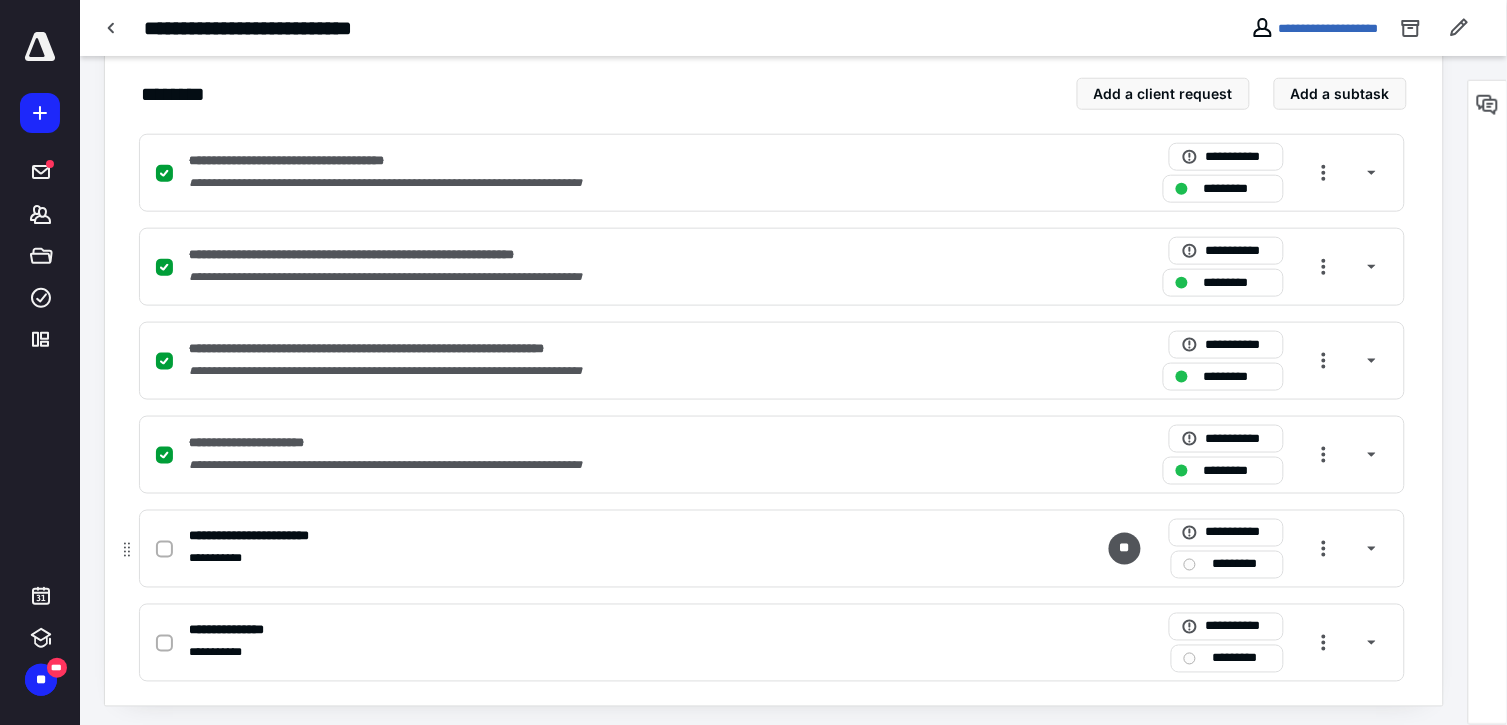 click 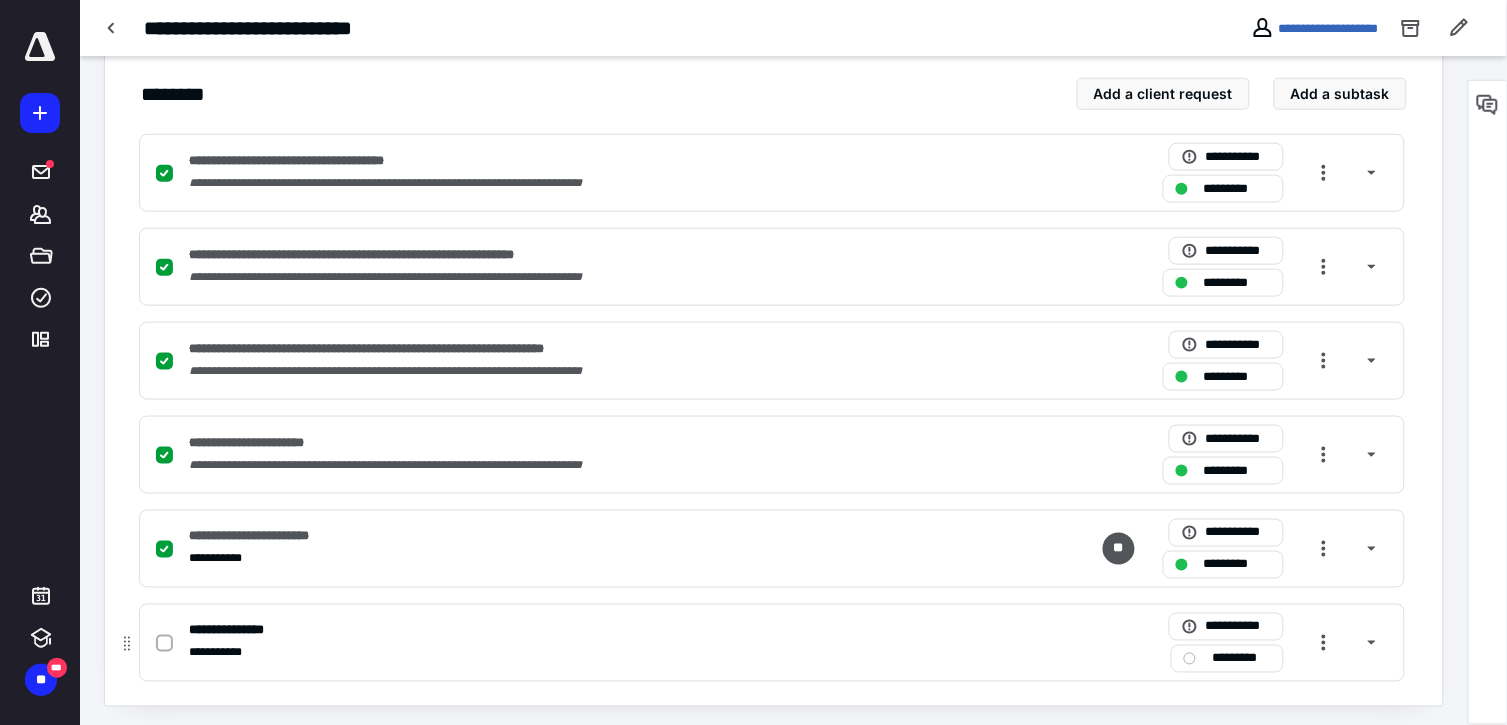 click at bounding box center (164, 644) 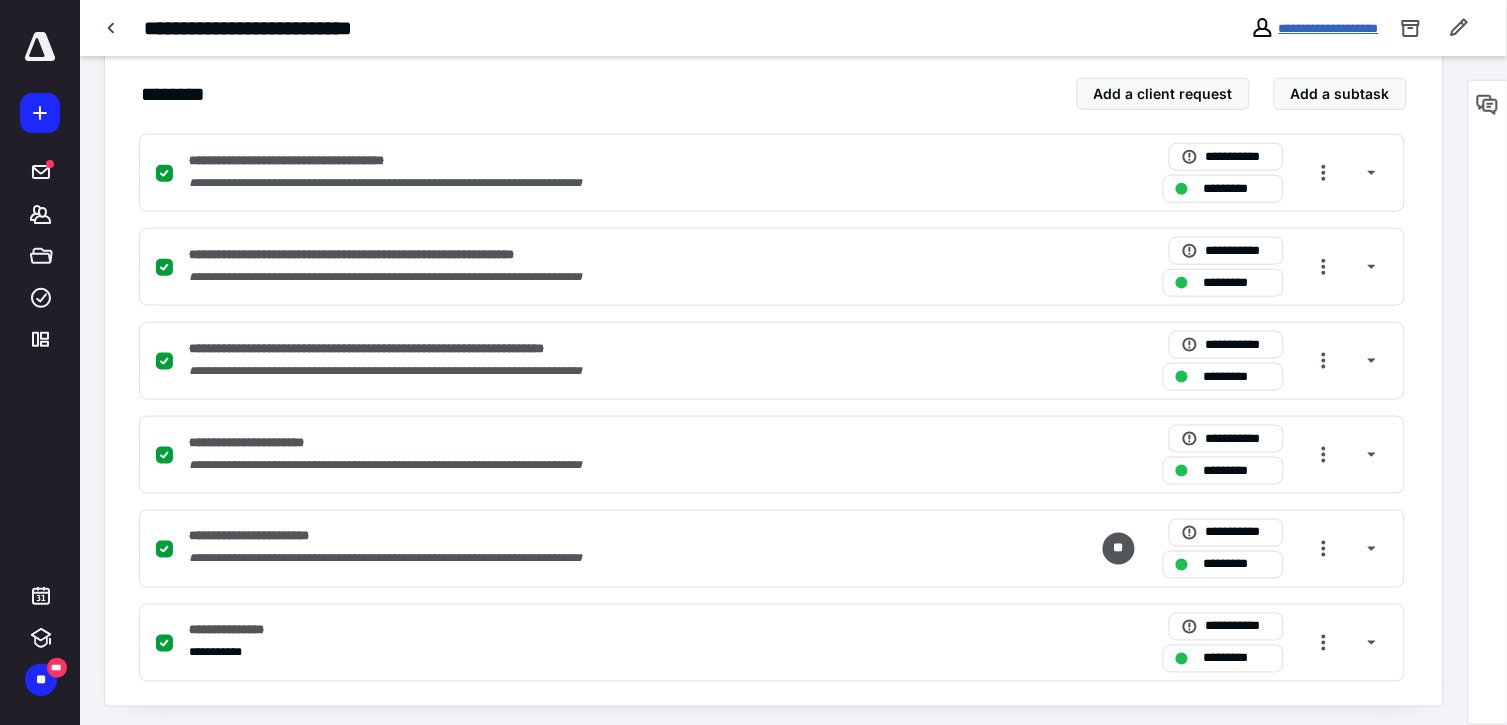 click on "**********" at bounding box center (1329, 28) 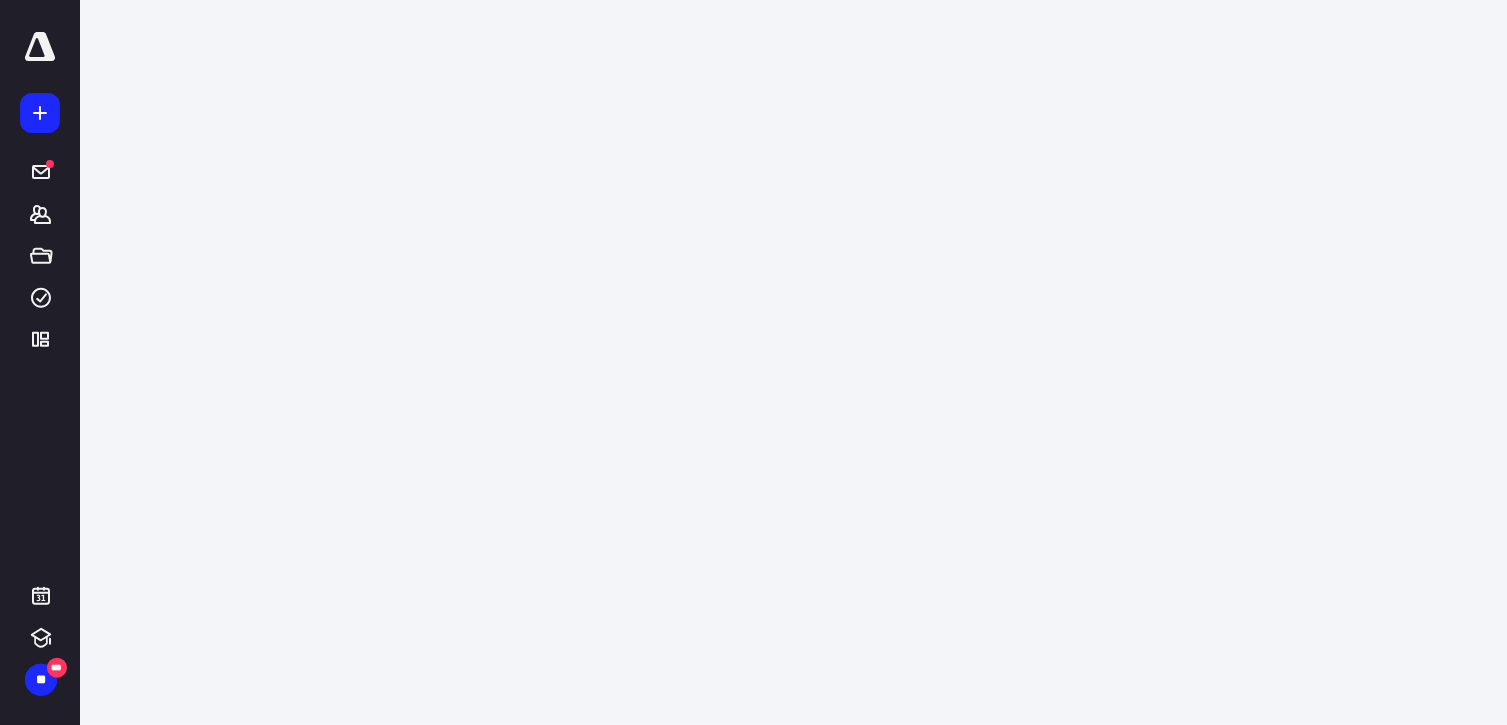 scroll, scrollTop: 0, scrollLeft: 0, axis: both 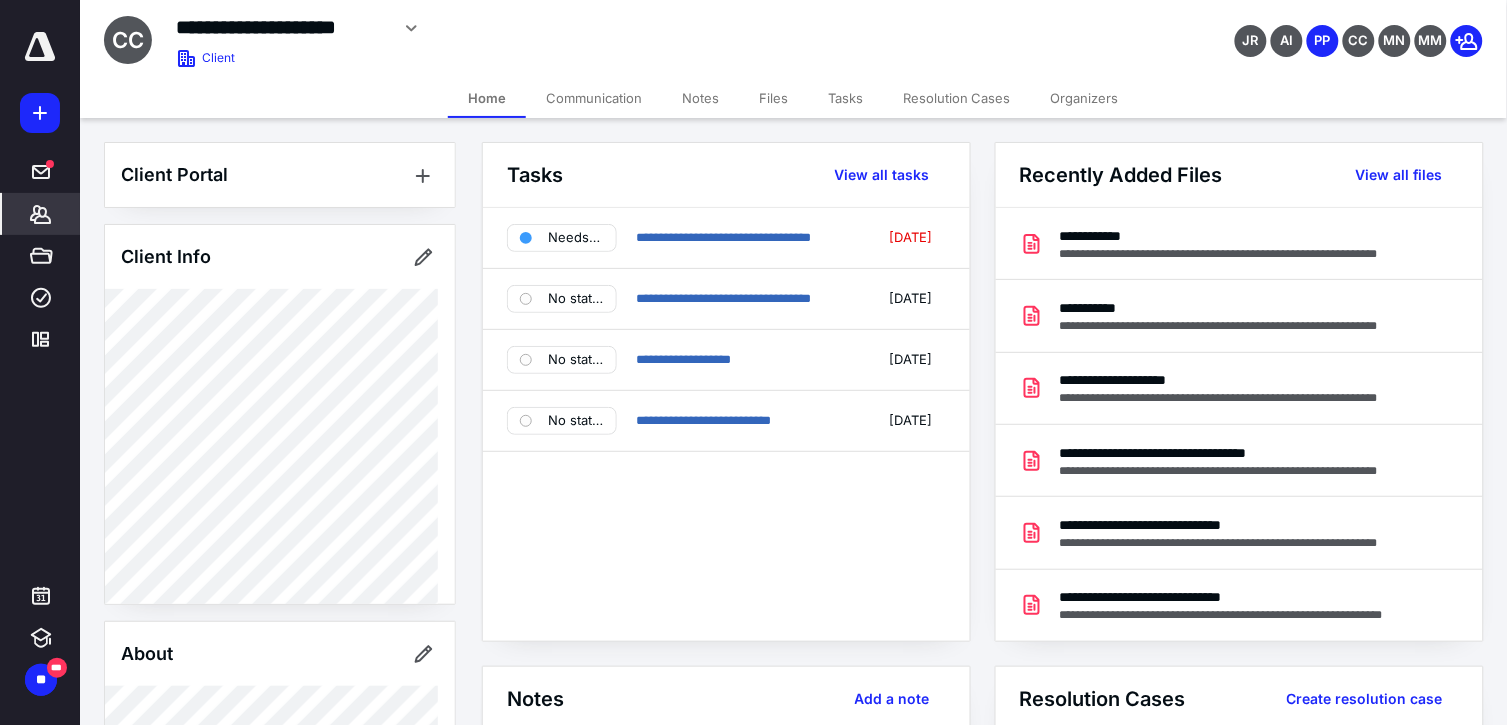 click on "**********" at bounding box center [793, 39] 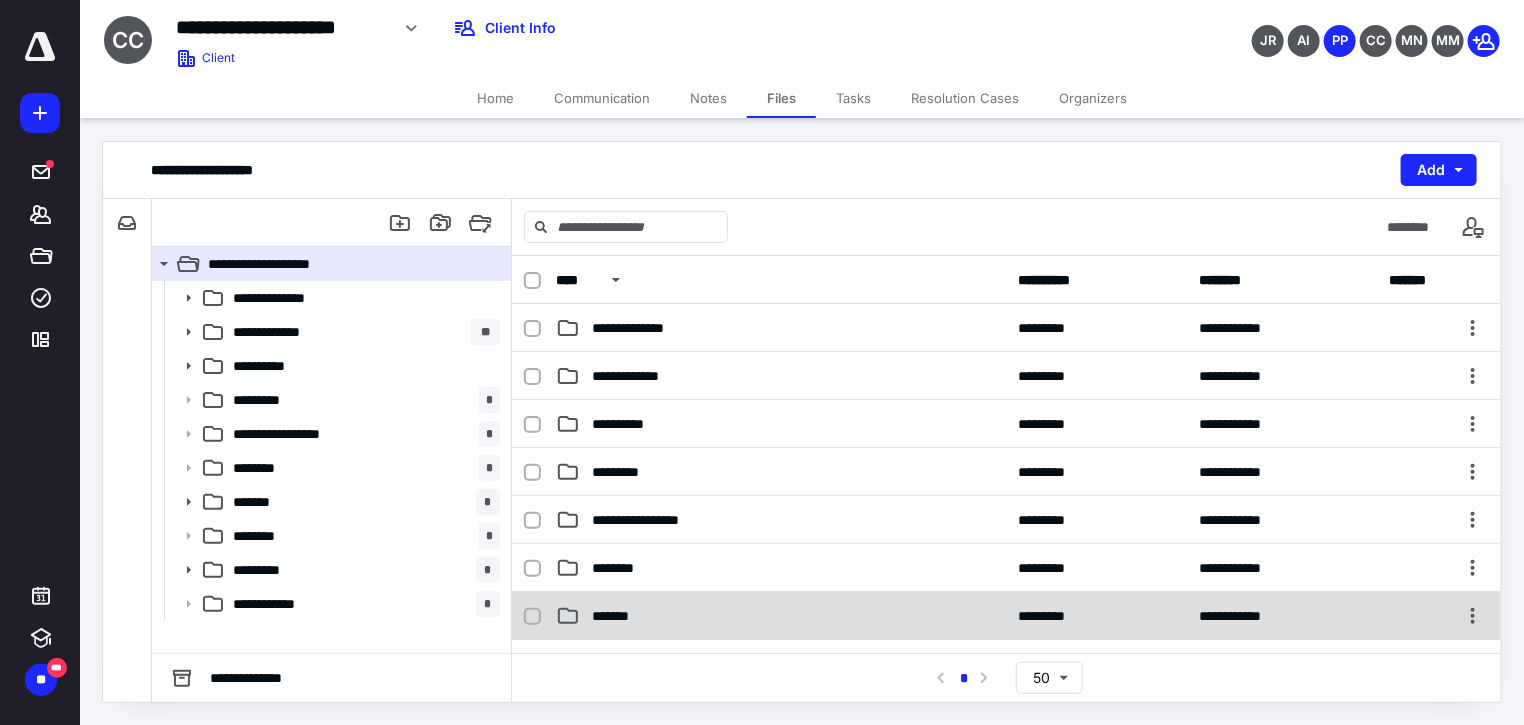 click on "*******" at bounding box center [781, 616] 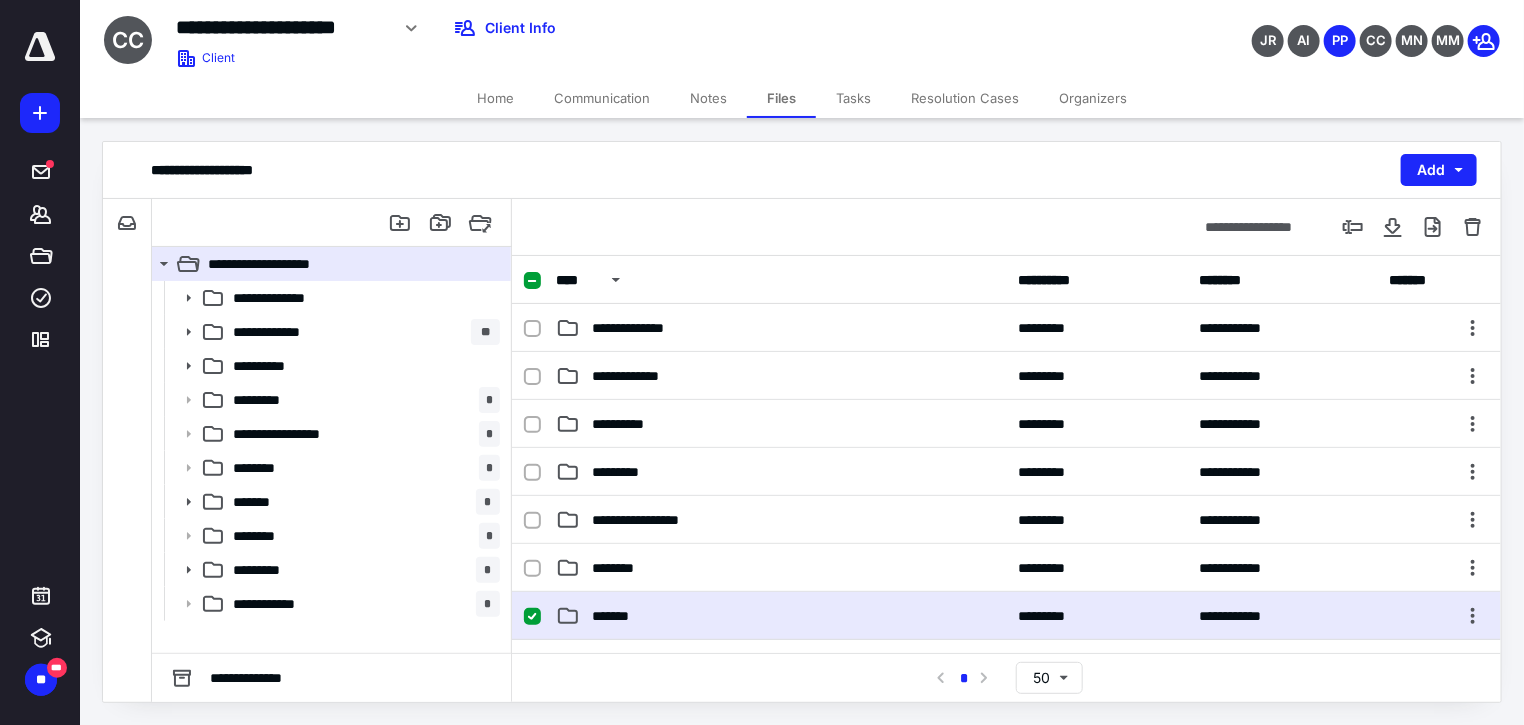 click on "*******" at bounding box center (781, 616) 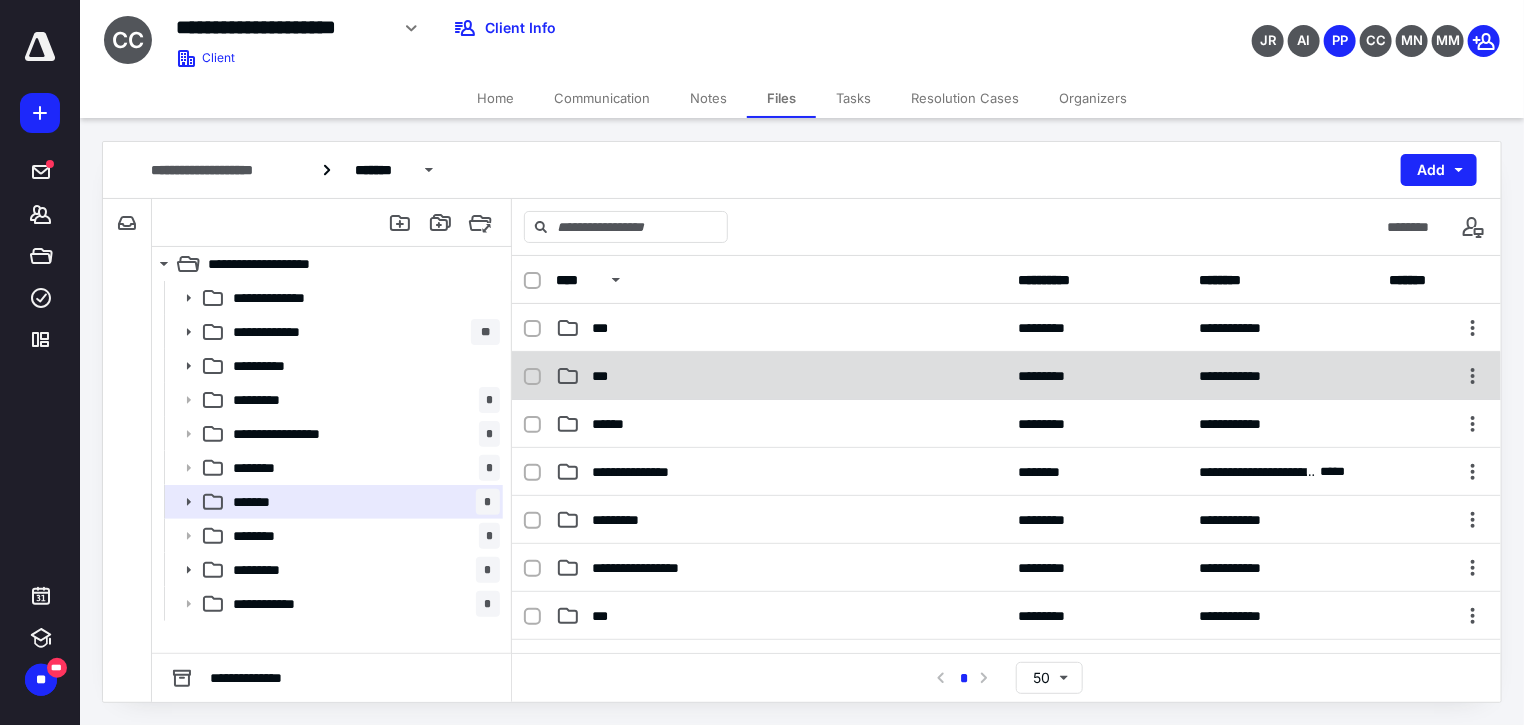 click on "***" at bounding box center [781, 376] 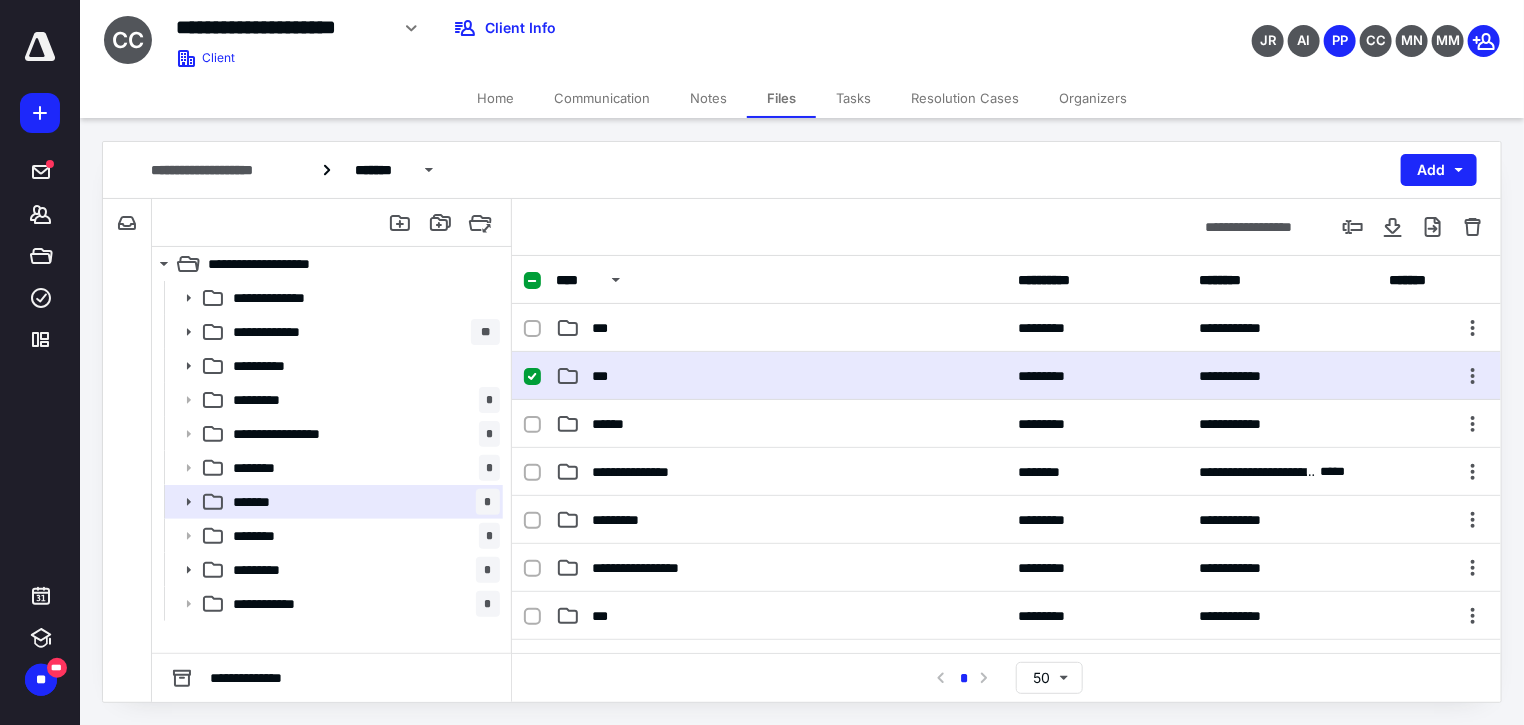 drag, startPoint x: 681, startPoint y: 377, endPoint x: 827, endPoint y: 306, distance: 162.34839 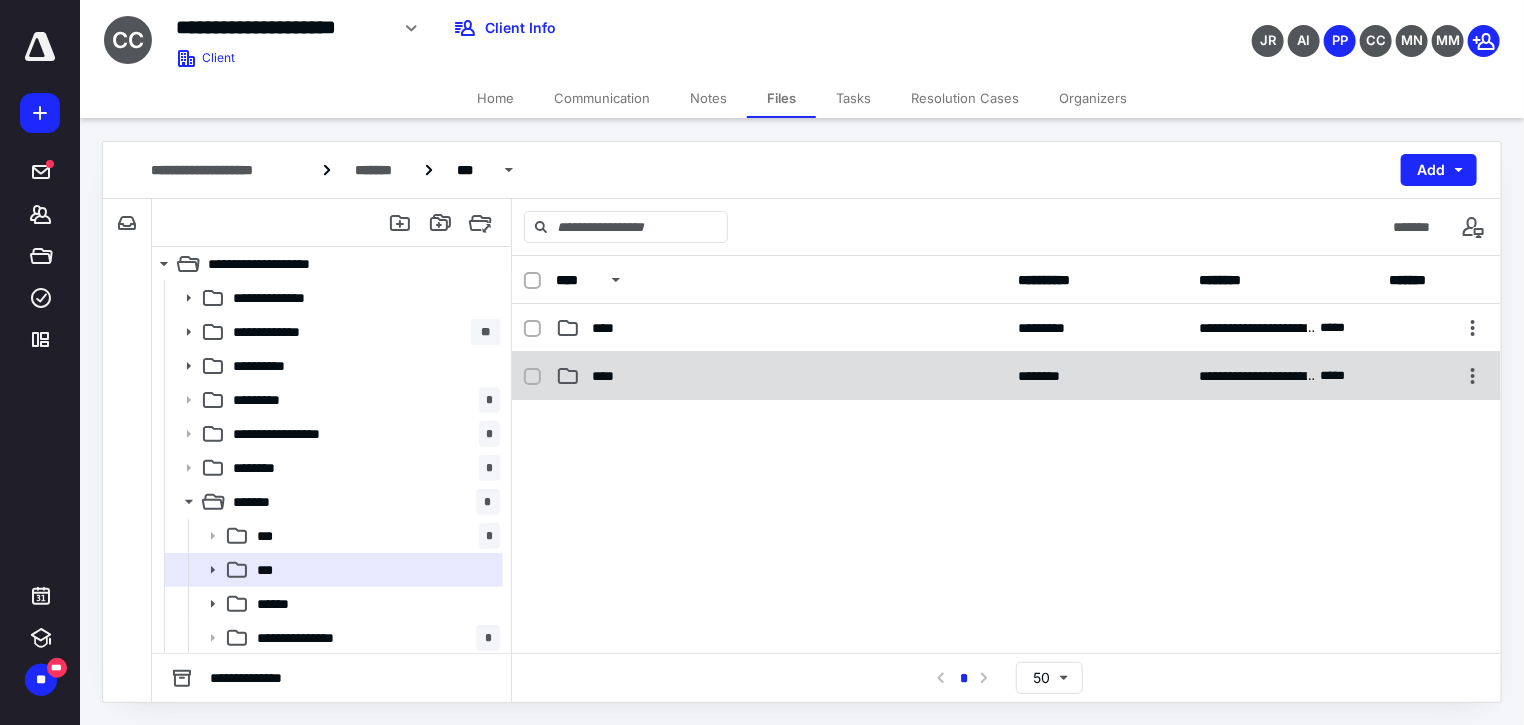 click on "********" at bounding box center (1097, 376) 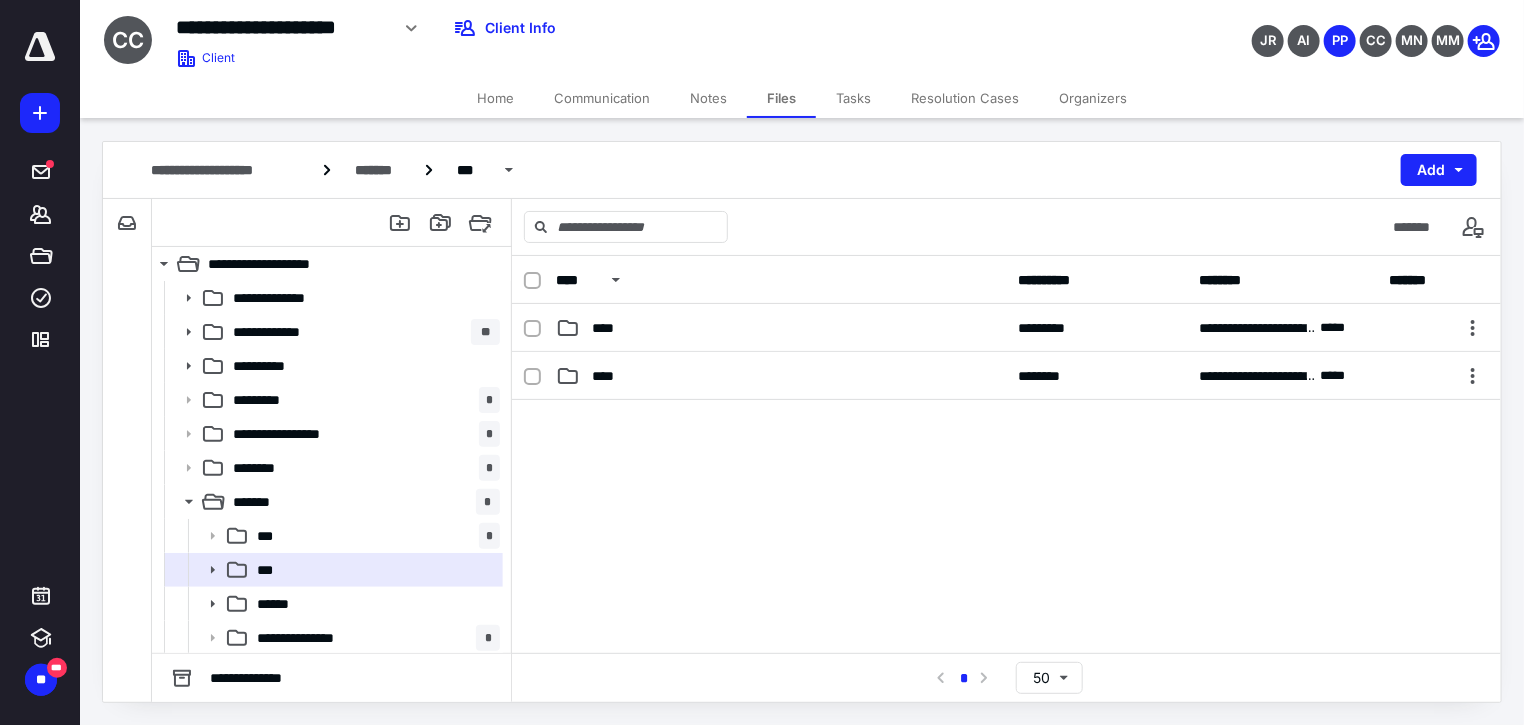 drag, startPoint x: 1144, startPoint y: 375, endPoint x: 1296, endPoint y: 292, distance: 173.18488 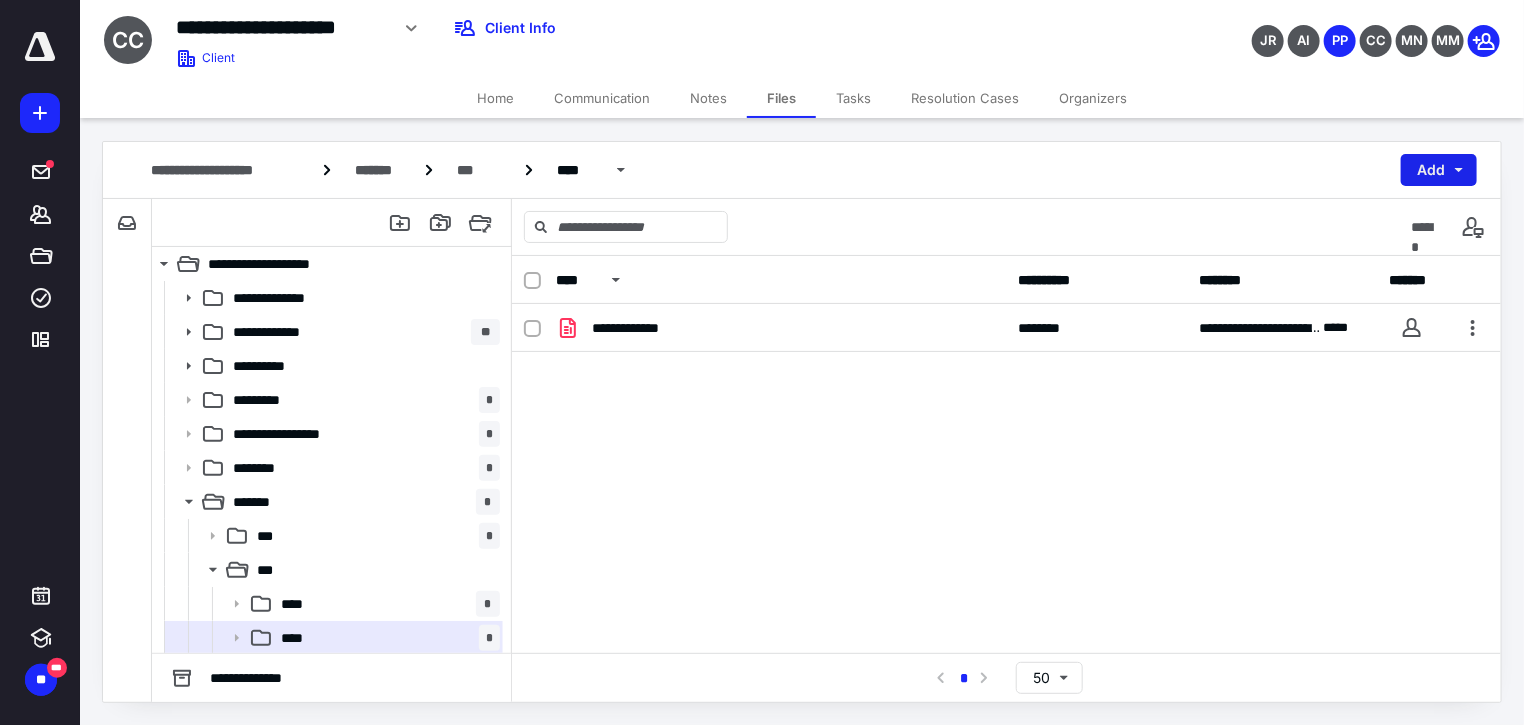 click on "Add" at bounding box center [1439, 170] 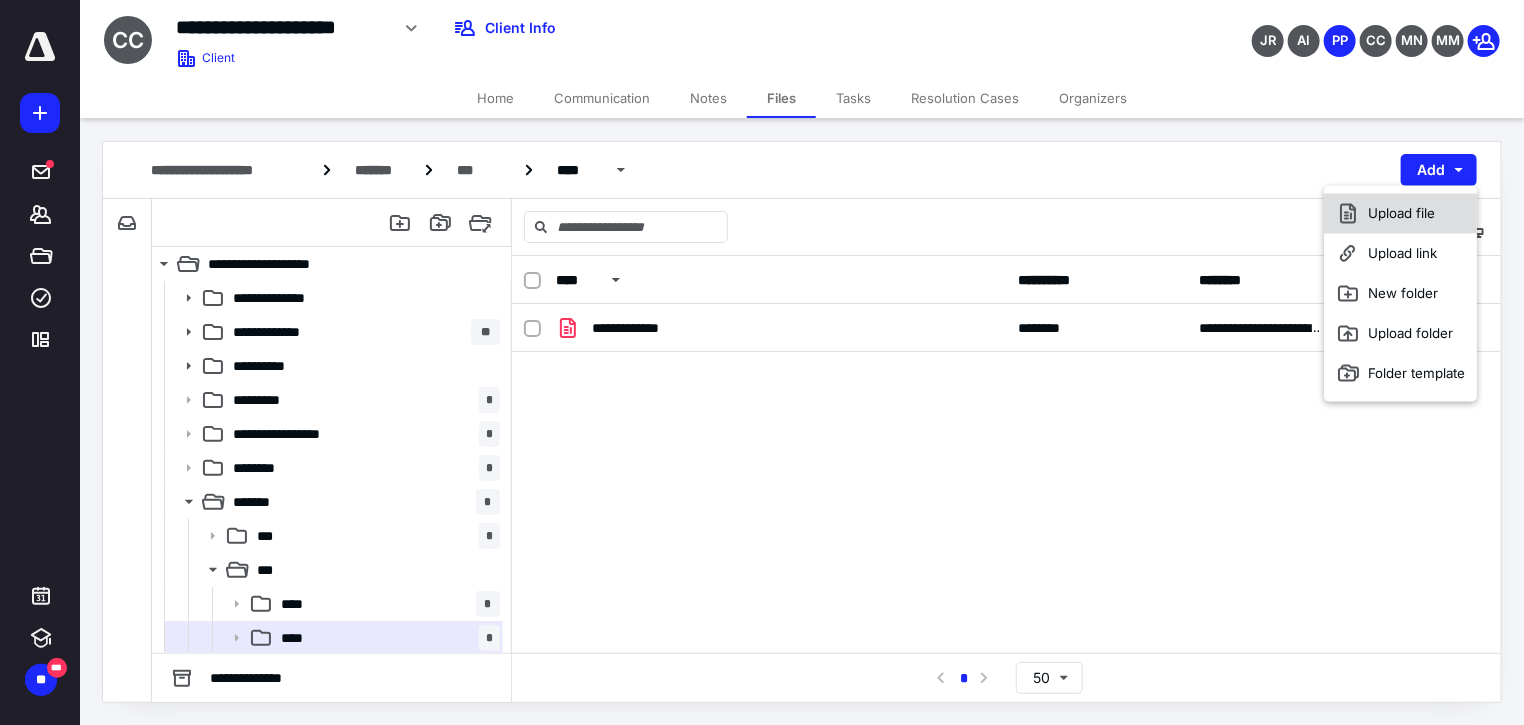 click on "Upload file" at bounding box center [1401, 214] 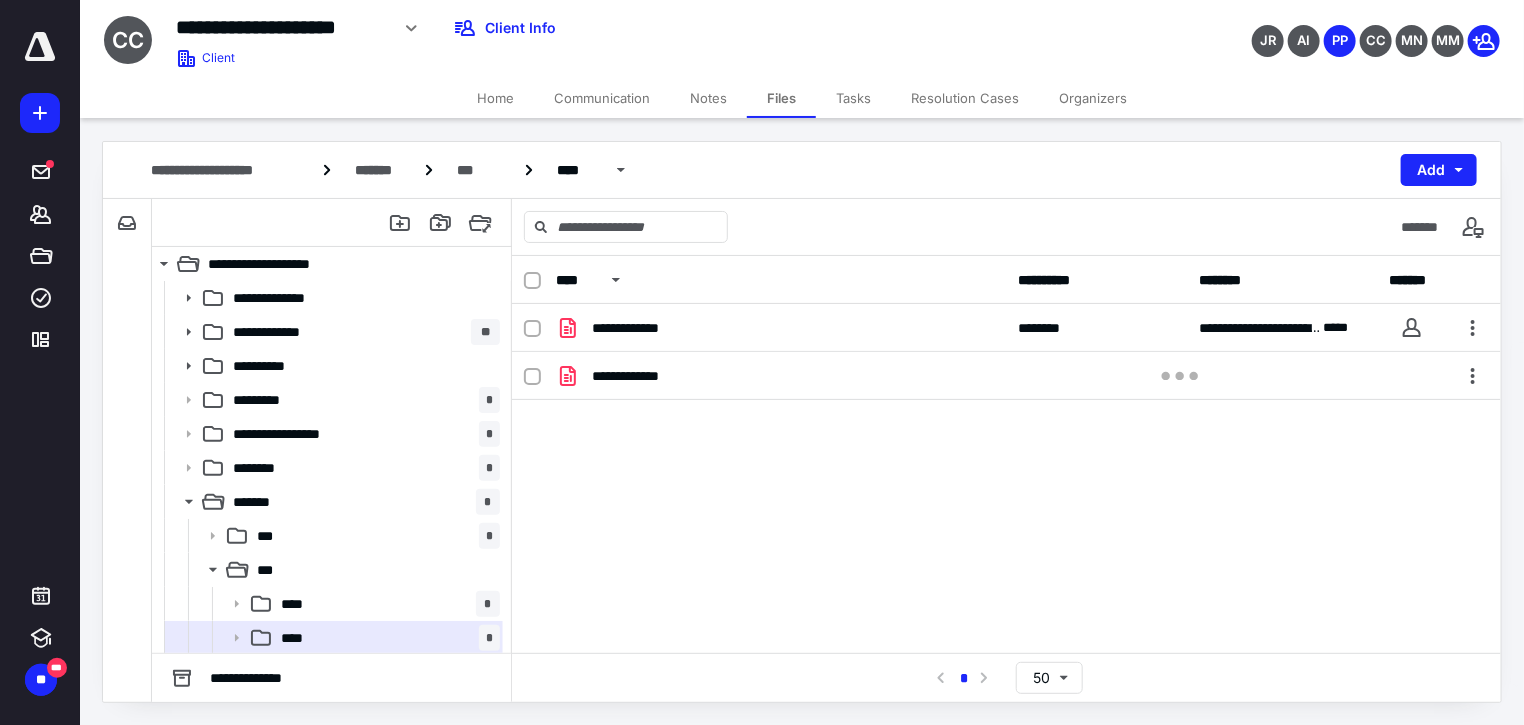 click on "Files" at bounding box center [781, 98] 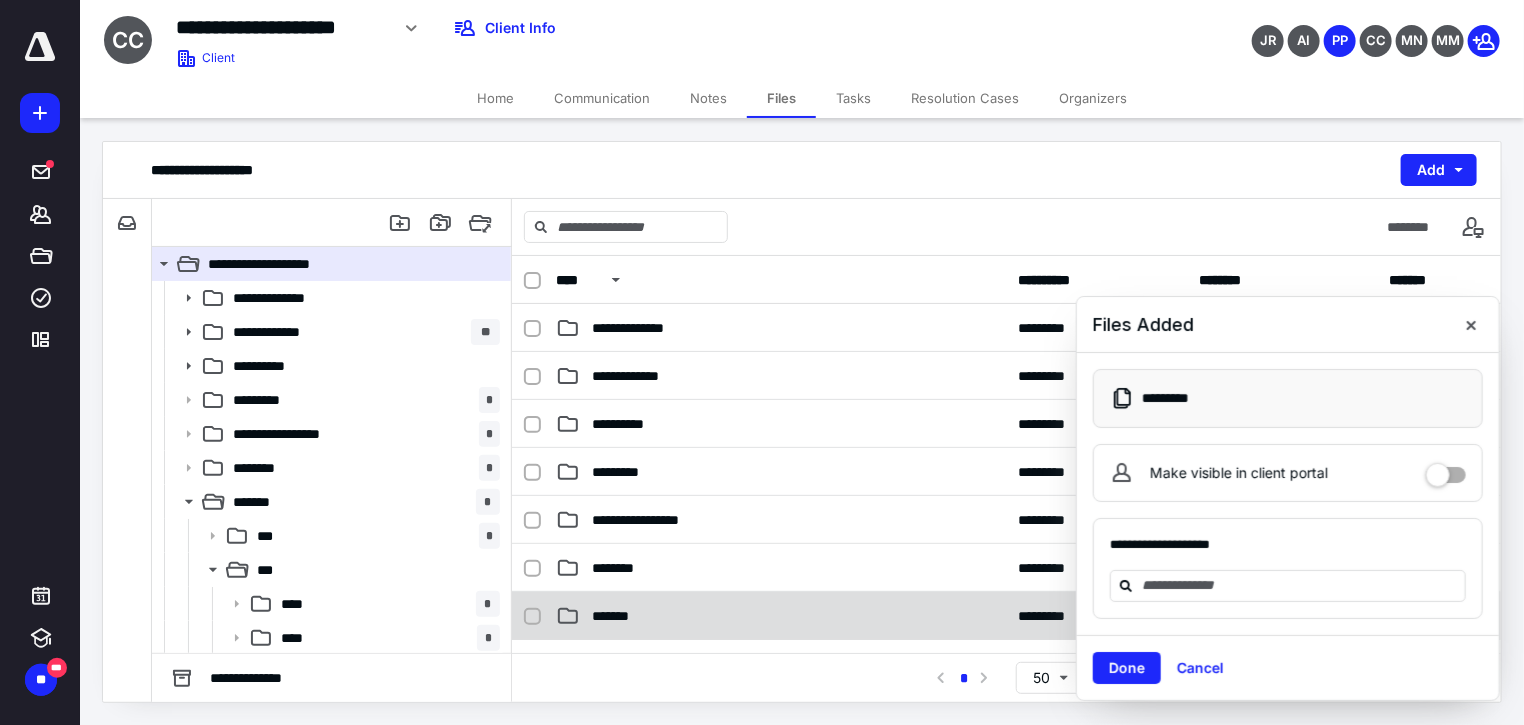click on "*******" at bounding box center [781, 616] 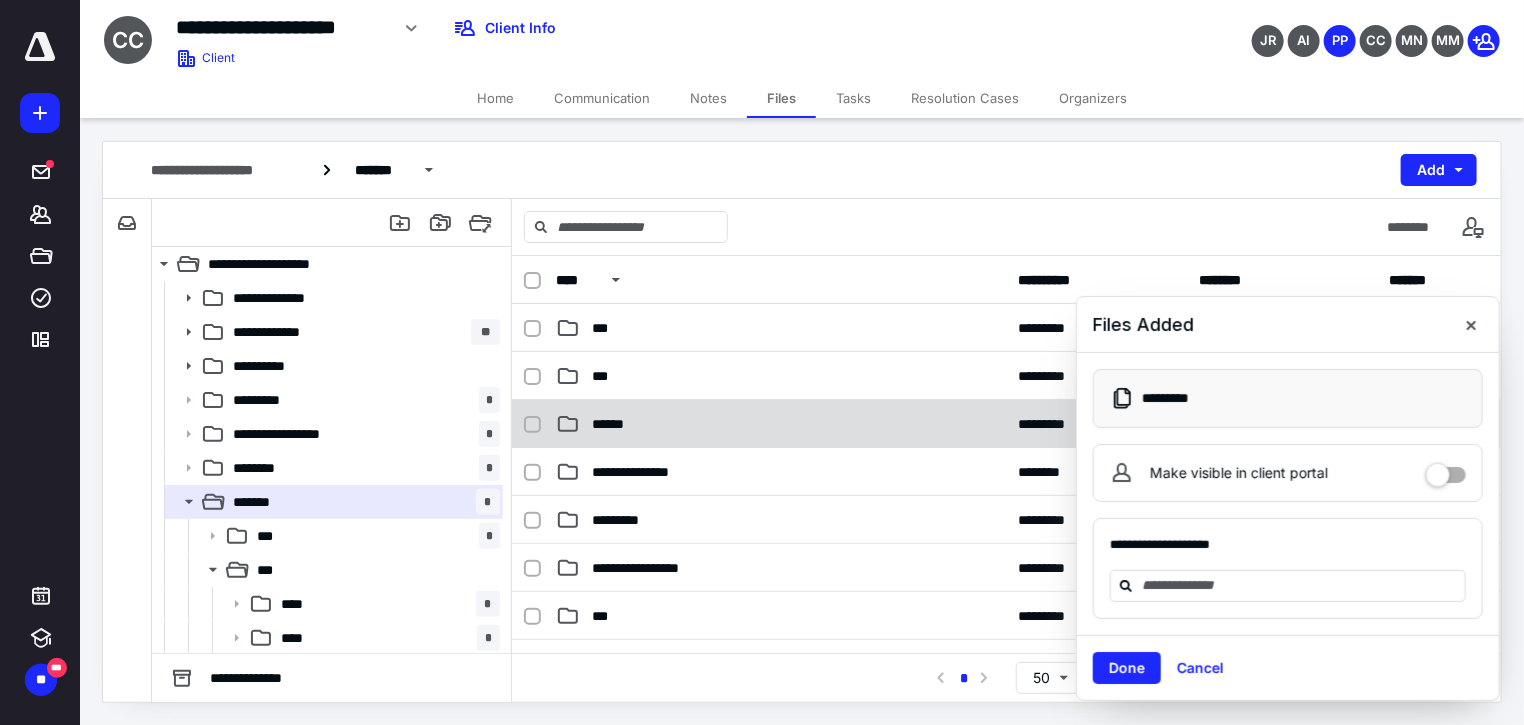 click on "******" at bounding box center (781, 424) 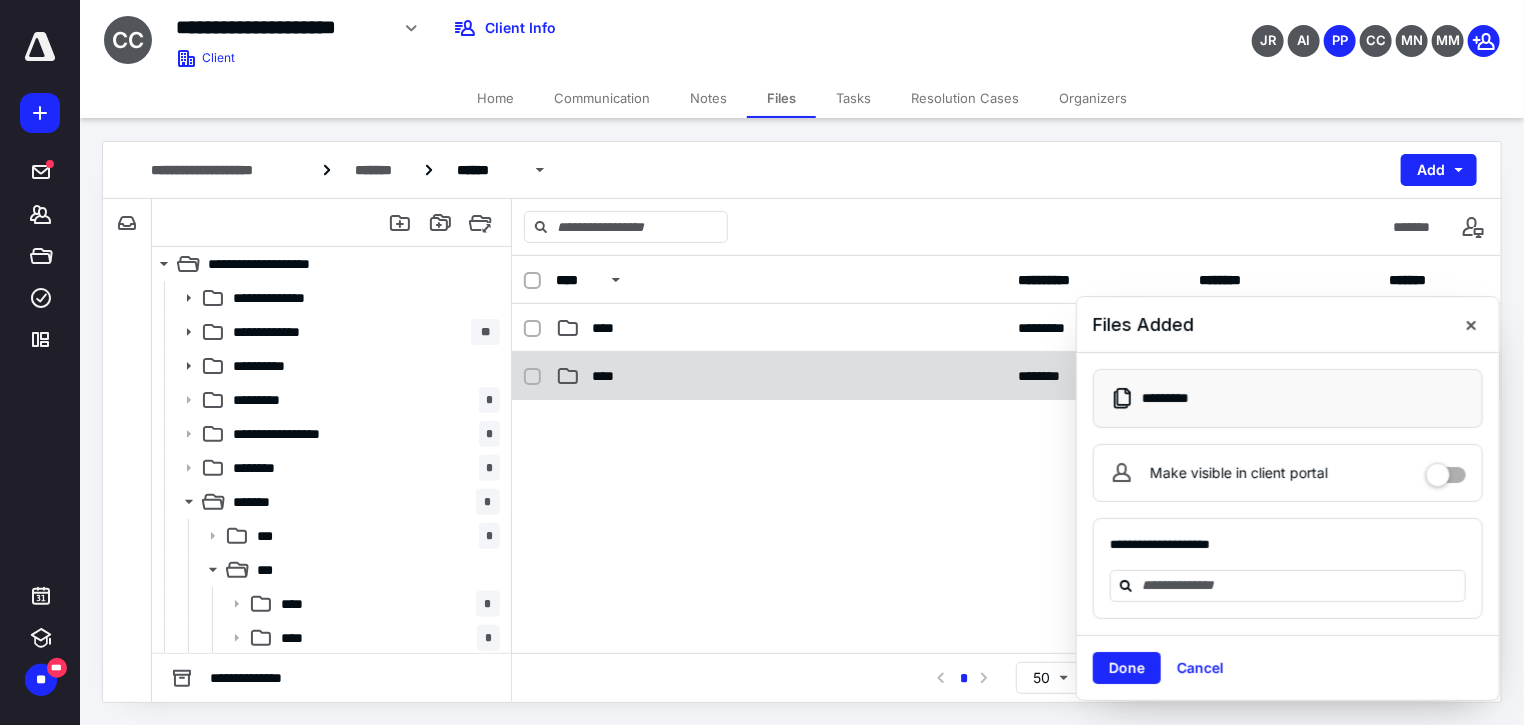 click on "****" at bounding box center [781, 376] 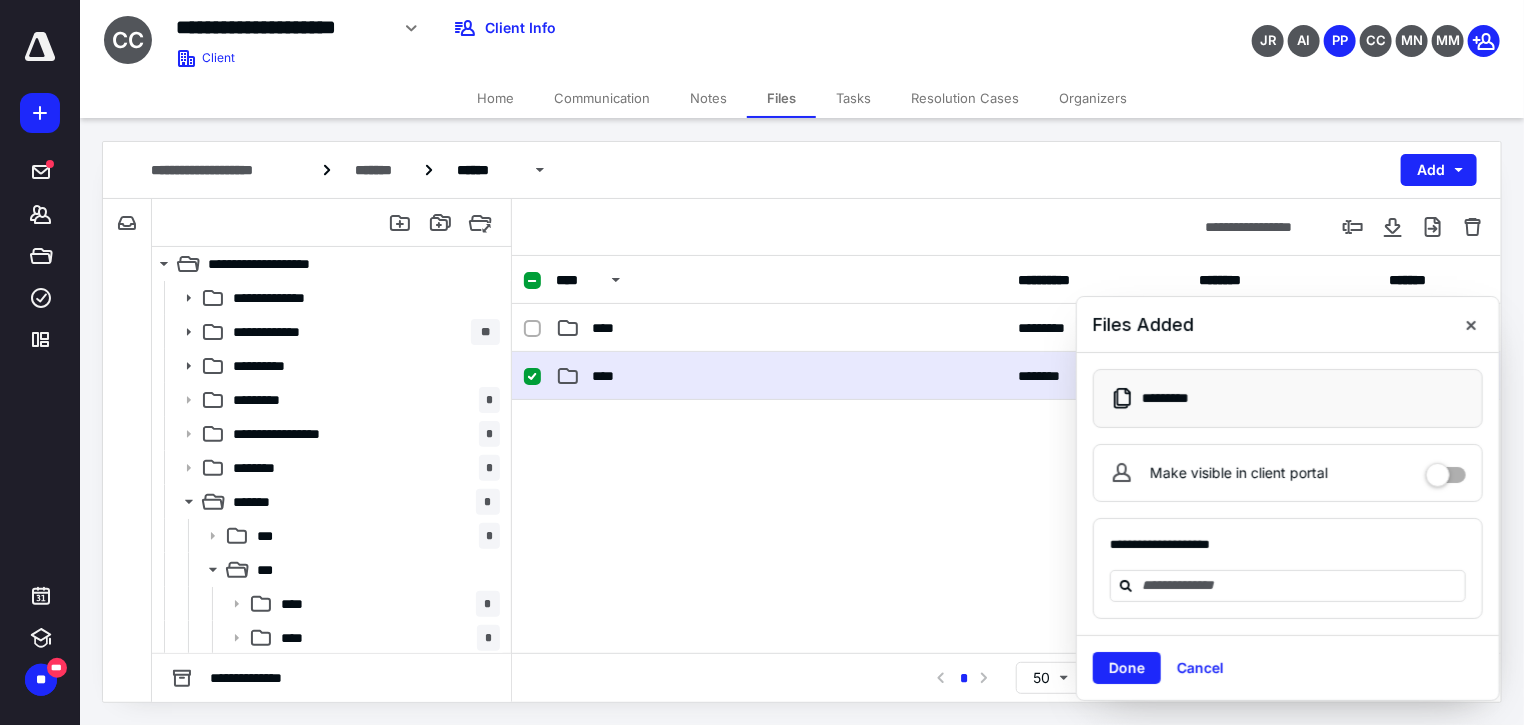 click on "****" at bounding box center (781, 376) 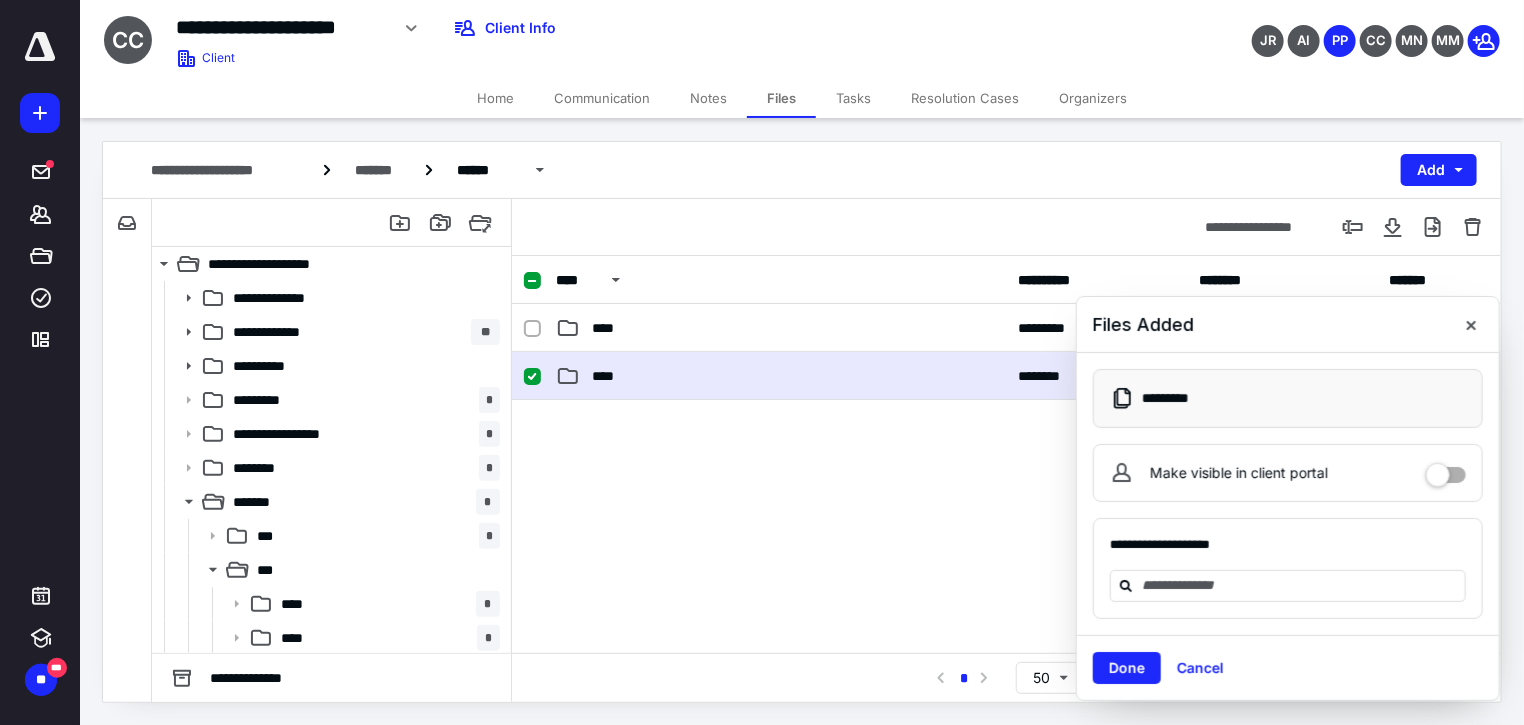 click on "****" at bounding box center [781, 376] 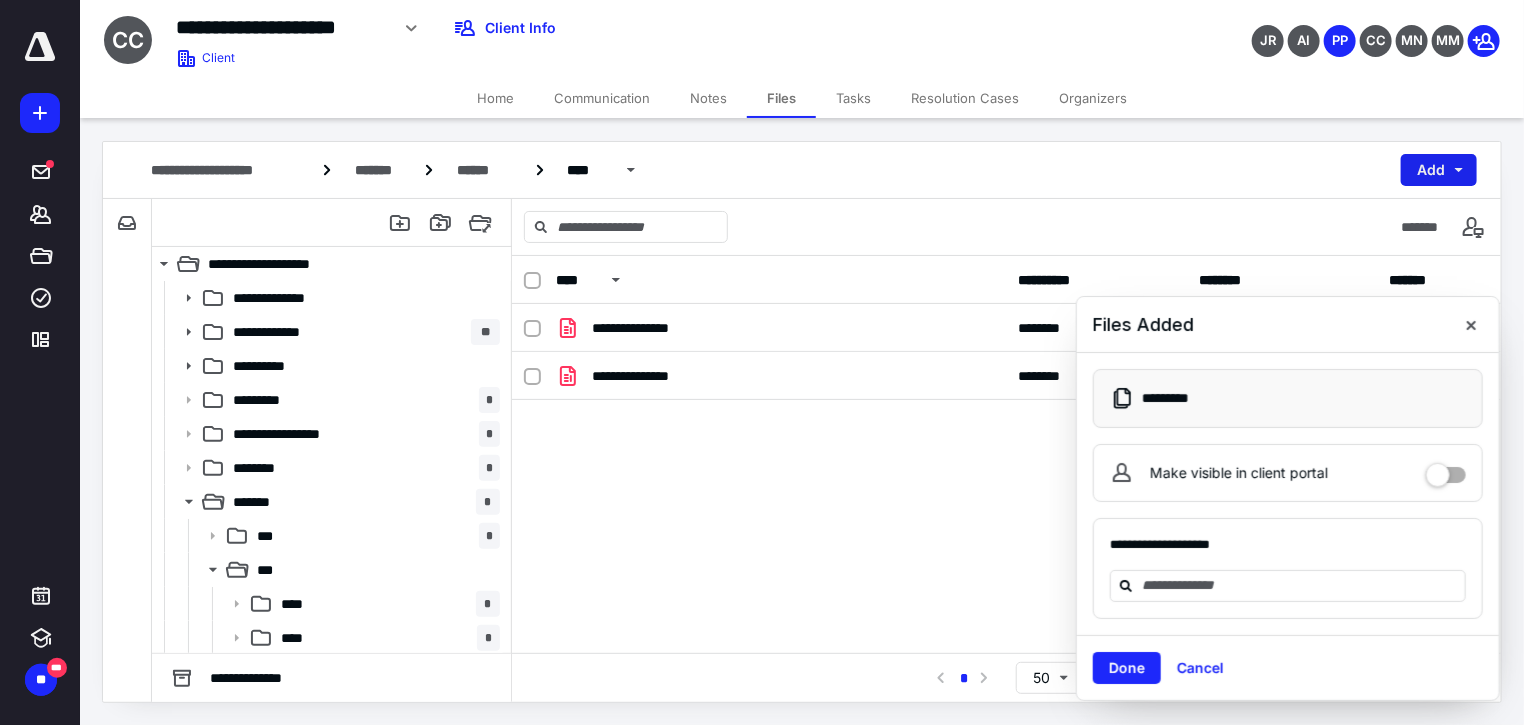 click on "Add" at bounding box center [1439, 170] 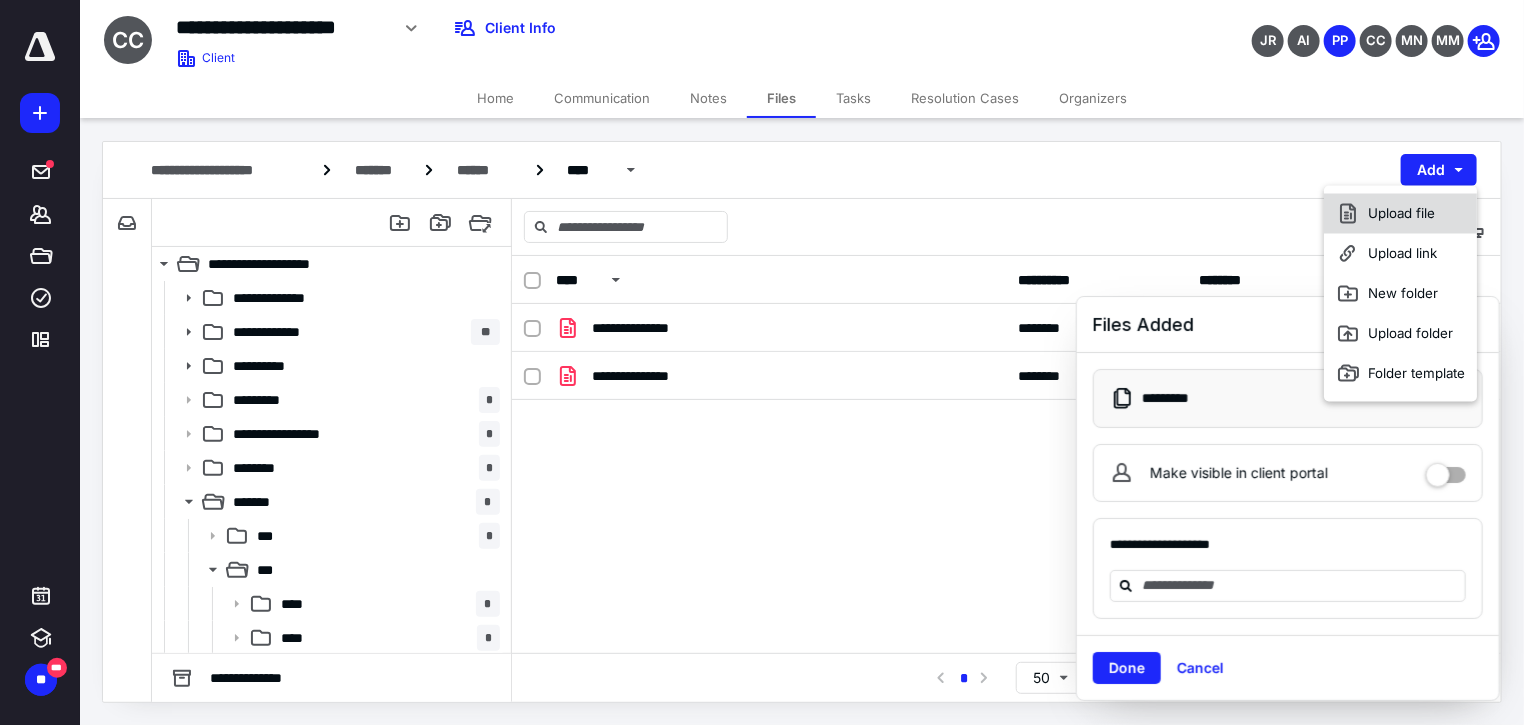 click on "Upload file" at bounding box center (1401, 214) 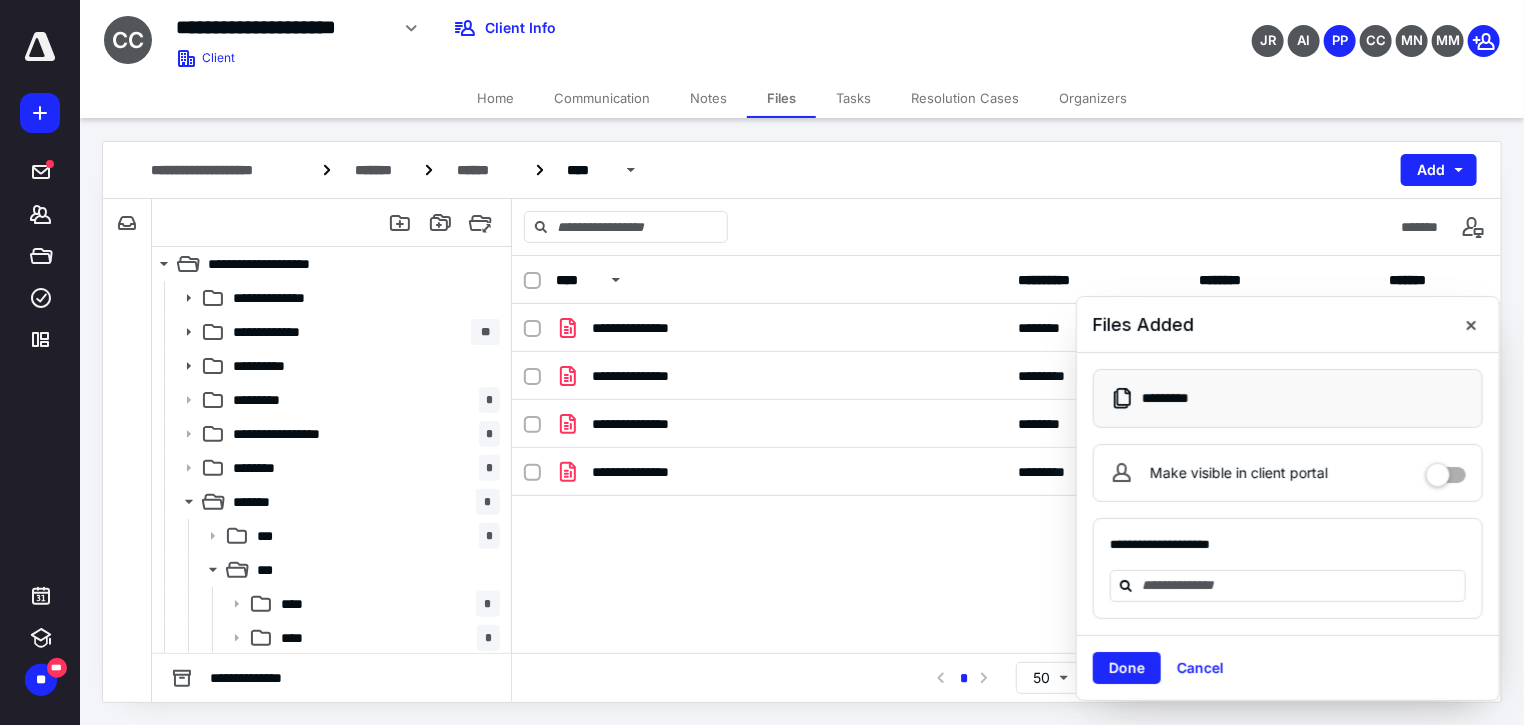 click on "Home" at bounding box center [495, 98] 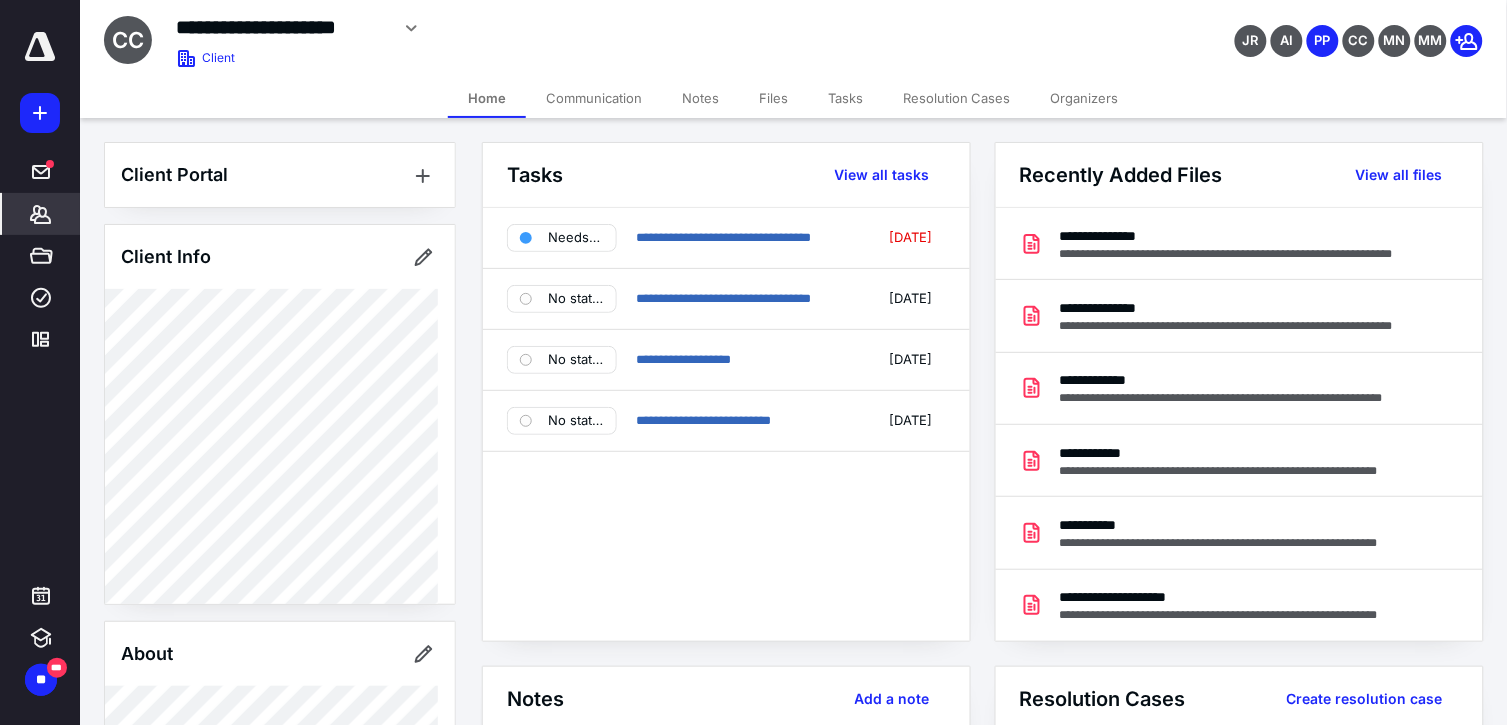 click on "Client Info" at bounding box center (280, 414) 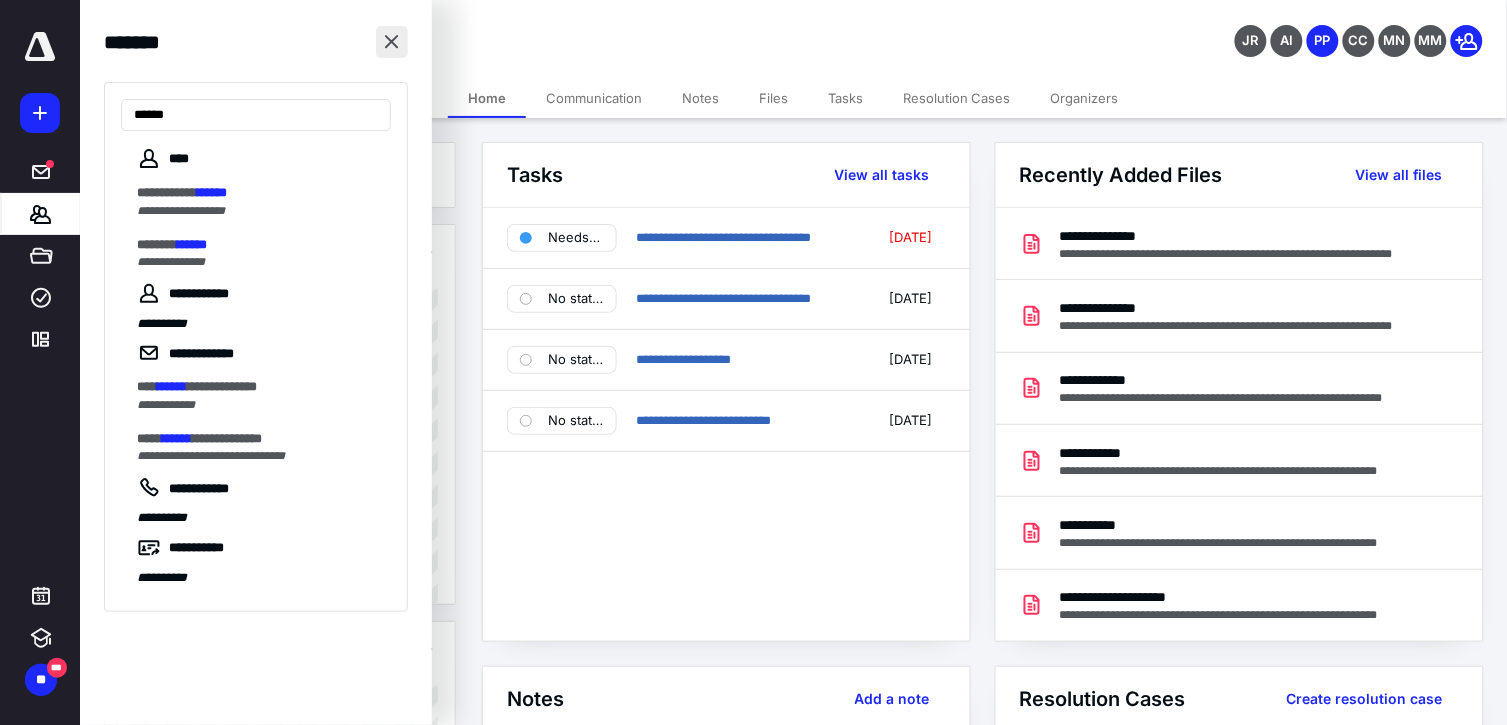 type on "******" 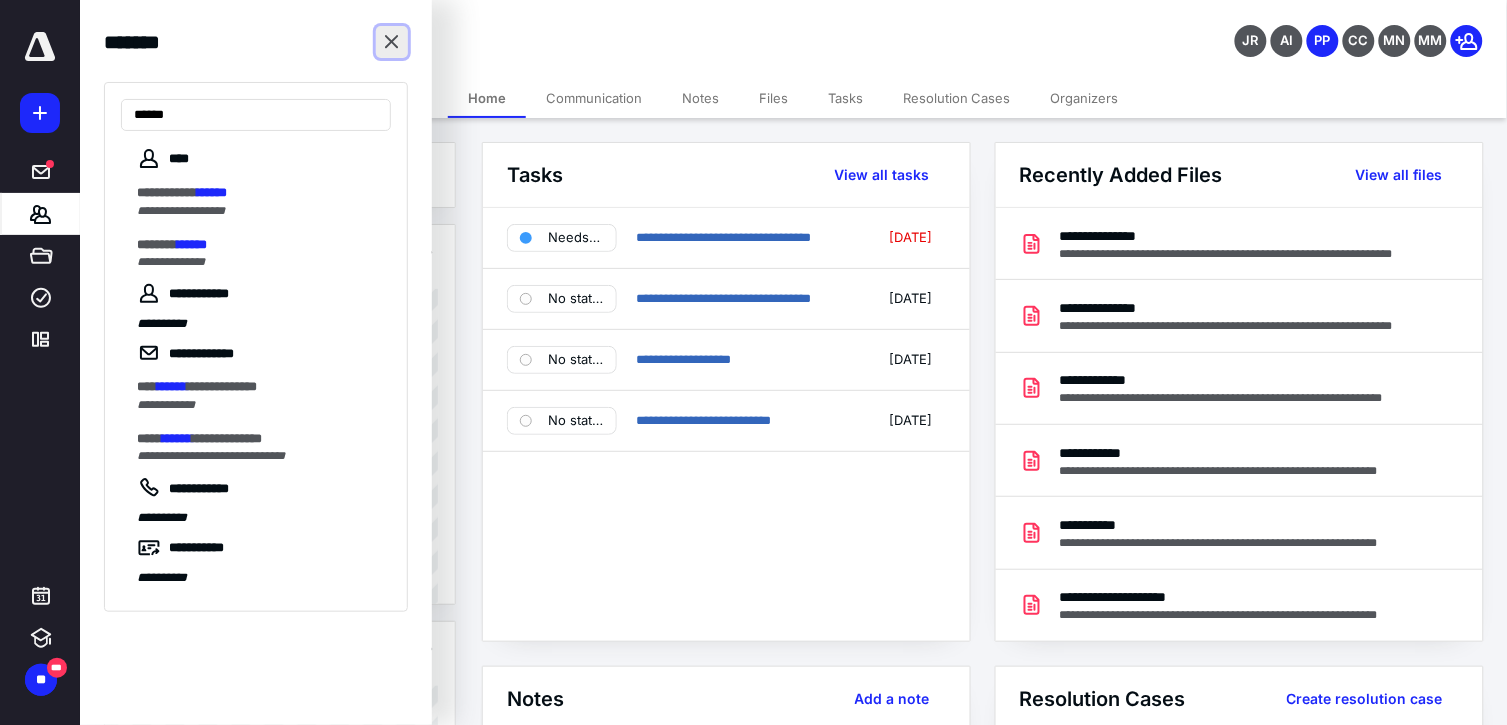 click at bounding box center (392, 42) 